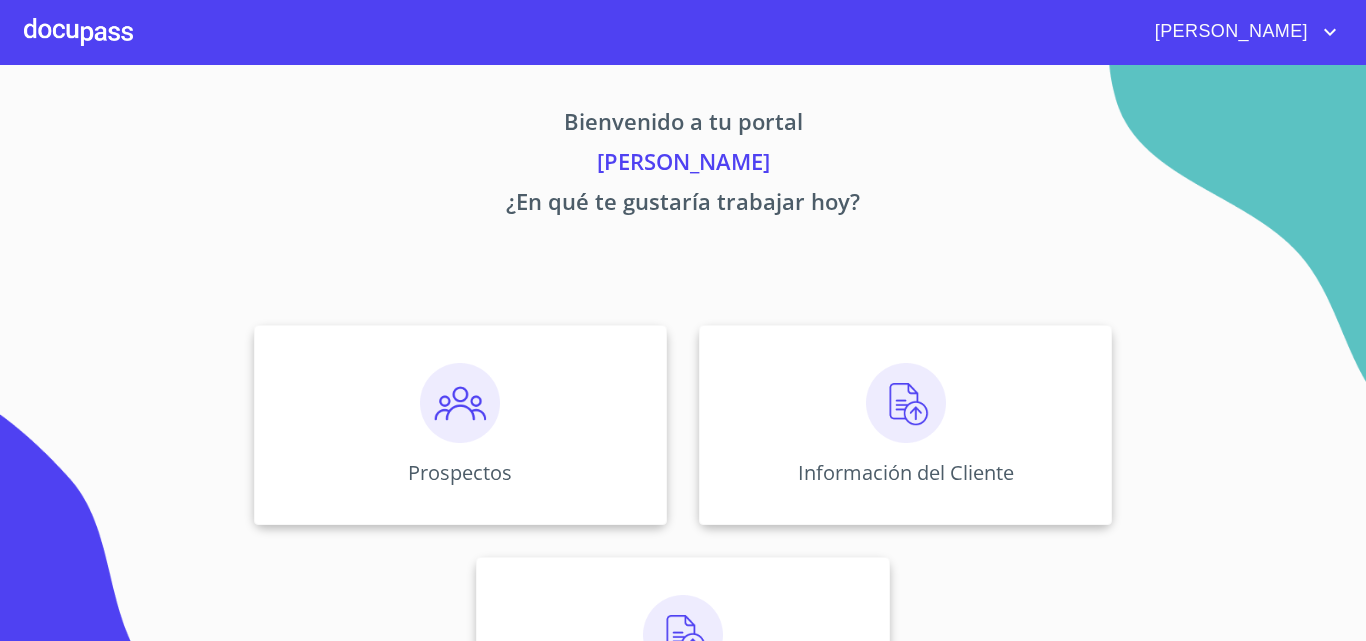 scroll, scrollTop: 0, scrollLeft: 0, axis: both 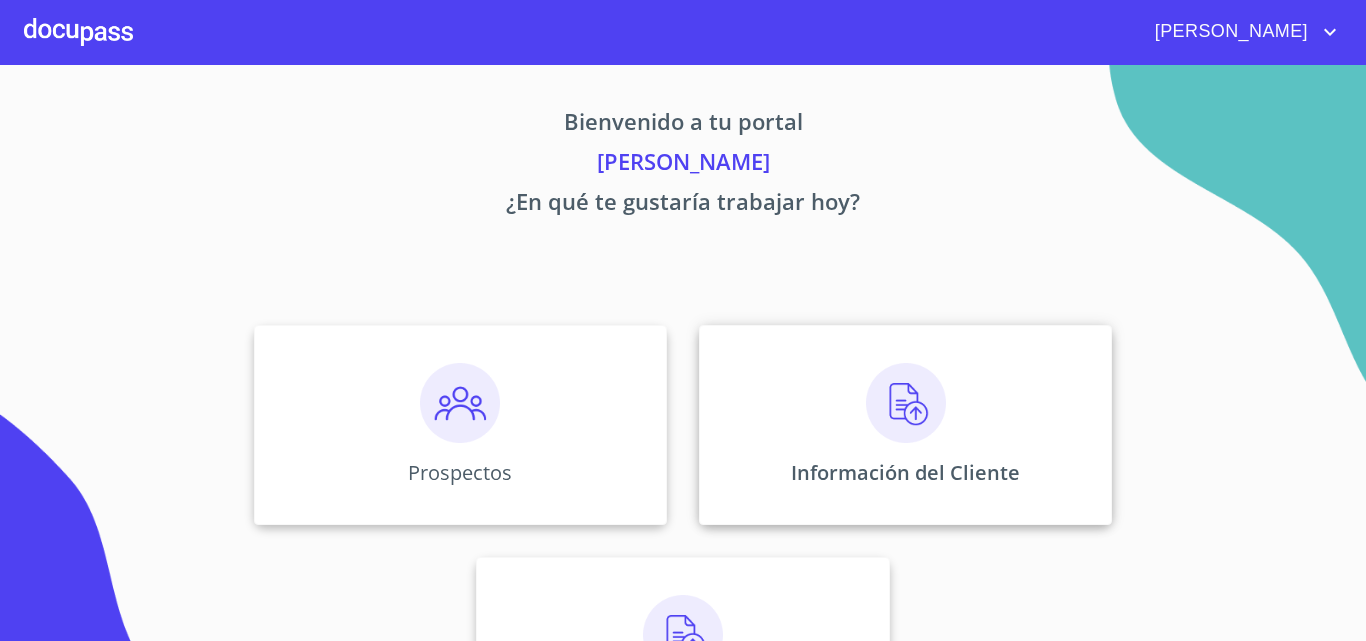 click at bounding box center [906, 403] 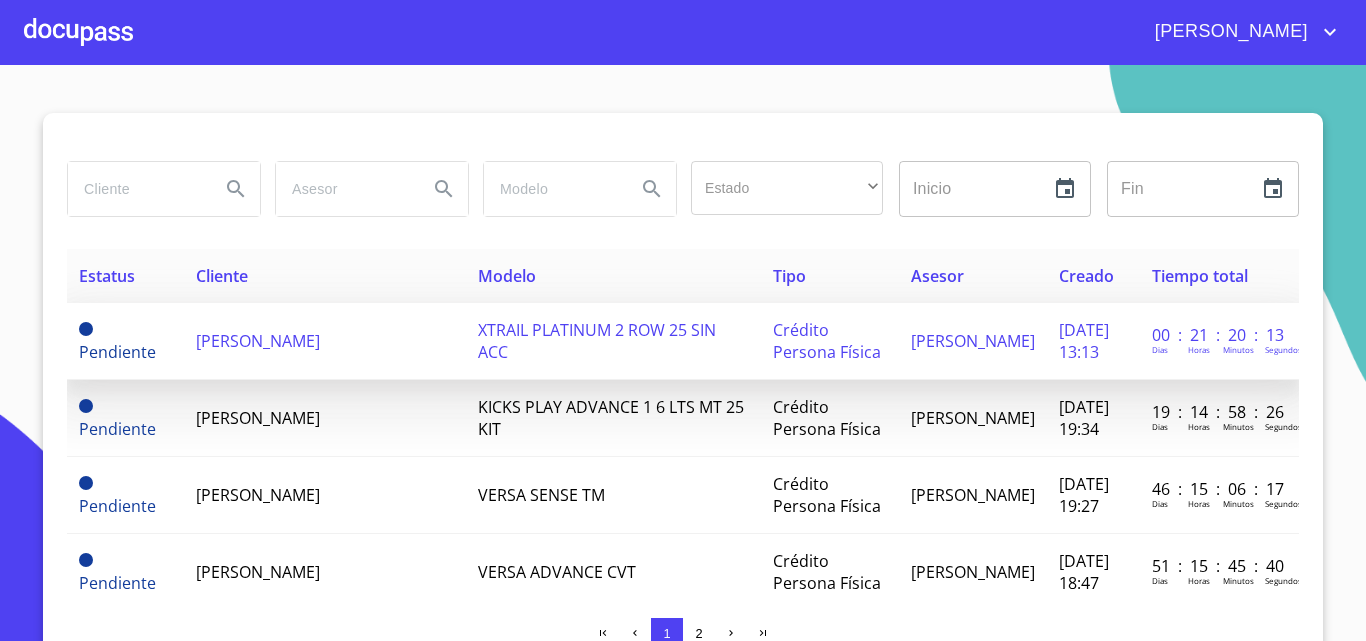 click on "[PERSON_NAME]" at bounding box center [258, 341] 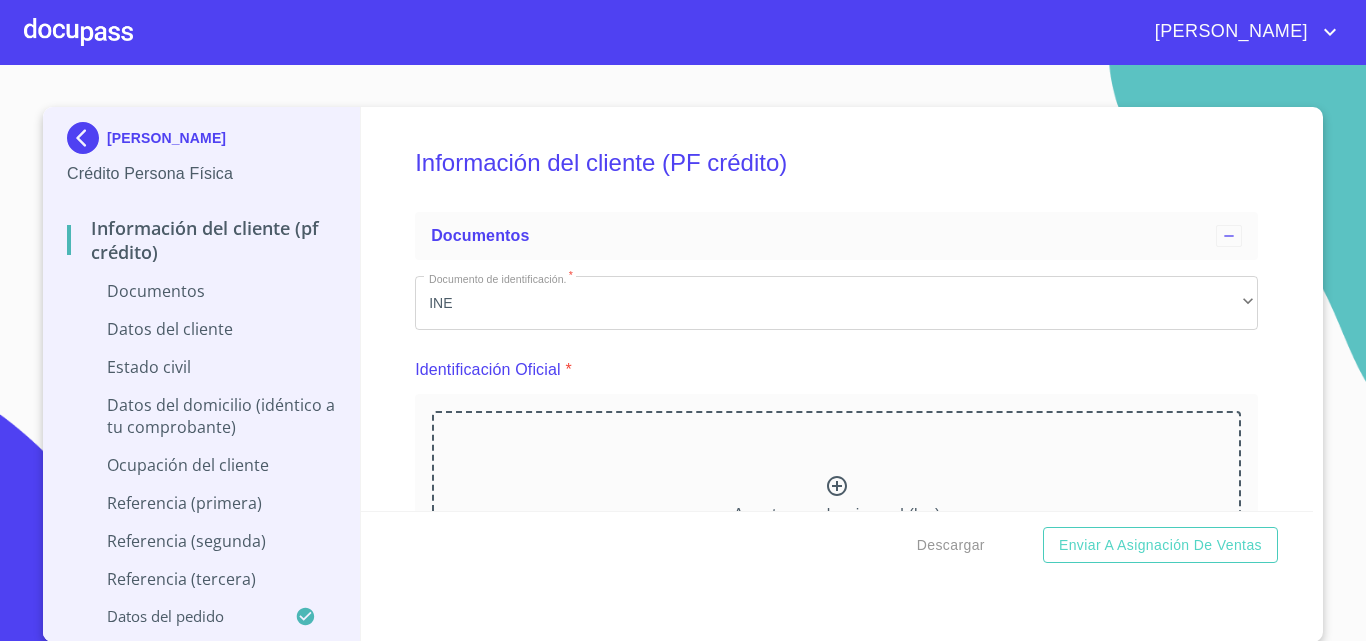 scroll, scrollTop: 7, scrollLeft: 0, axis: vertical 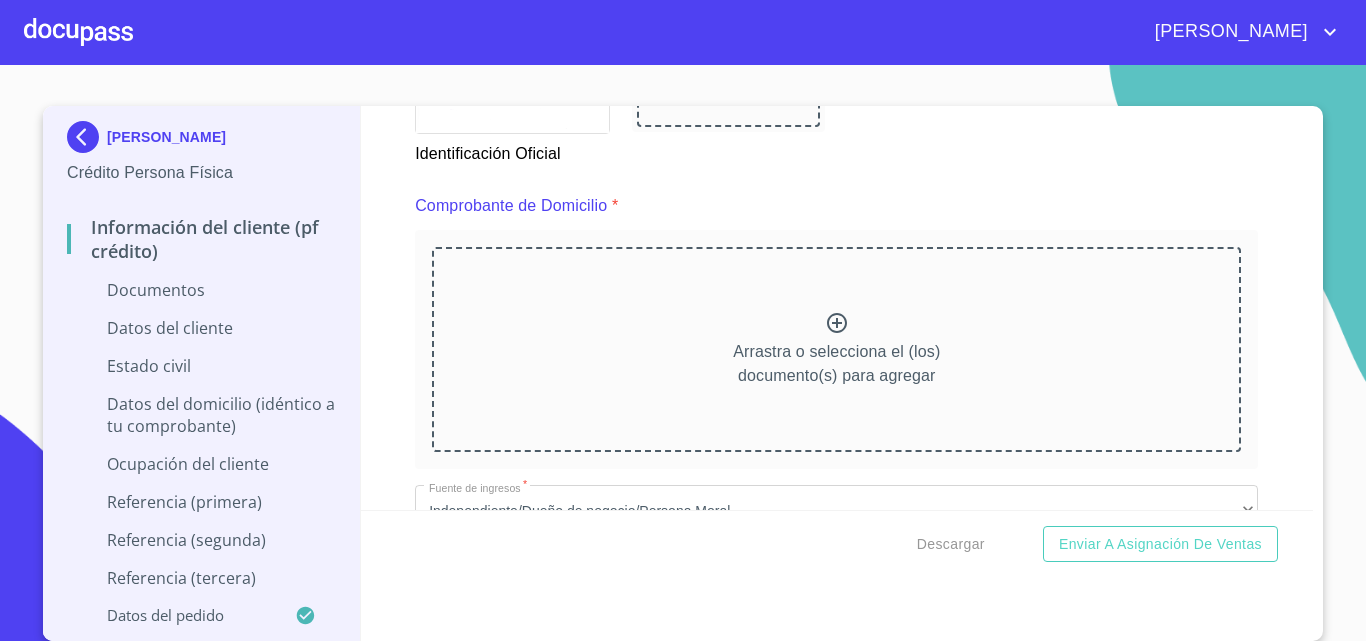 click 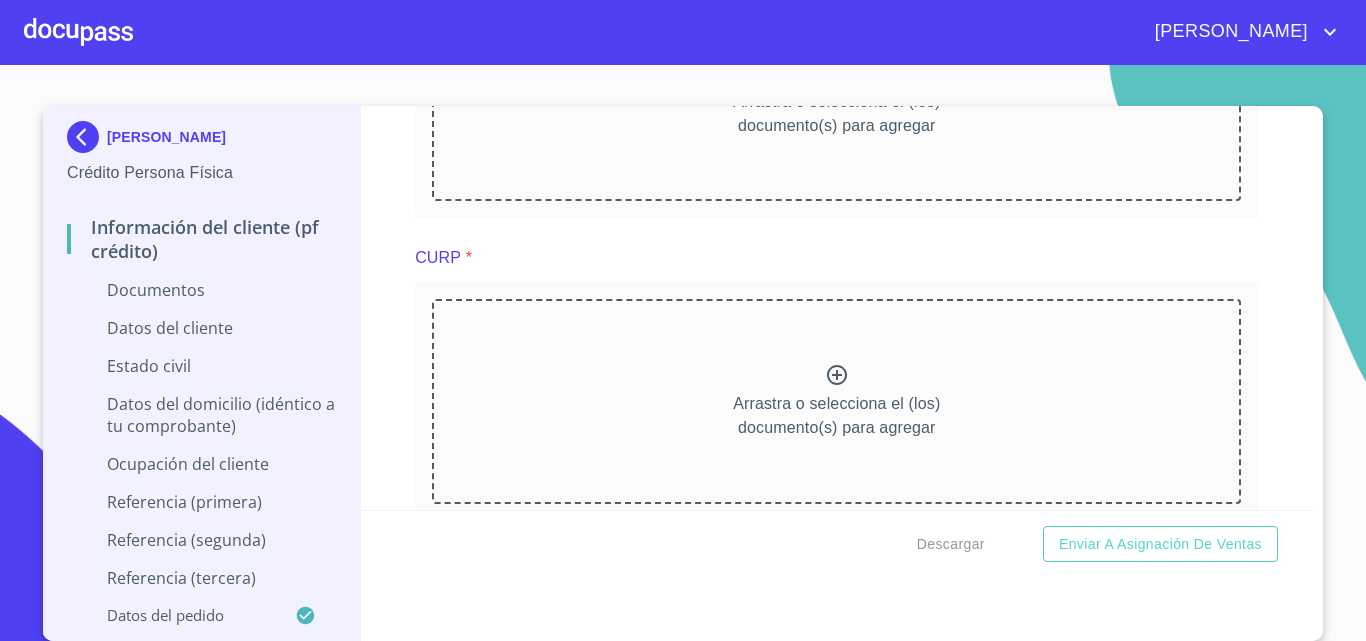 scroll, scrollTop: 2300, scrollLeft: 0, axis: vertical 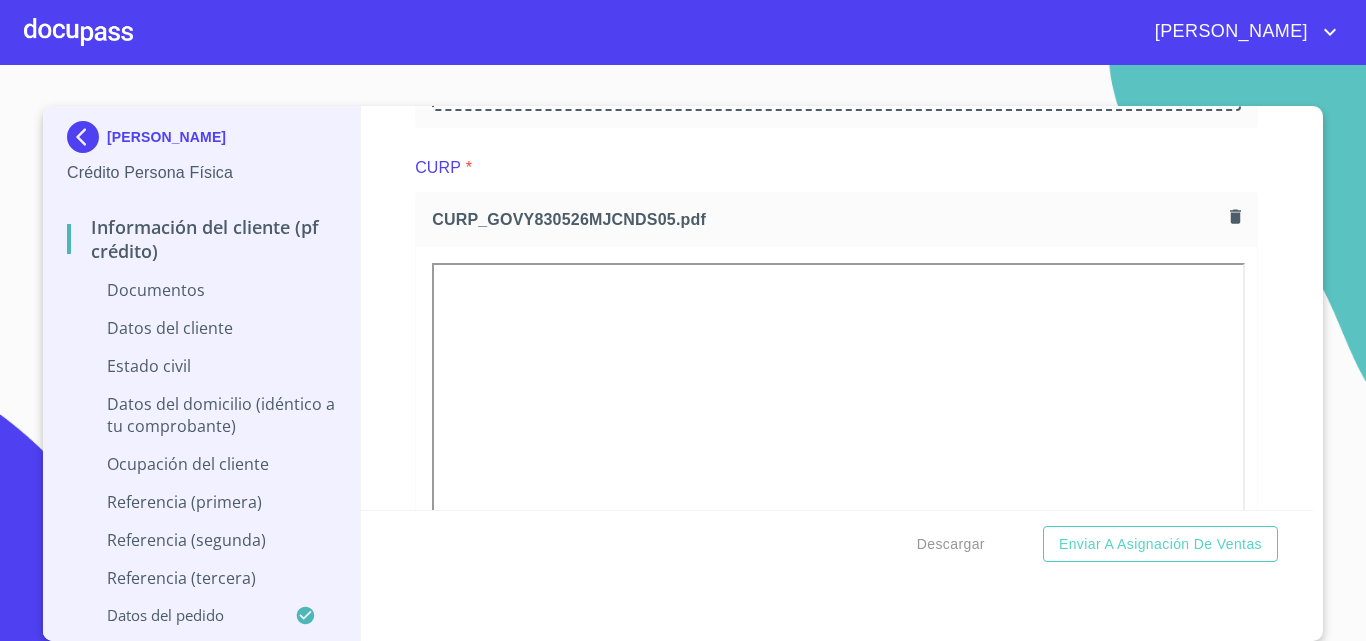 click on "Información del cliente (PF crédito)   Documentos Documento de identificación.   * INE ​ Identificación Oficial * Identificación Oficial Identificación Oficial Comprobante de Domicilio * Arrastra o selecciona el (los) documento(s) para agregar Fuente de ingresos   * Independiente/Dueño de negocio/Persona Moral ​ Comprobante de Ingresos mes 1 * Arrastra o selecciona el (los) documento(s) para agregar Comprobante de Ingresos mes 2 * Arrastra o selecciona el (los) documento(s) para agregar Comprobante de Ingresos mes 3 * [GEOGRAPHIC_DATA] o selecciona el (los) documento(s) para agregar CURP * CURP_GOVY830526MJCNDS05.pdf CURP_GOVY830526MJCNDS05.pdf Constancia de situación fiscal Arrastra o selecciona el (los) documento(s) para agregar Datos del cliente Apellido Paterno   * [PERSON_NAME] ​ Apellido Materno   * VIDRIO ​ Primer nombre   * YEESICA ​ Segundo Nombre [PERSON_NAME] ​ Fecha de nacimiento * ​ RFC   * ​ CURP   * ​ ID de Identificación ​ Nacionalidad   * ​ ​ País de nacimiento" at bounding box center (837, 308) 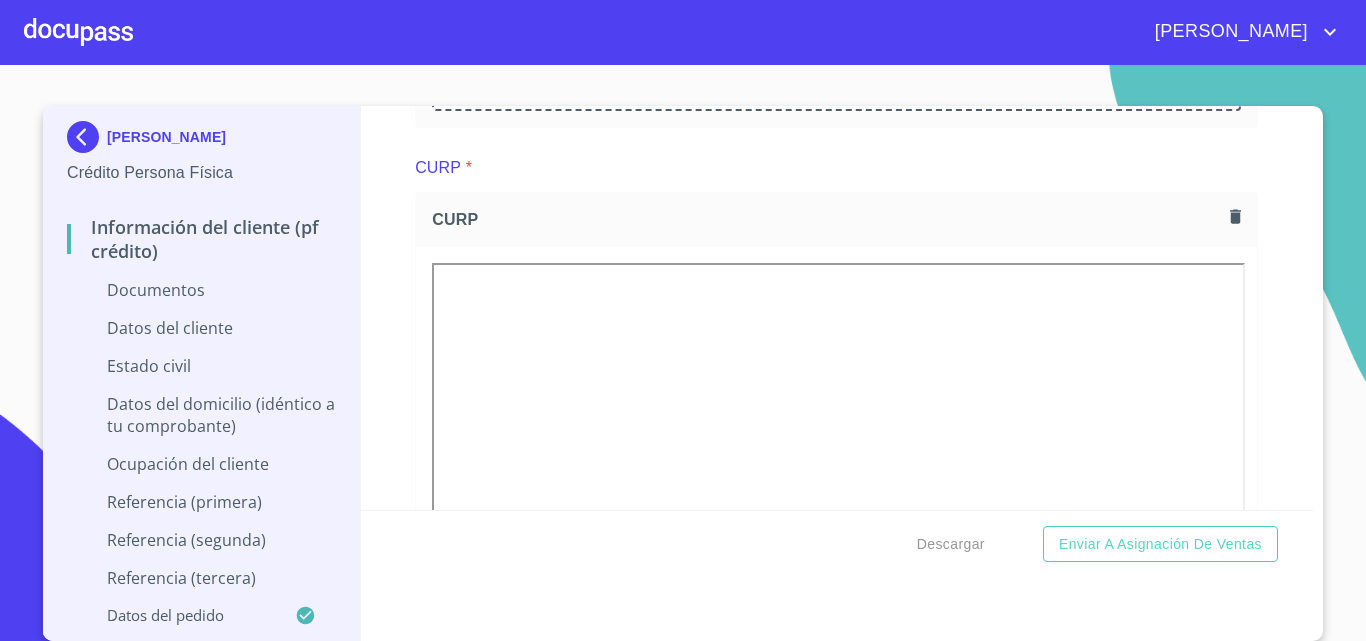 click on "[PERSON_NAME] Crédito Persona Física Información del cliente (PF crédito) Documentos Datos del cliente Estado Civil Datos del domicilio (idéntico a tu comprobante) Ocupación del Cliente Referencia (primera) Referencia (segunda) Referencia (tercera) Datos del pedido Información del cliente (PF crédito)   Documentos Documento de identificación.   * INE ​ Identificación Oficial * Identificación Oficial Identificación Oficial Comprobante de Domicilio * Arrastra o selecciona el (los) documento(s) para agregar Fuente de ingresos   * Independiente/Dueño de negocio/Persona Moral ​ Comprobante de Ingresos mes 1 * Arrastra o selecciona el (los) documento(s) para agregar Comprobante de Ingresos mes 2 * Arrastra o selecciona el (los) documento(s) para agregar Comprobante de Ingresos mes 3 * Arrastra o selecciona el (los) documento(s) para agregar CURP * CURP CURP Constancia de situación fiscal Arrastra o selecciona el (los) documento(s) para agregar Datos del cliente   * ​ *" at bounding box center [683, 353] 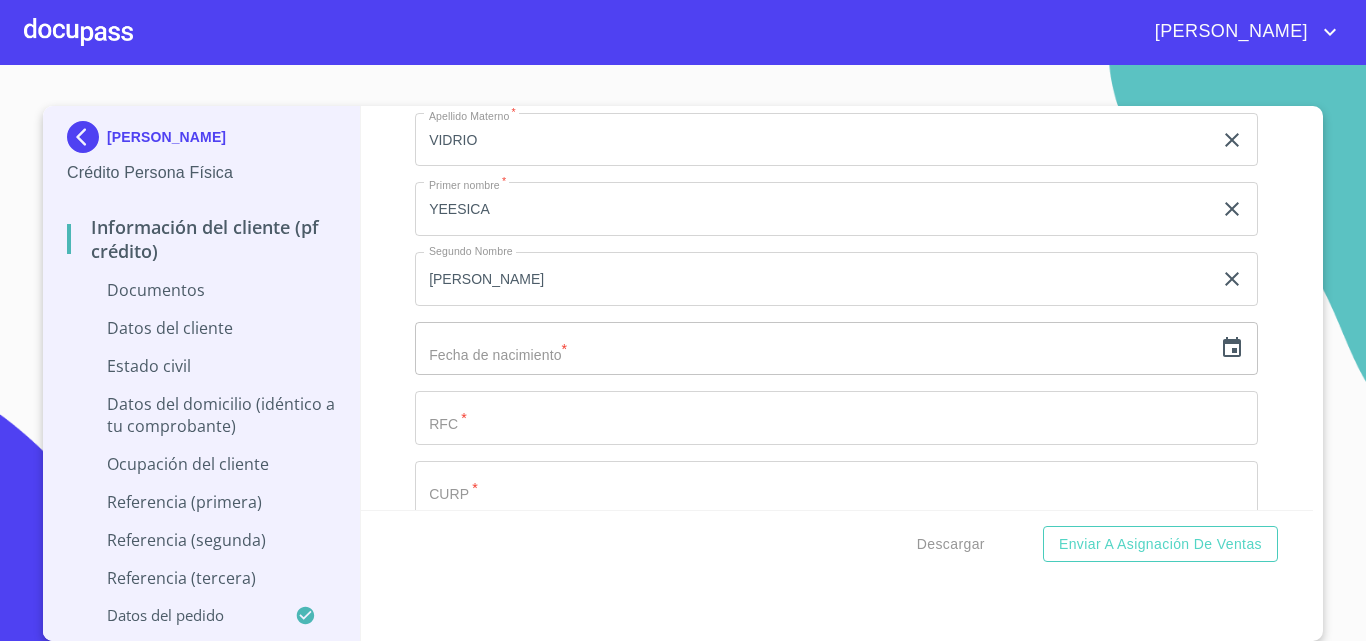 scroll, scrollTop: 3717, scrollLeft: 0, axis: vertical 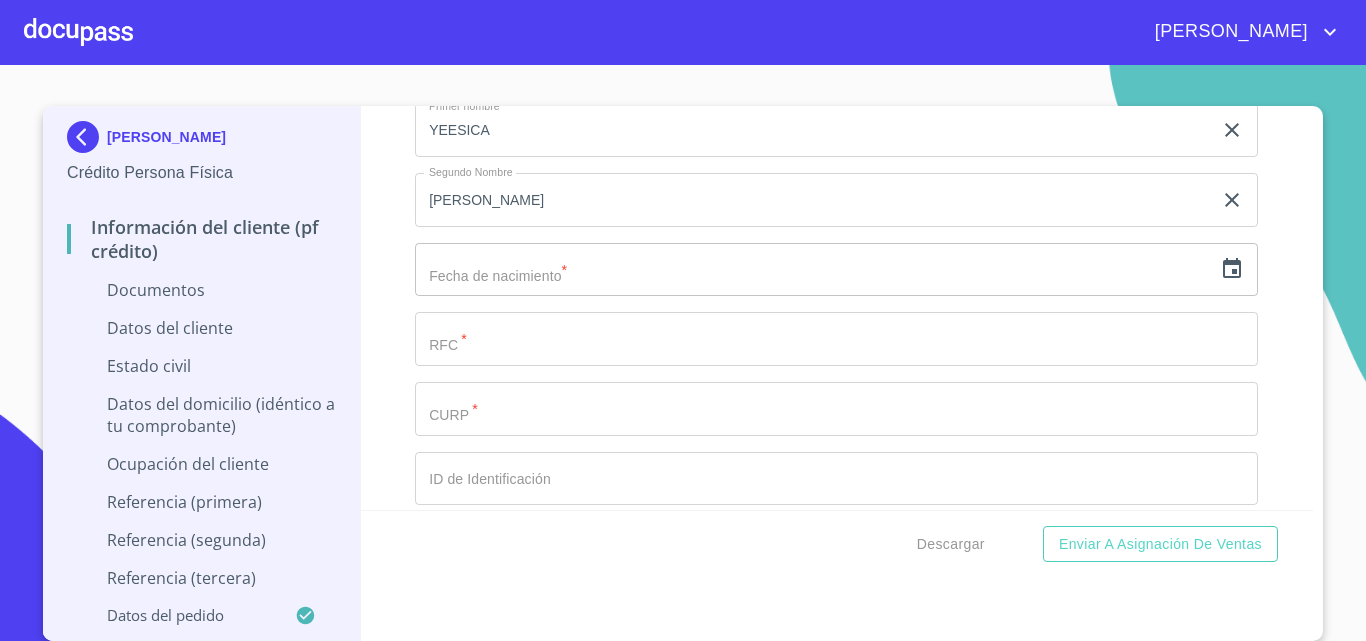 click at bounding box center [813, 270] 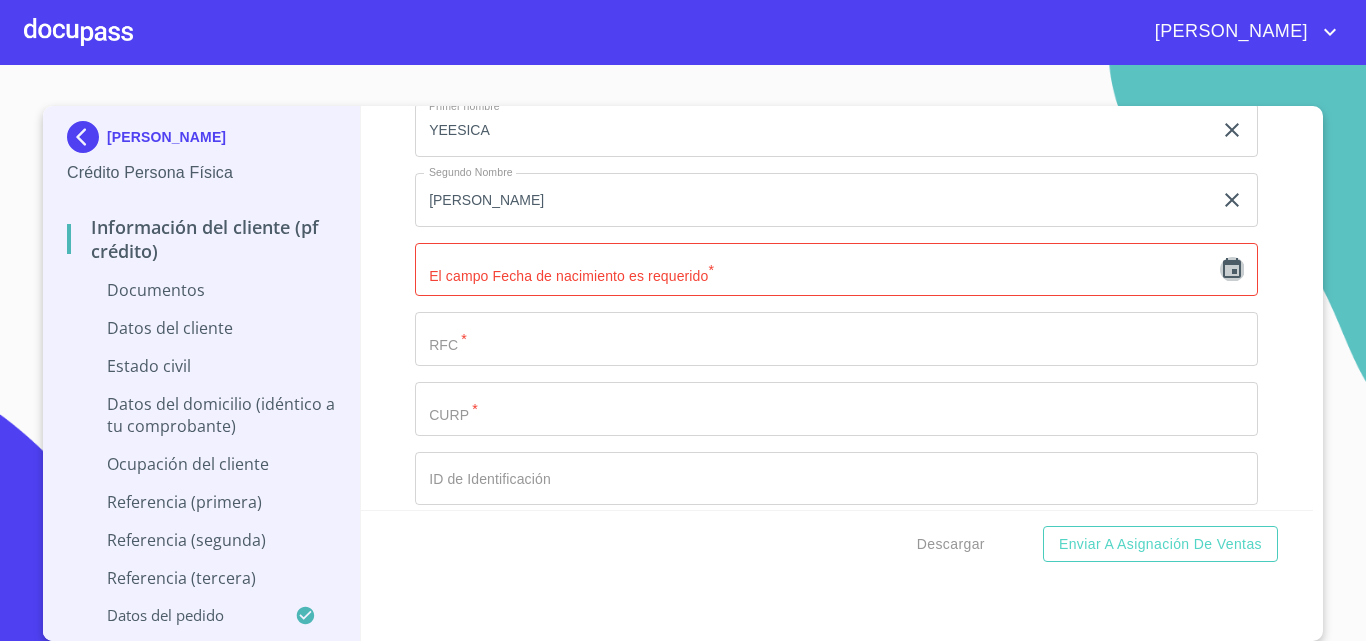 click 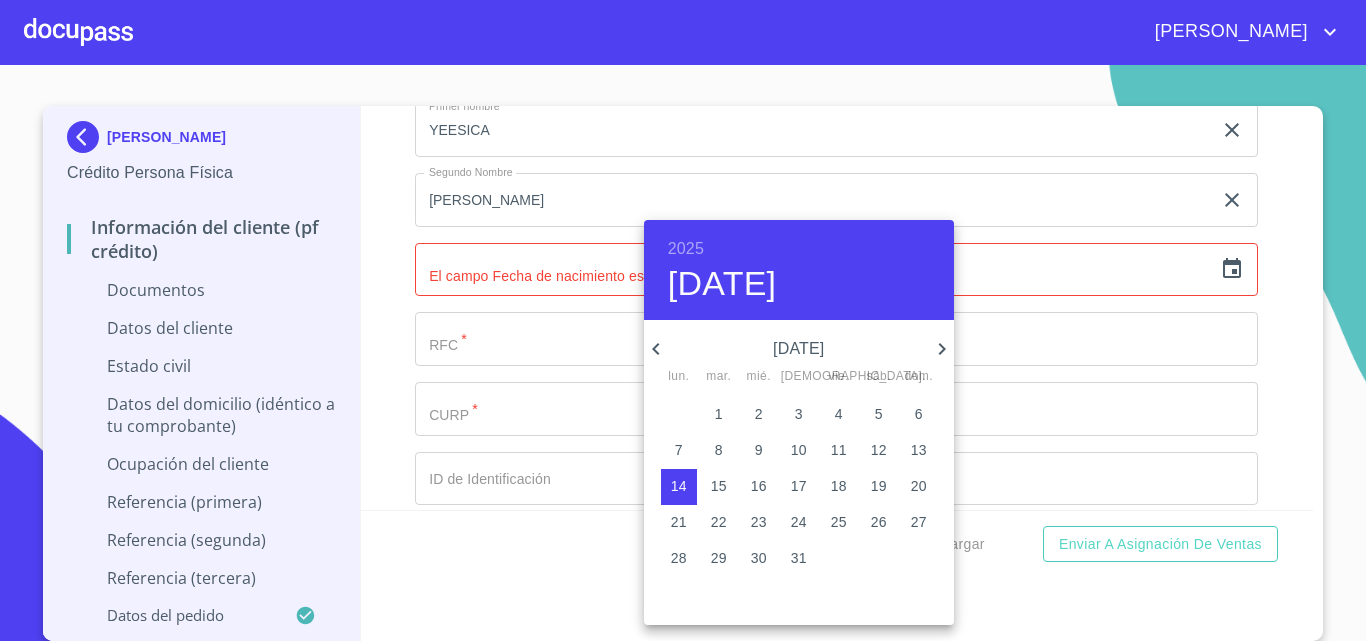 click on "2025" at bounding box center [686, 249] 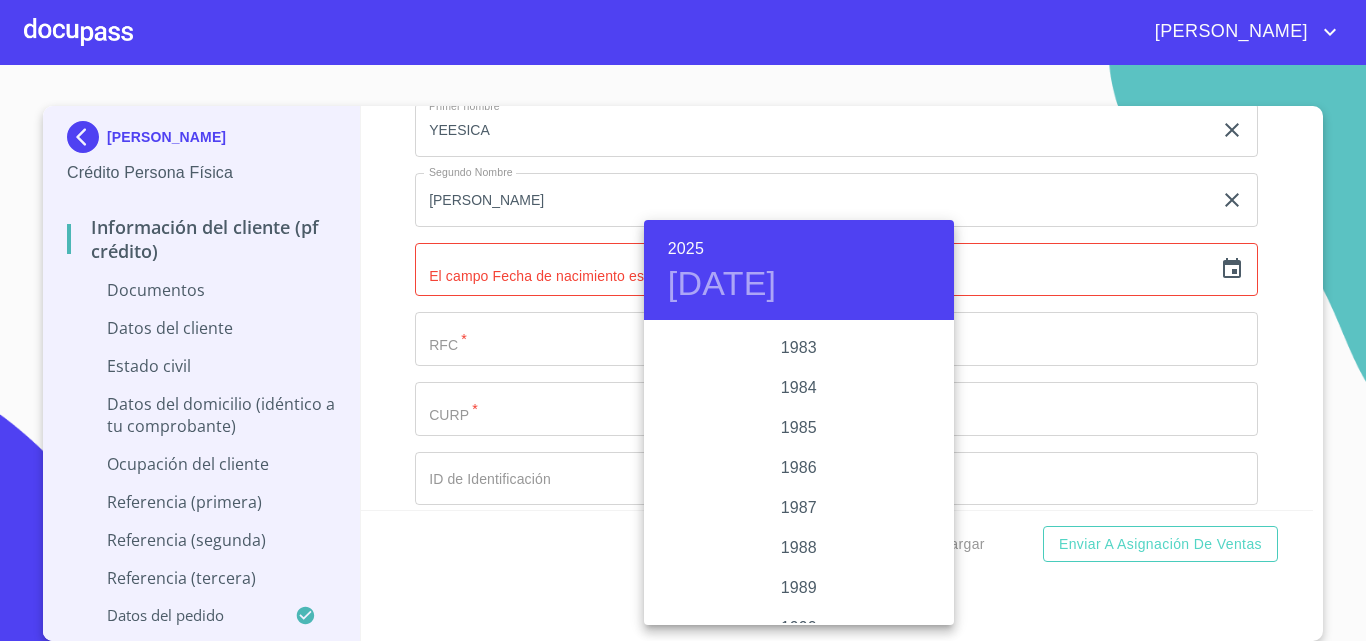 scroll, scrollTop: 2280, scrollLeft: 0, axis: vertical 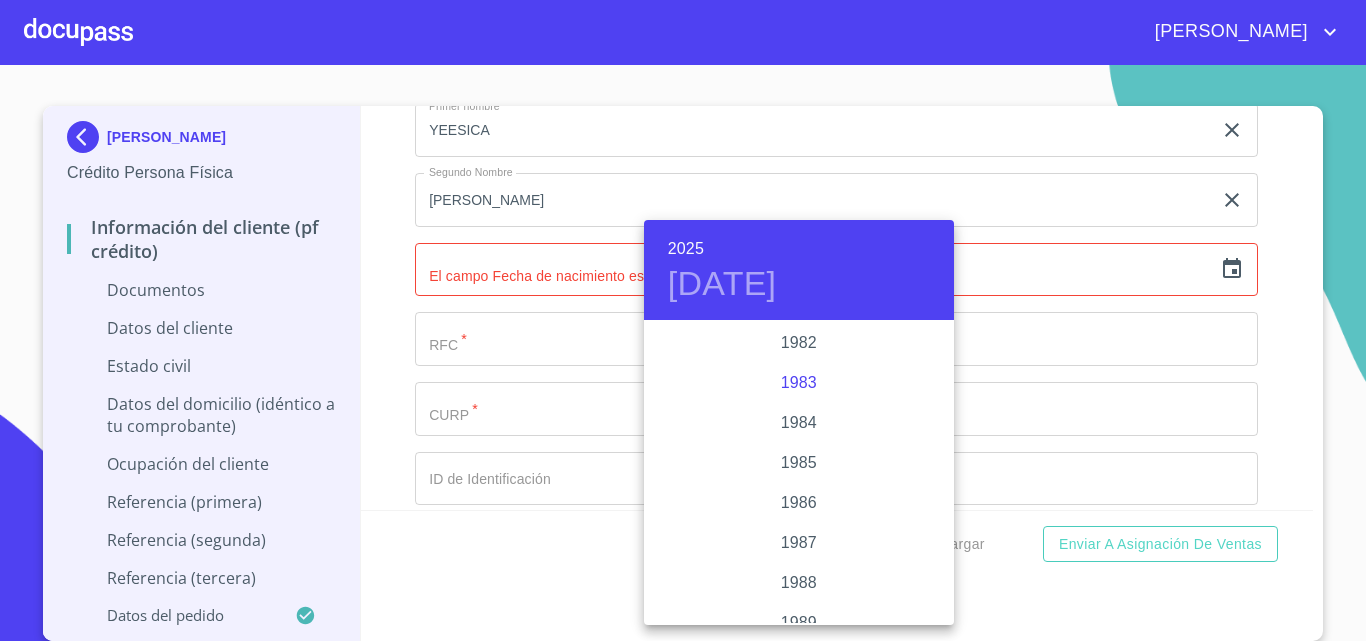 click on "1983" at bounding box center [799, 383] 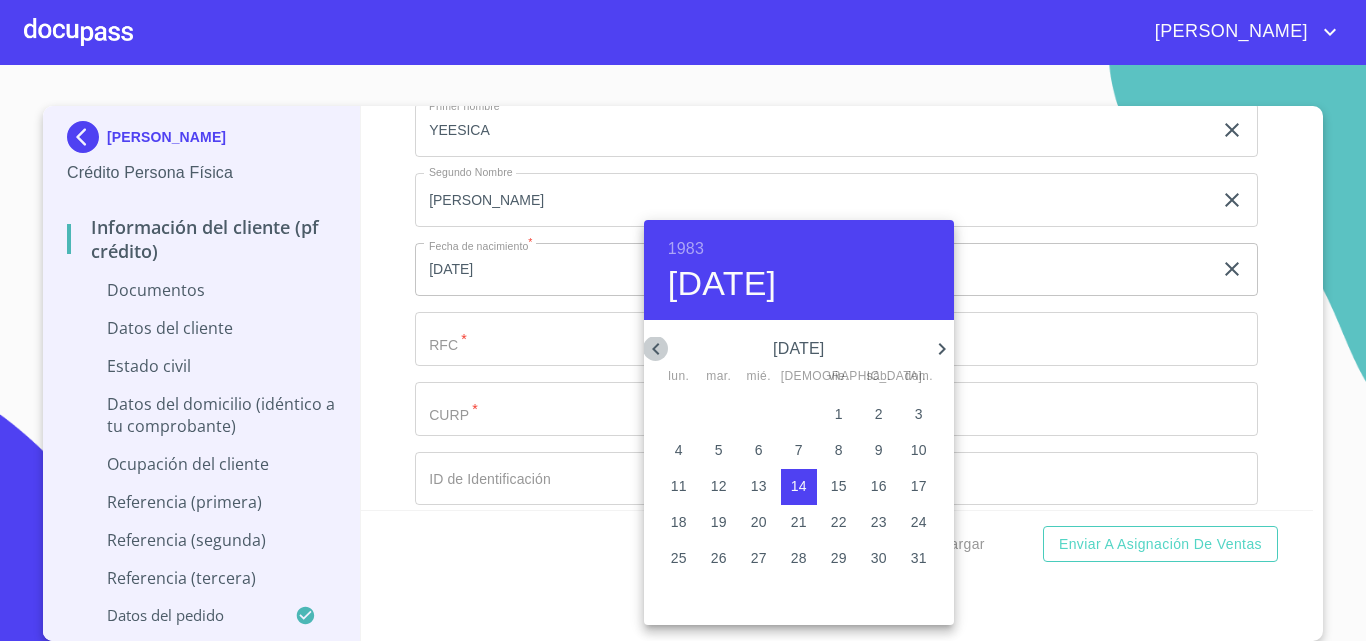 click 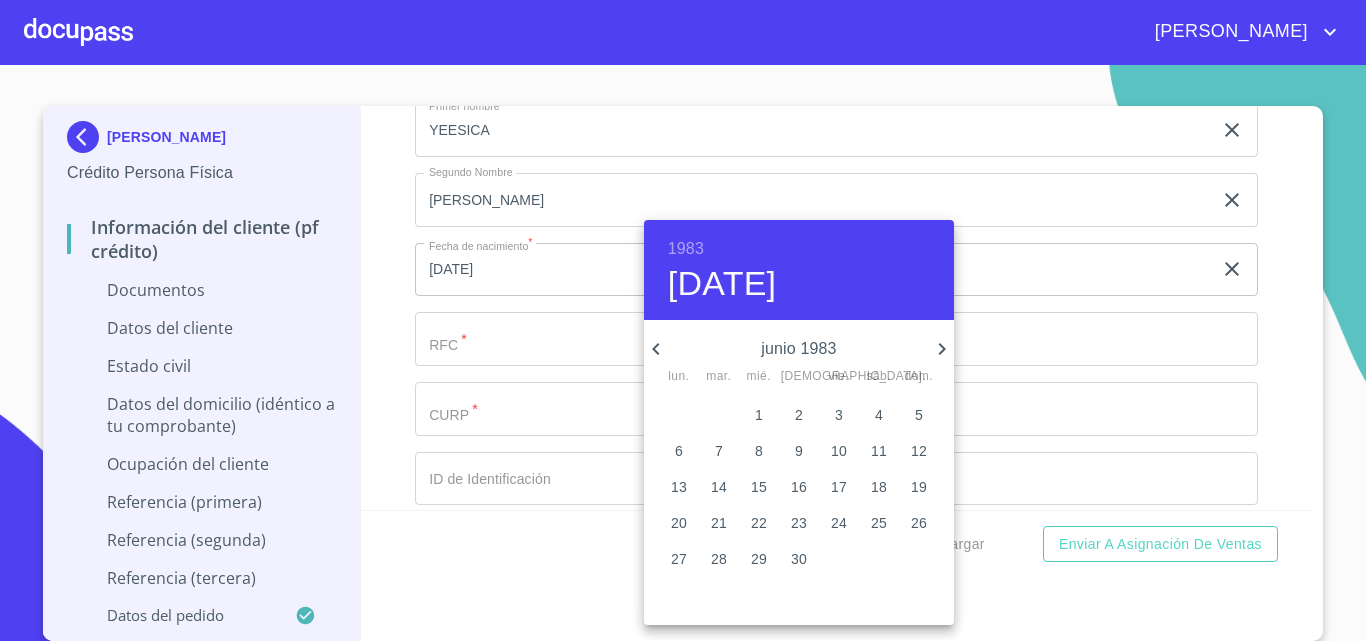 click 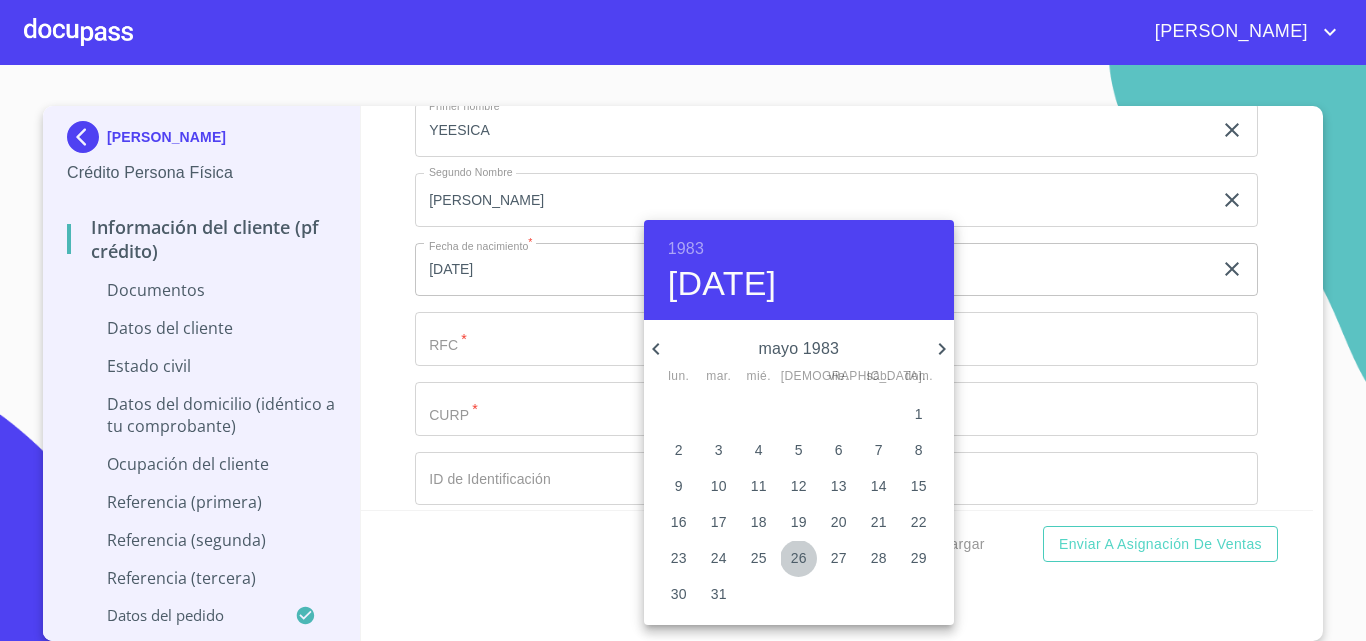 click on "26" at bounding box center (799, 558) 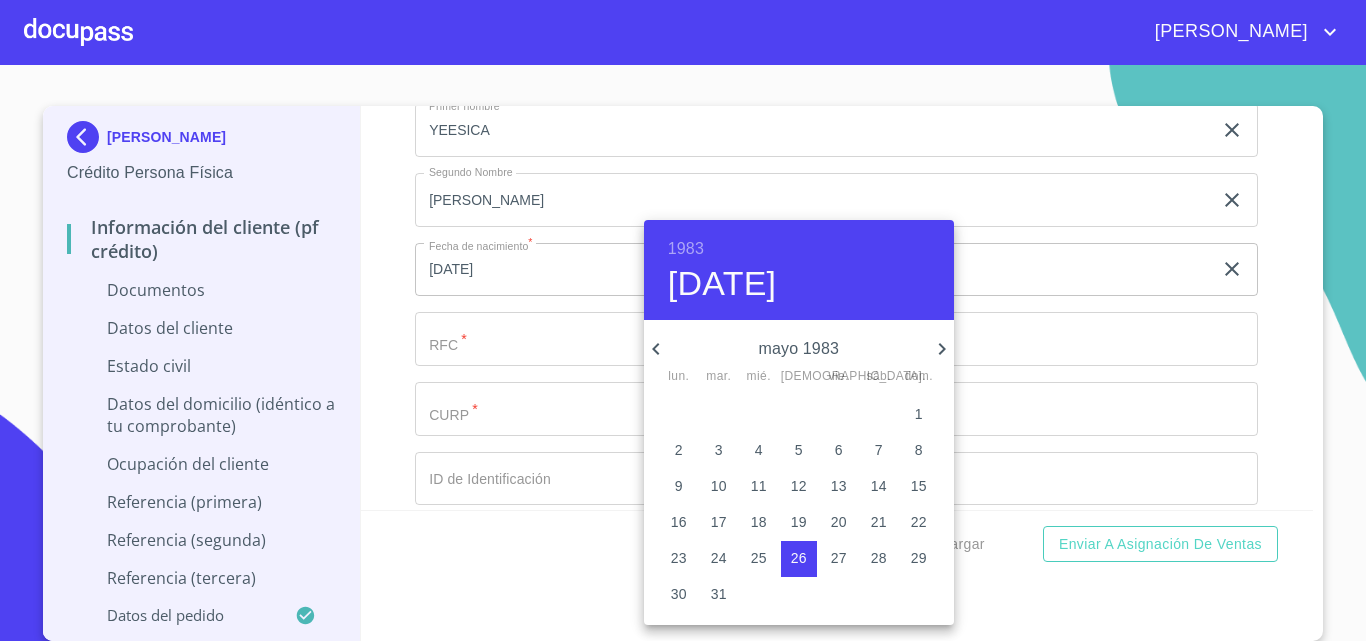 click at bounding box center [683, 320] 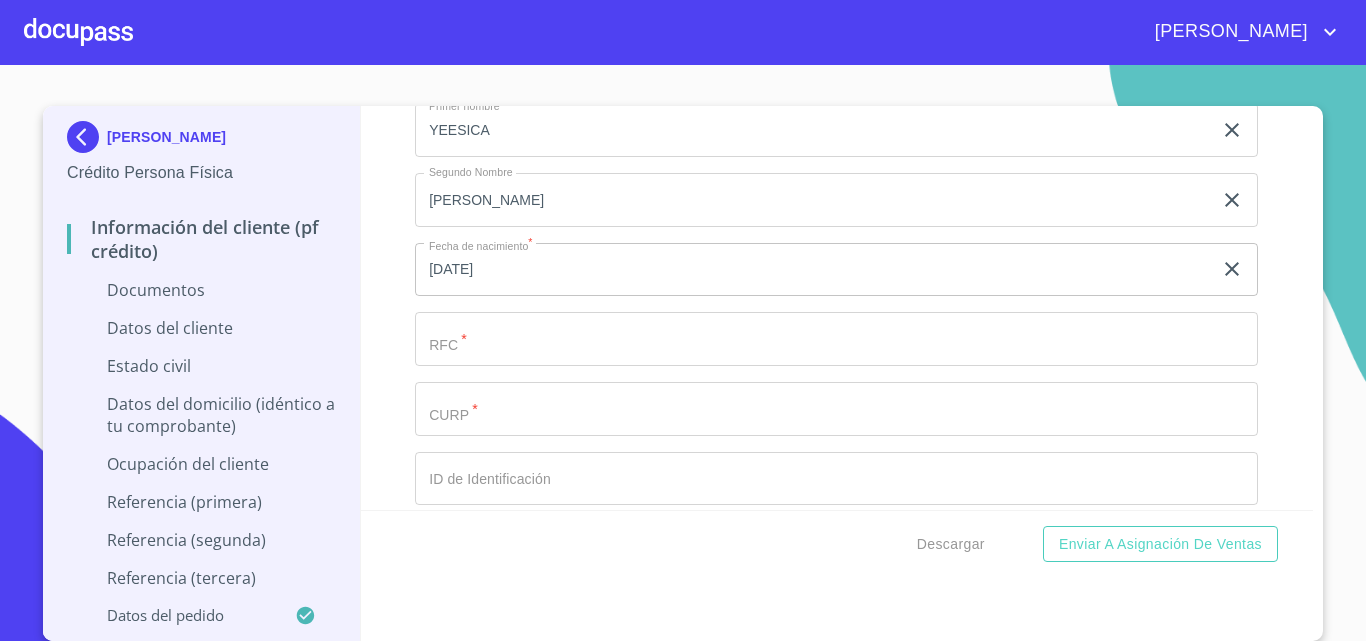 click on "Documento de identificación.   *" at bounding box center [813, -9] 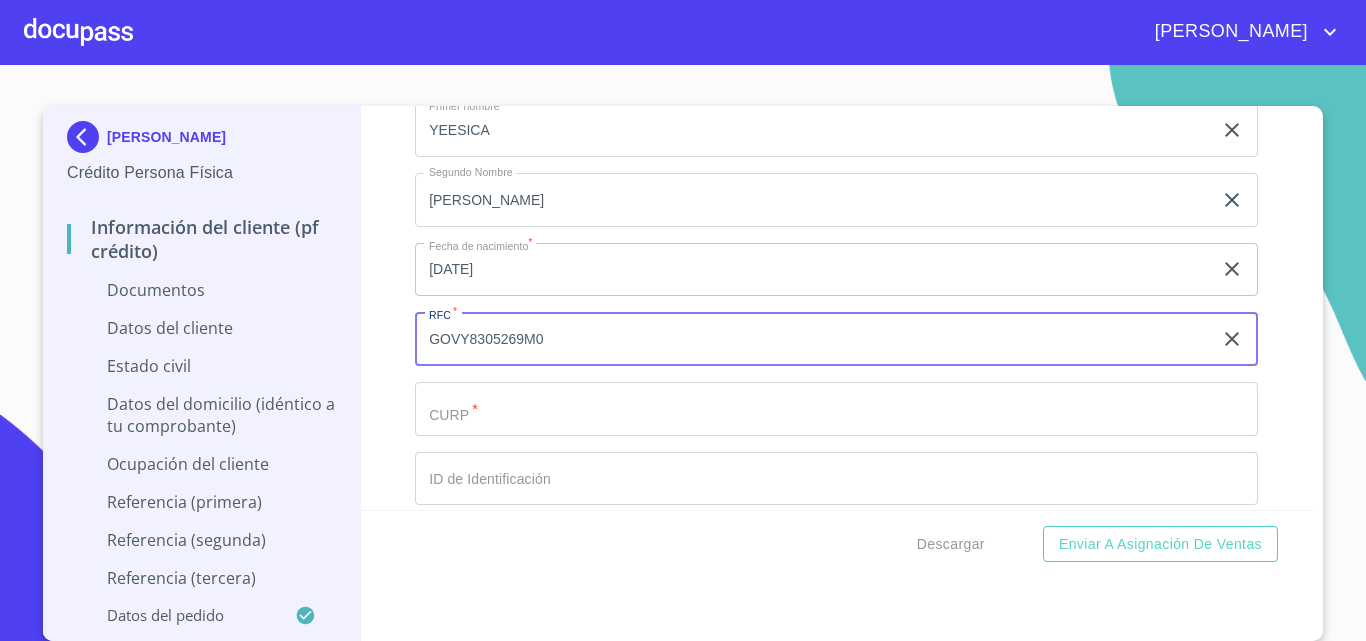 type on "GOVY8305269M0" 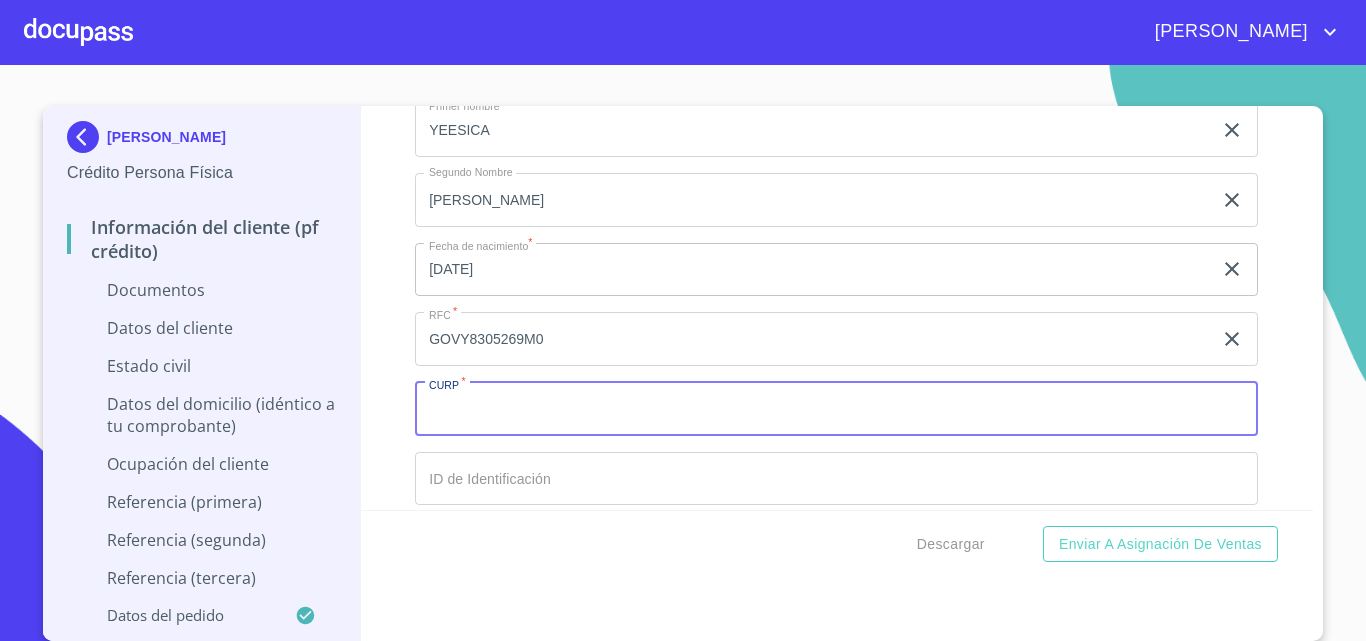 click on "Documento de identificación.   *" at bounding box center (836, 409) 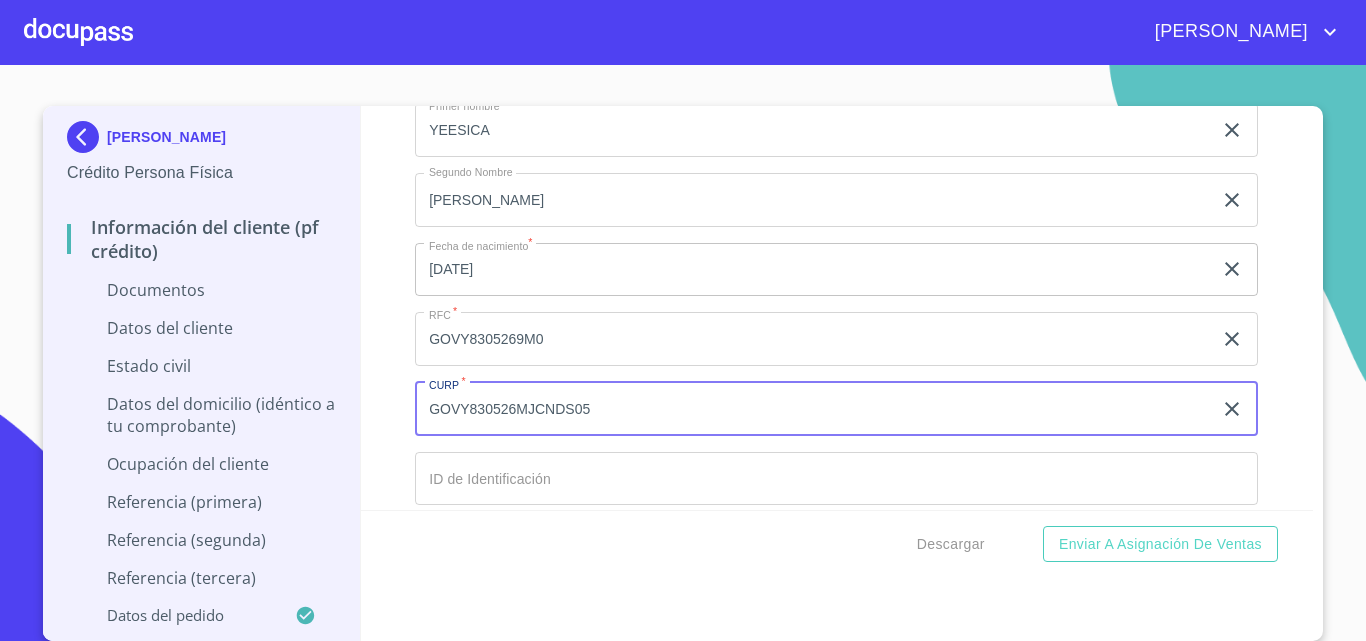 type on "GOVY830526MJCNDS05" 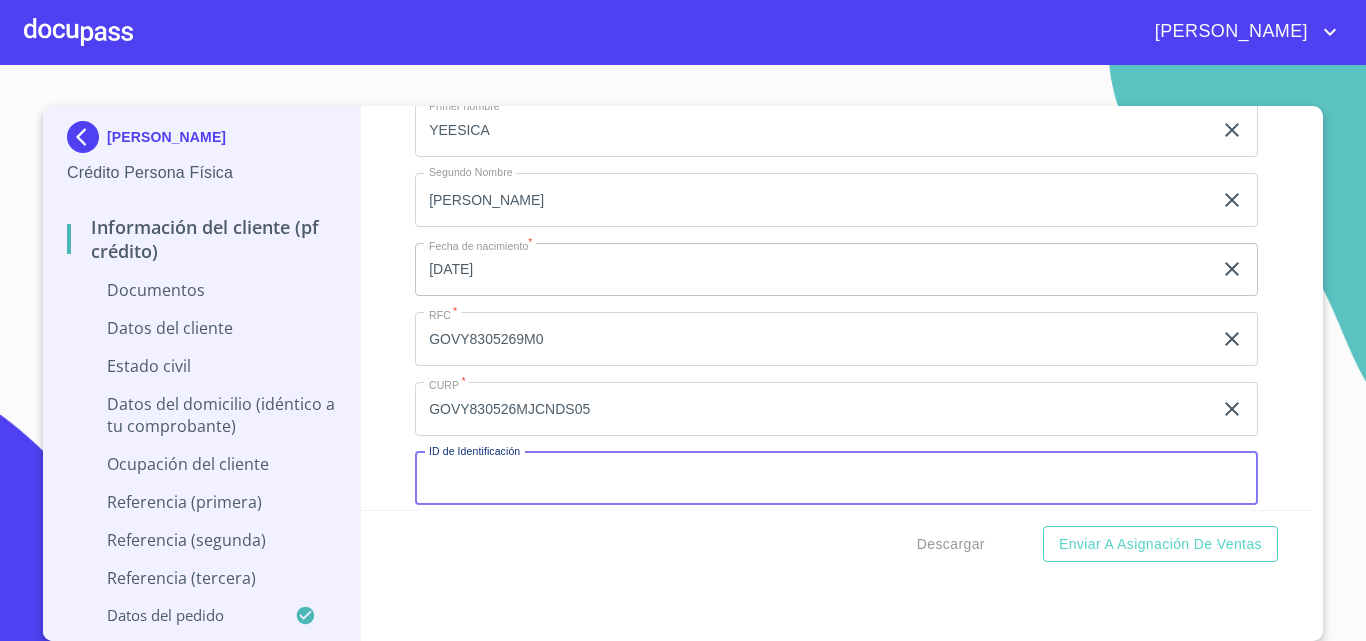 click on "Documento de identificación.   *" at bounding box center [836, 479] 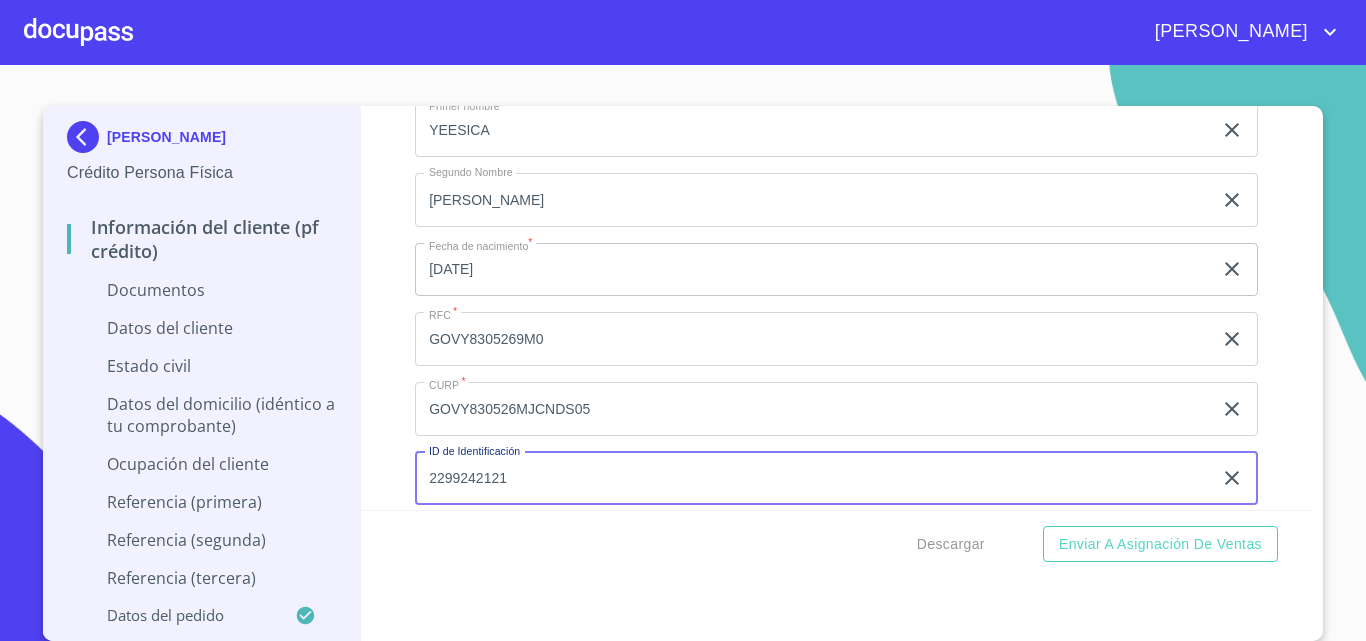 scroll, scrollTop: 3917, scrollLeft: 0, axis: vertical 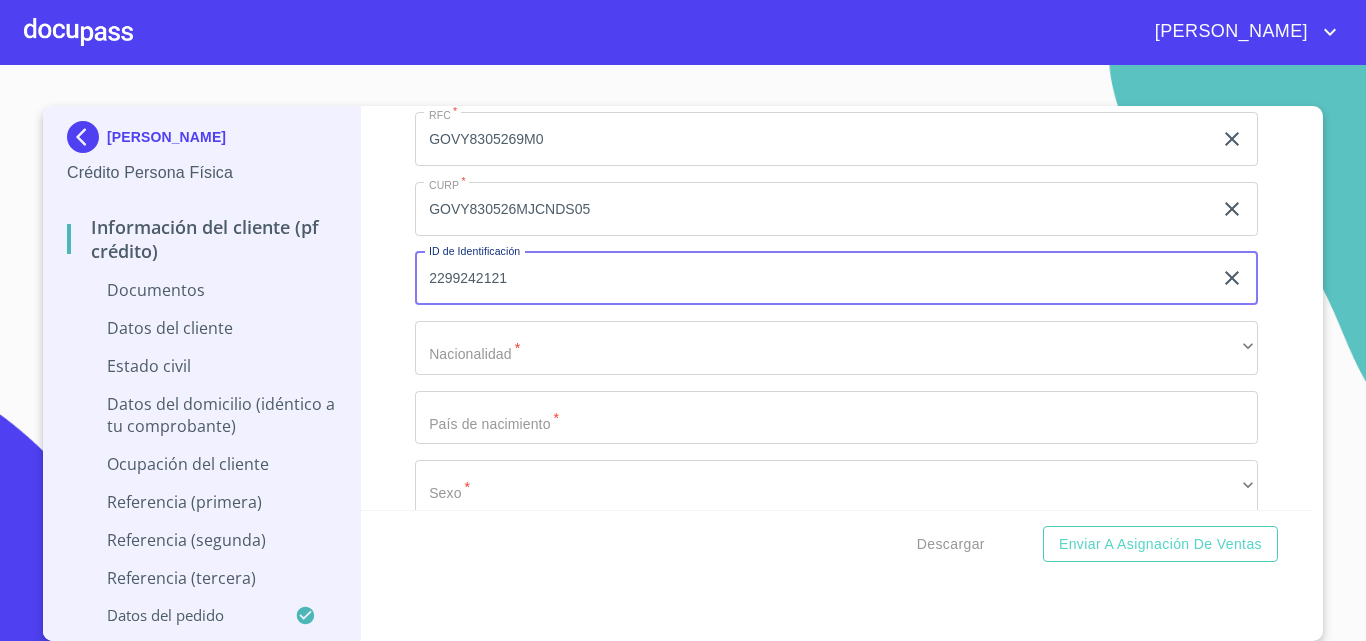 type on "2299242121" 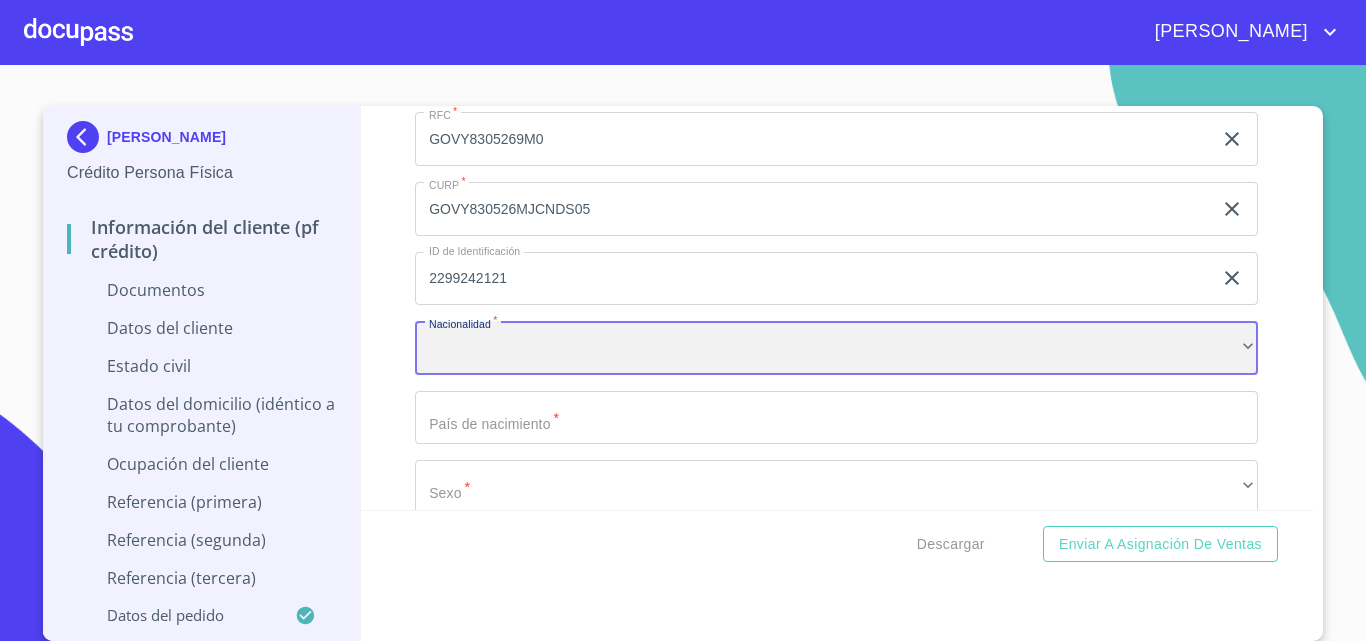 click on "​" at bounding box center (836, 348) 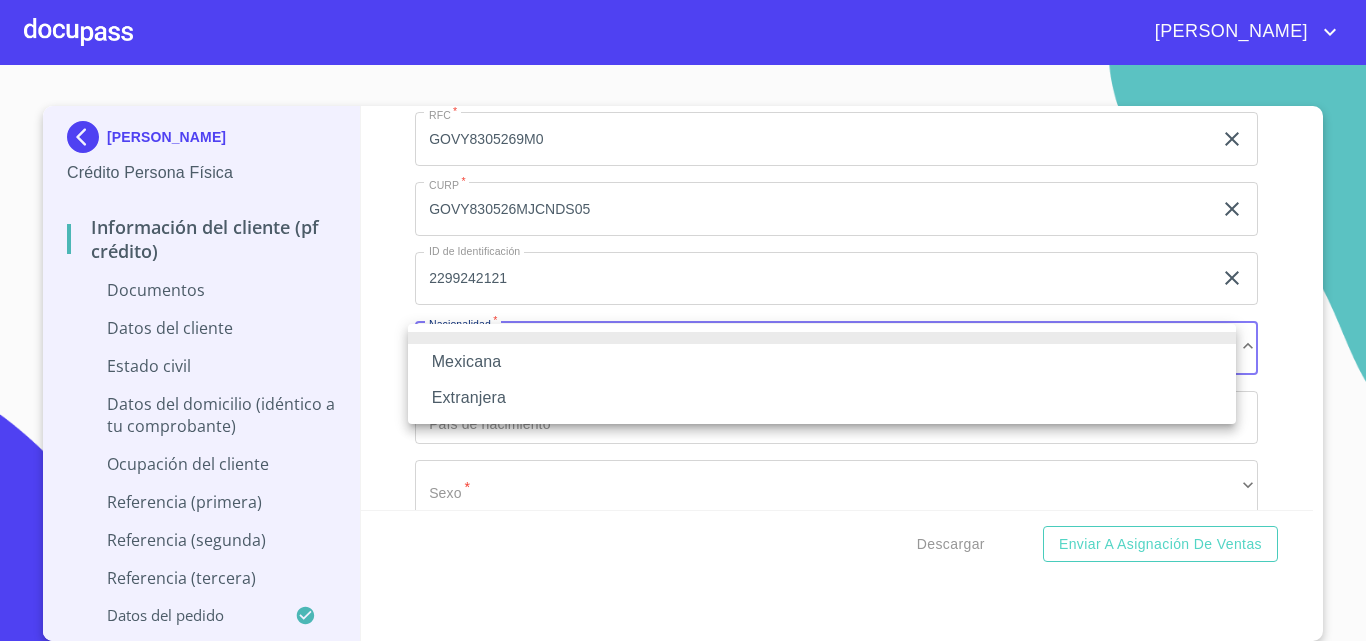 click on "Mexicana" at bounding box center [822, 362] 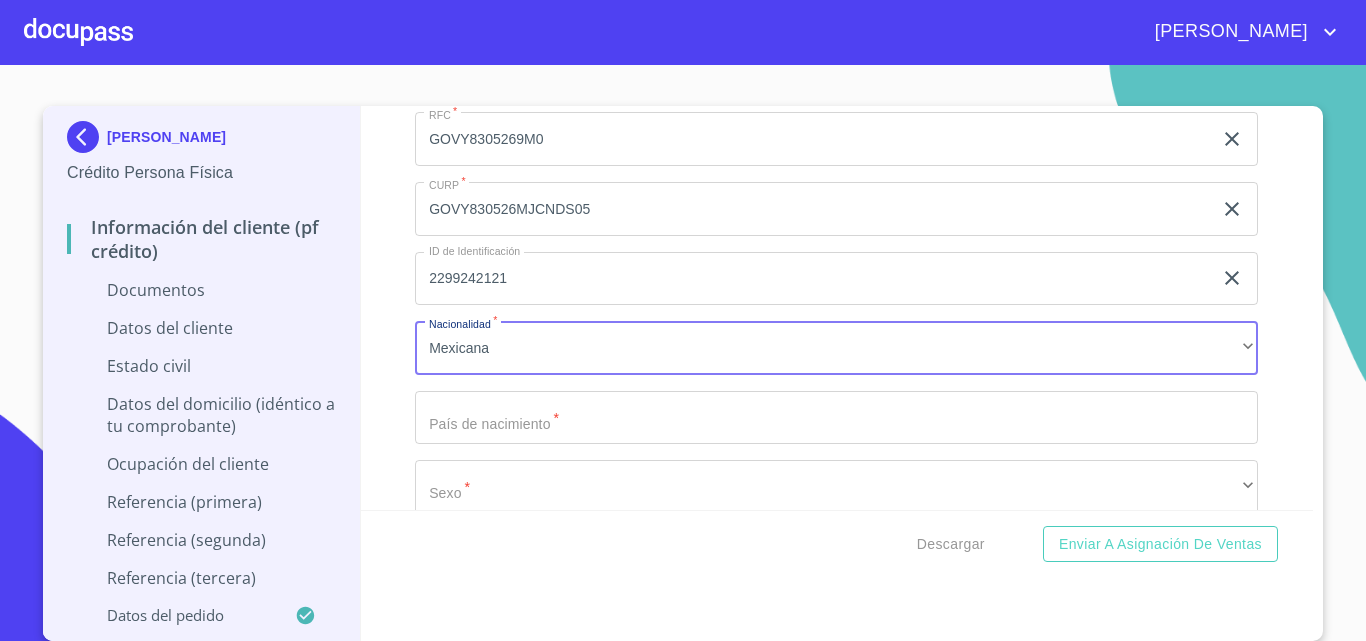 click on "Documento de identificación.   *" at bounding box center [813, -209] 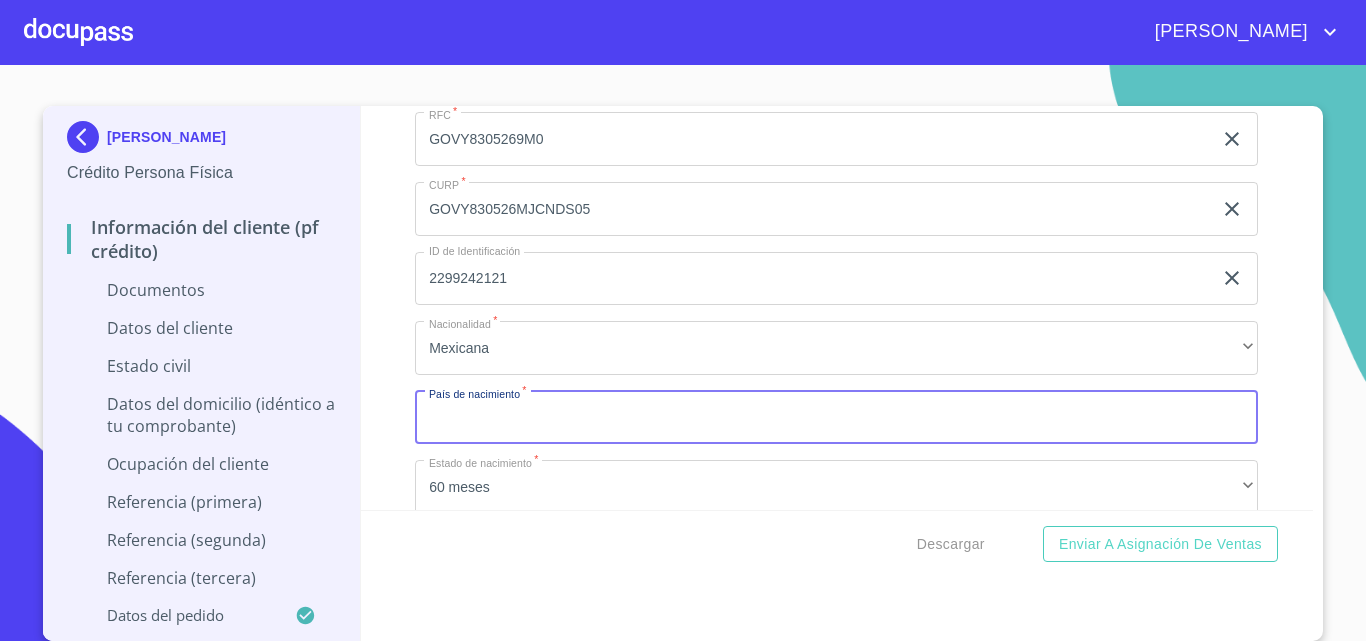 scroll, scrollTop: 4017, scrollLeft: 0, axis: vertical 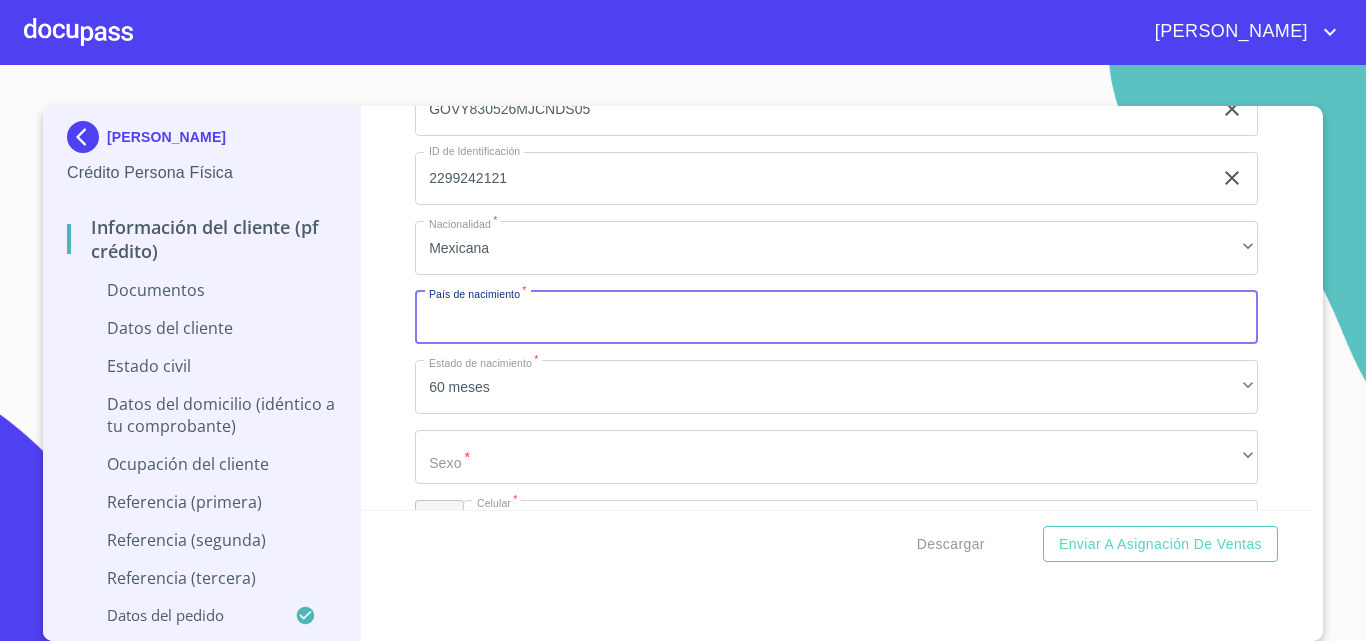 click on "Documento de identificación.   *" at bounding box center [836, 318] 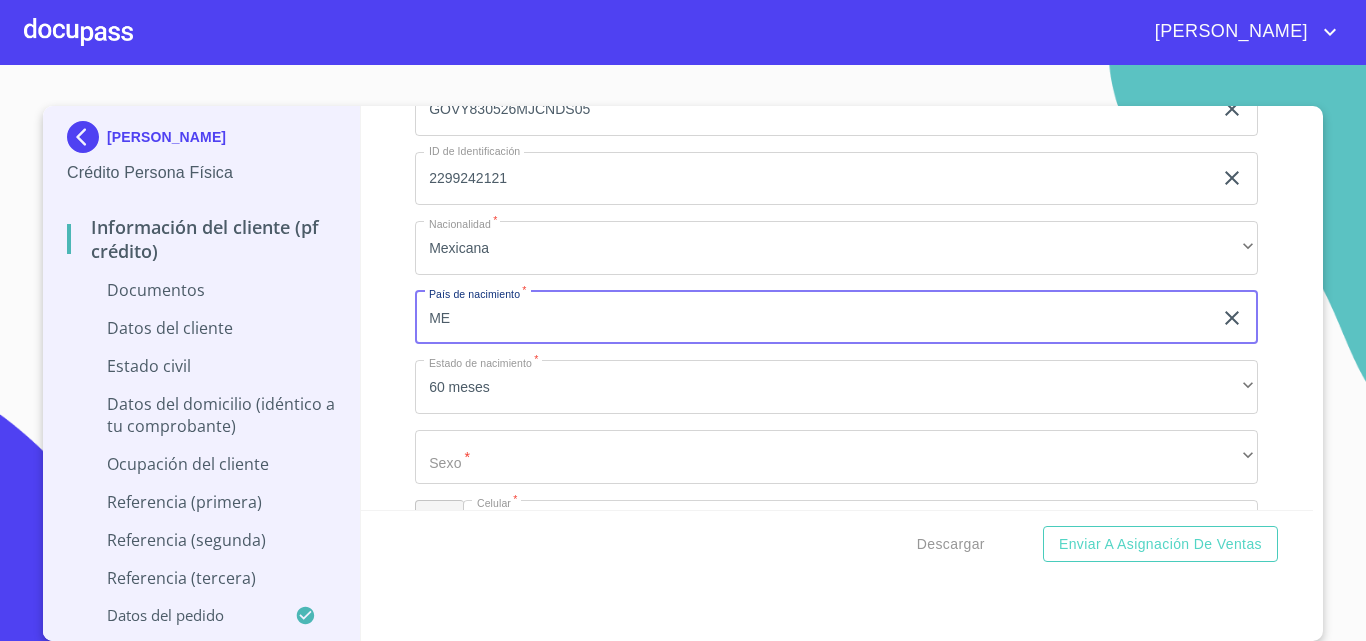 type on "[GEOGRAPHIC_DATA]" 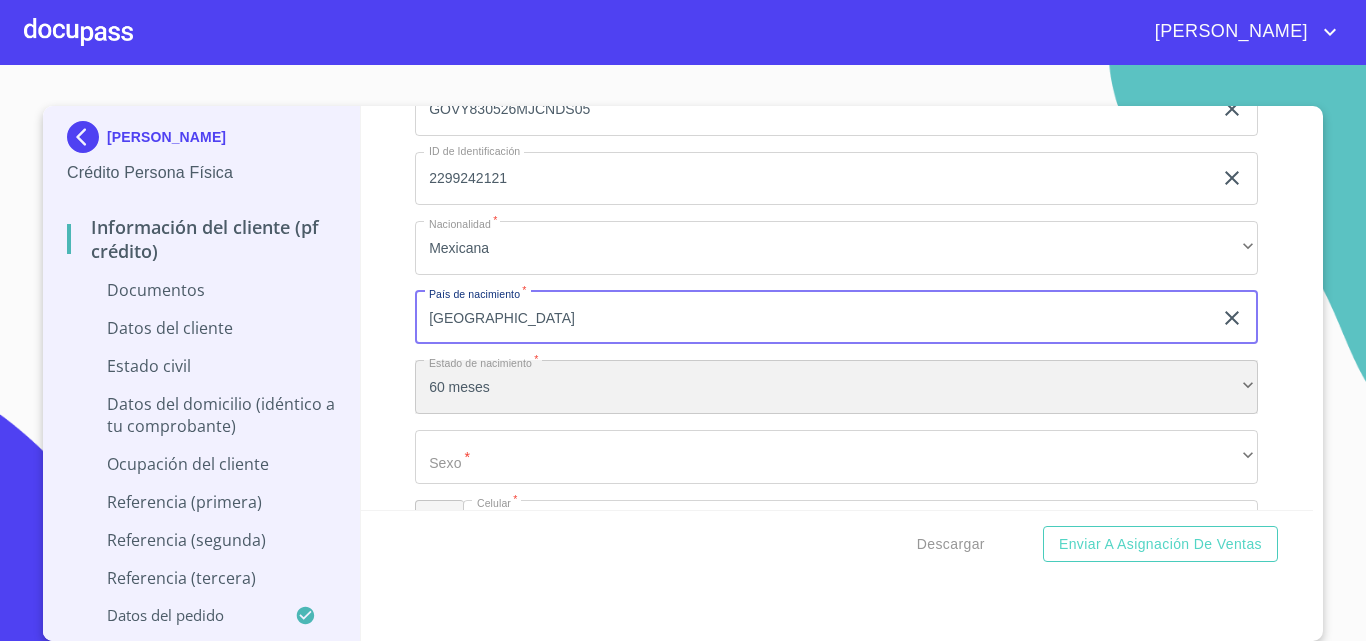 click on "60 meses" at bounding box center (836, 387) 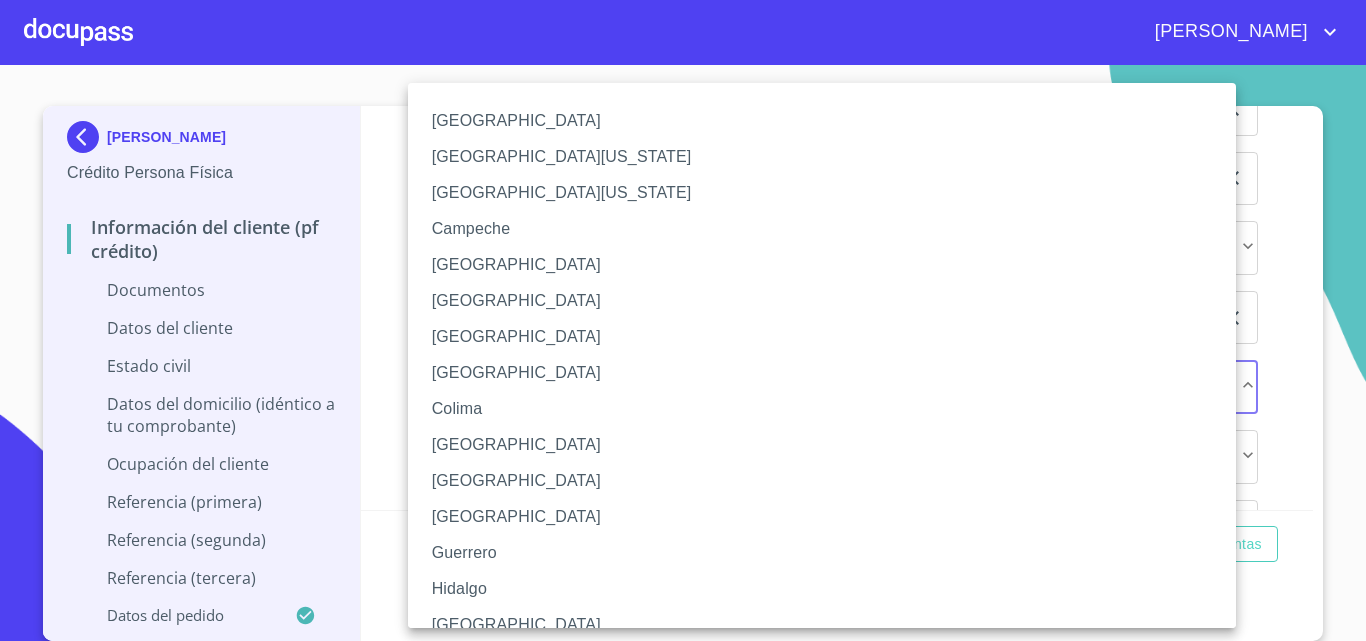 click on "[GEOGRAPHIC_DATA]" at bounding box center (829, 625) 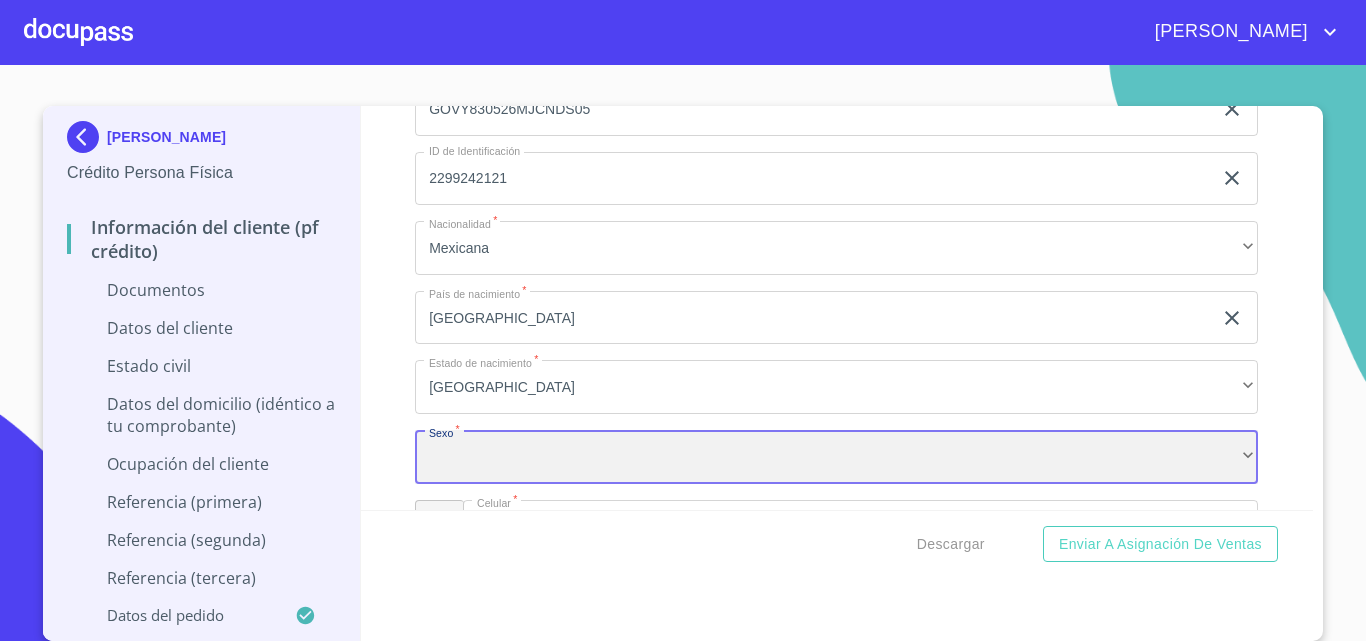 click on "​" at bounding box center [836, 457] 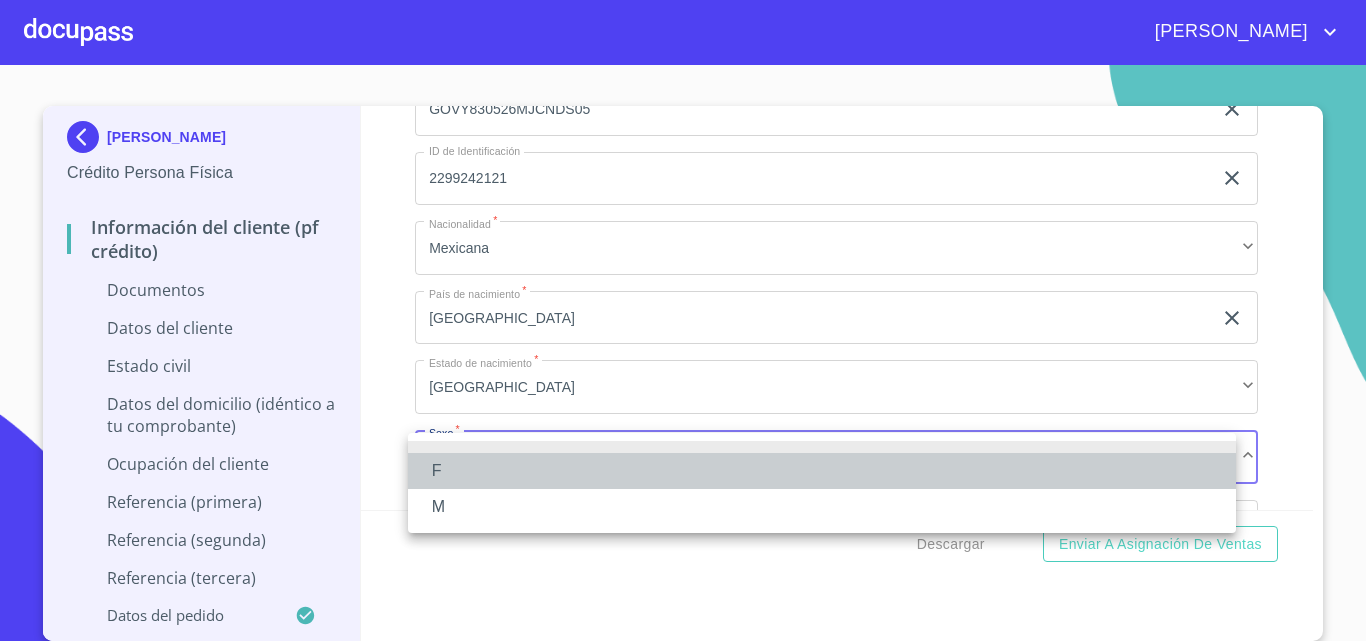 click on "F" at bounding box center [822, 471] 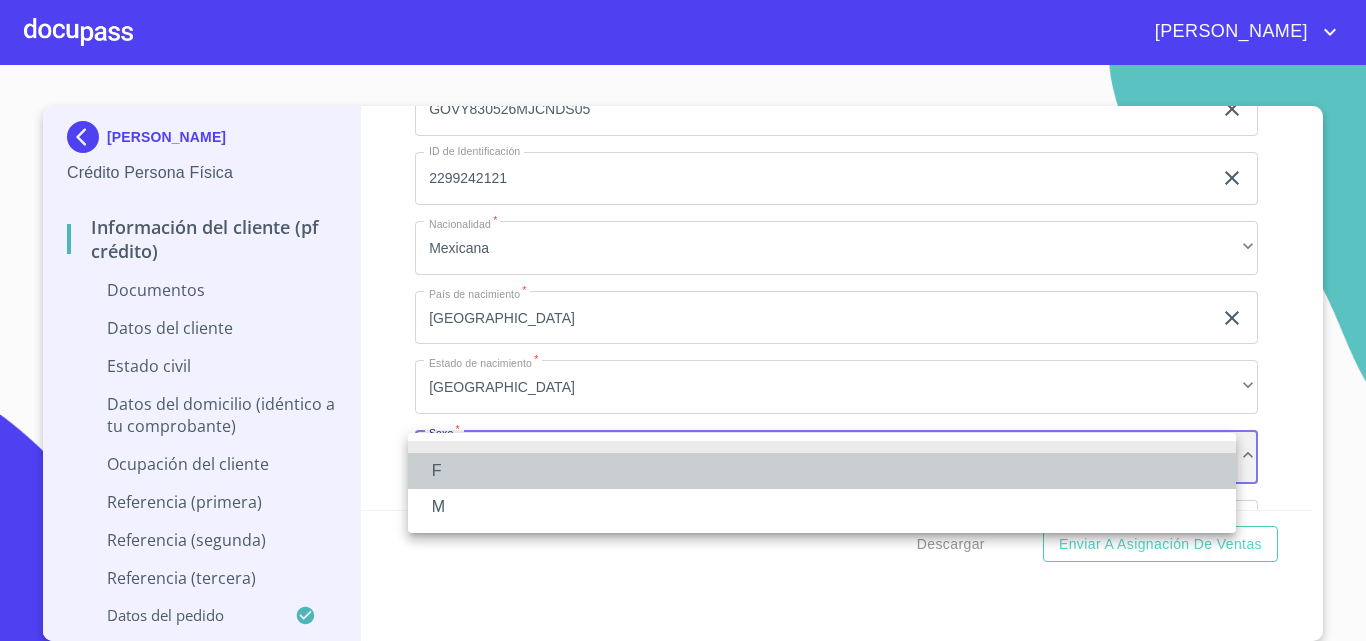 scroll, scrollTop: 6, scrollLeft: 0, axis: vertical 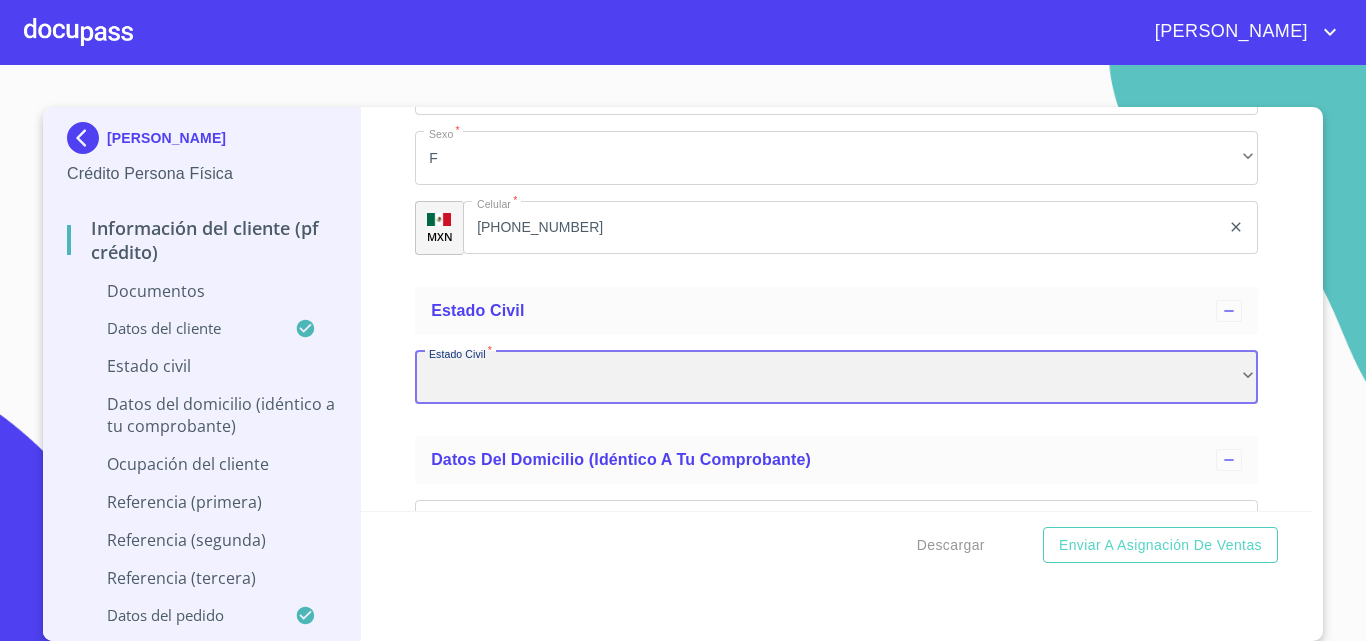 click on "​" at bounding box center (836, 378) 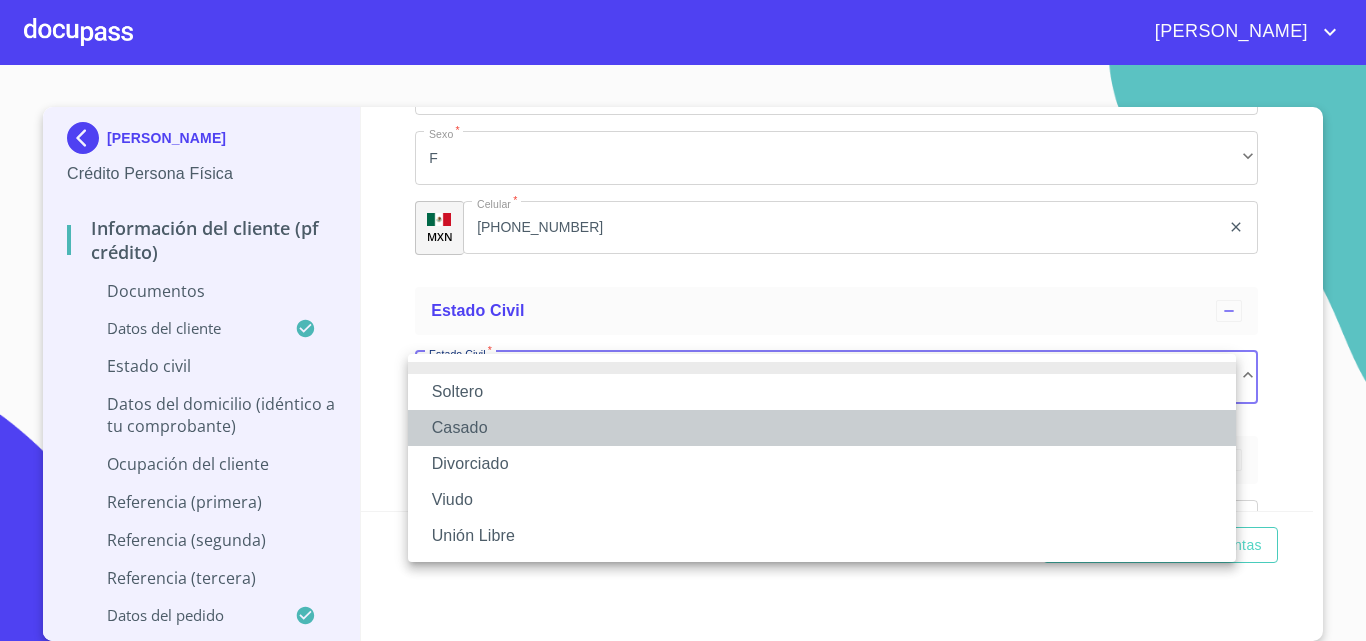 click on "Casado" at bounding box center (822, 428) 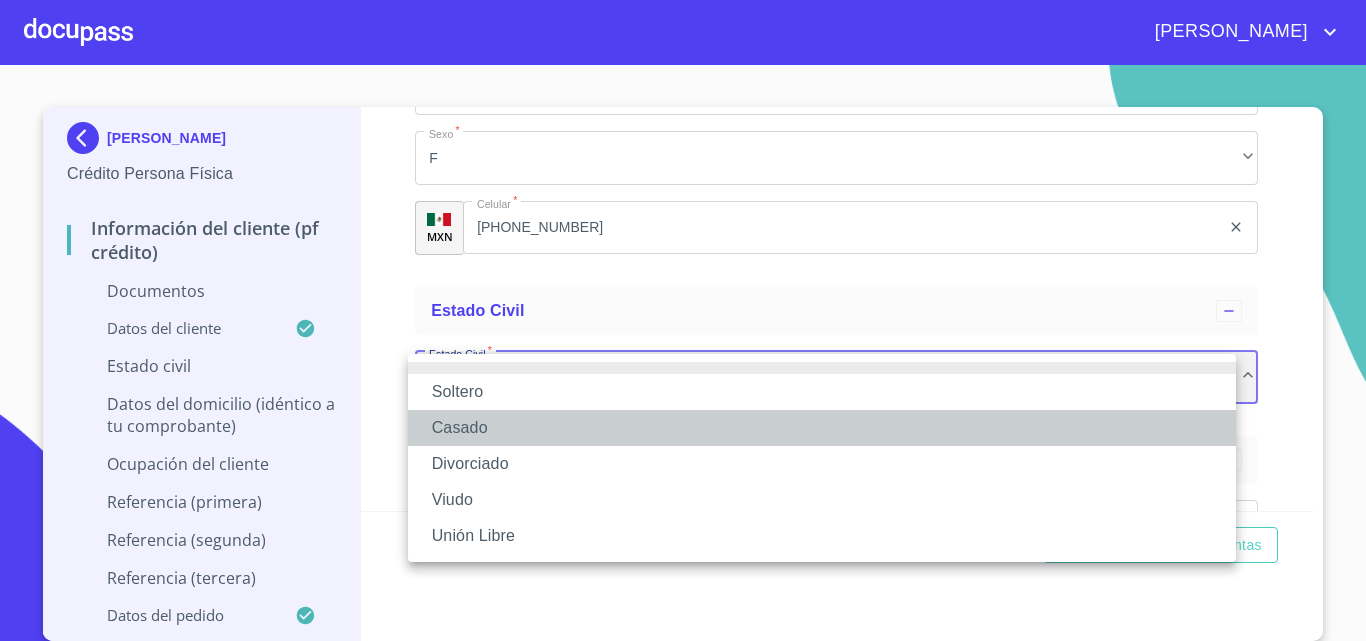 scroll, scrollTop: 4, scrollLeft: 0, axis: vertical 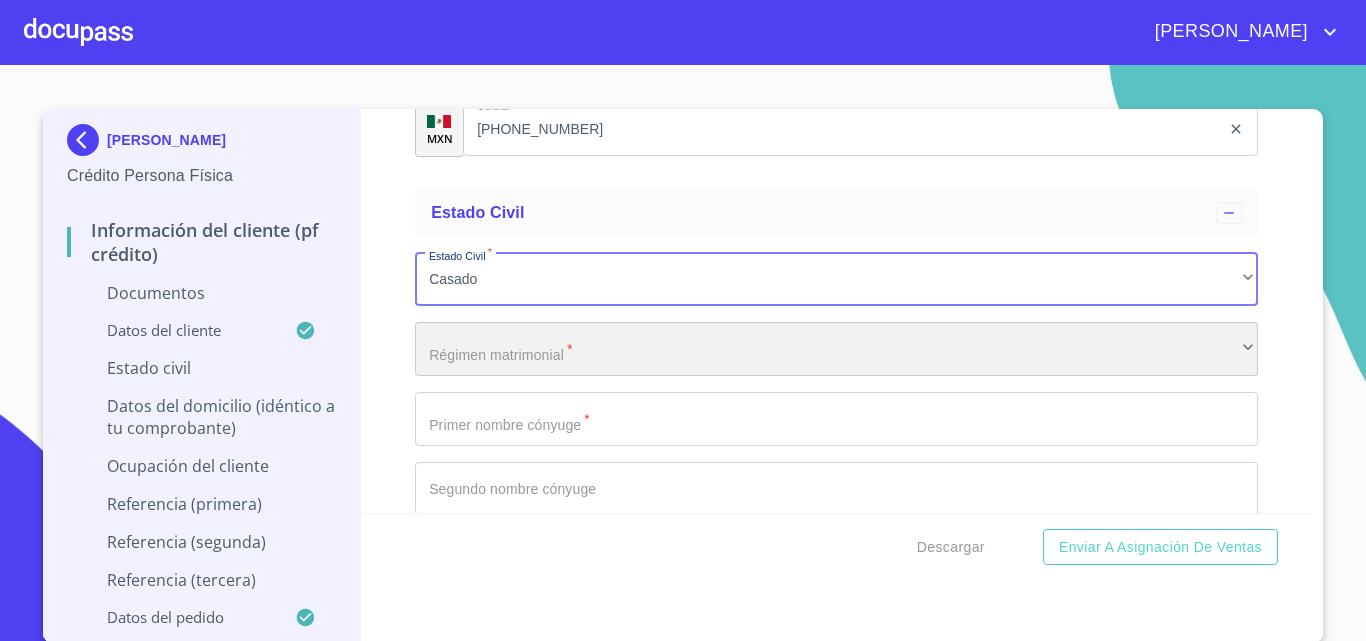 click on "​" at bounding box center (836, 349) 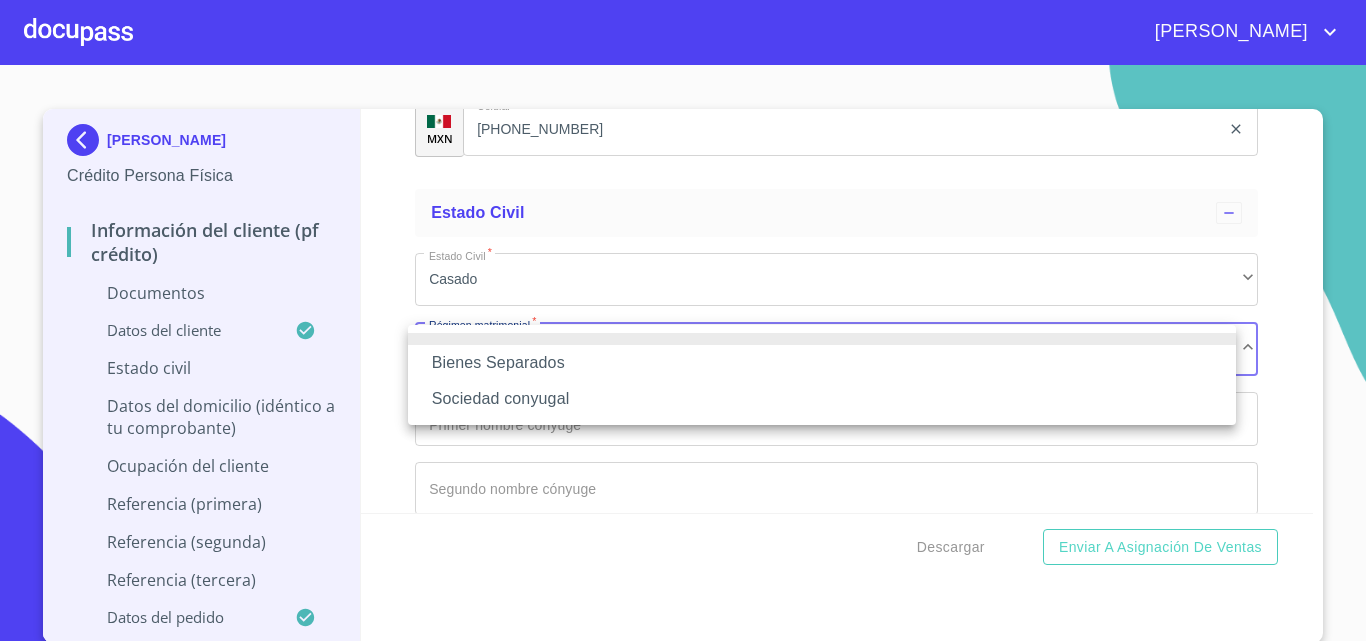 click on "Sociedad conyugal" at bounding box center (822, 399) 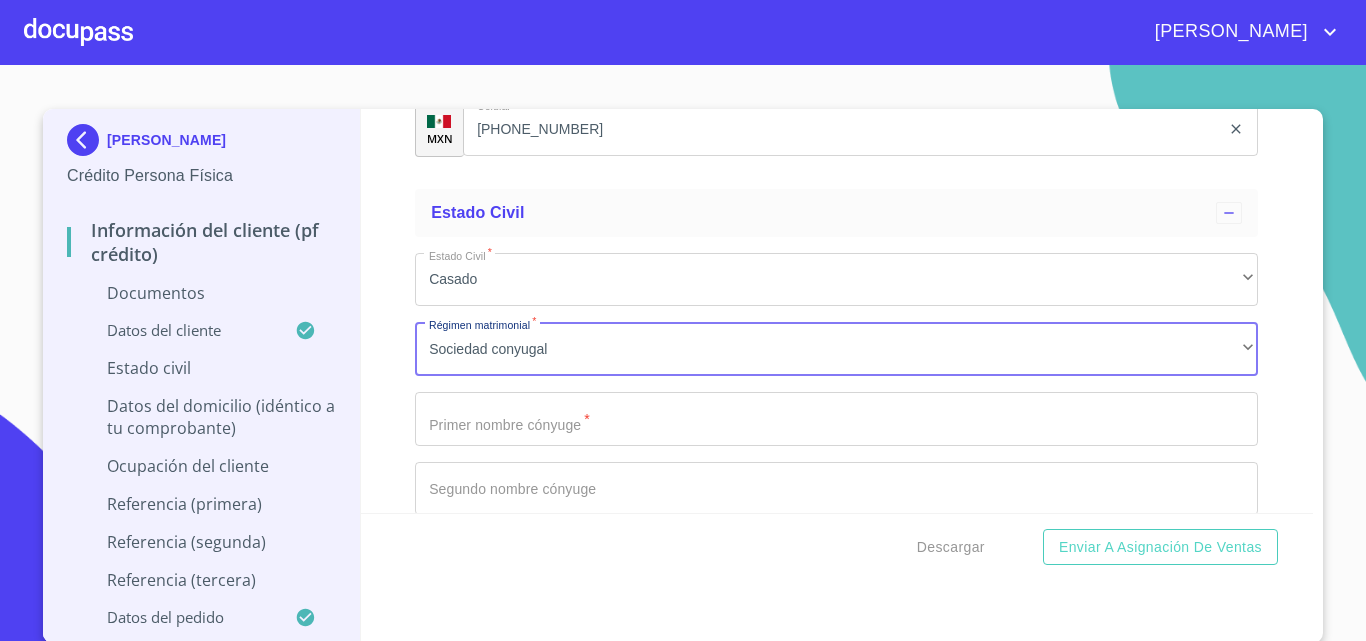 click on "Documento de identificación.   *" at bounding box center [813, -706] 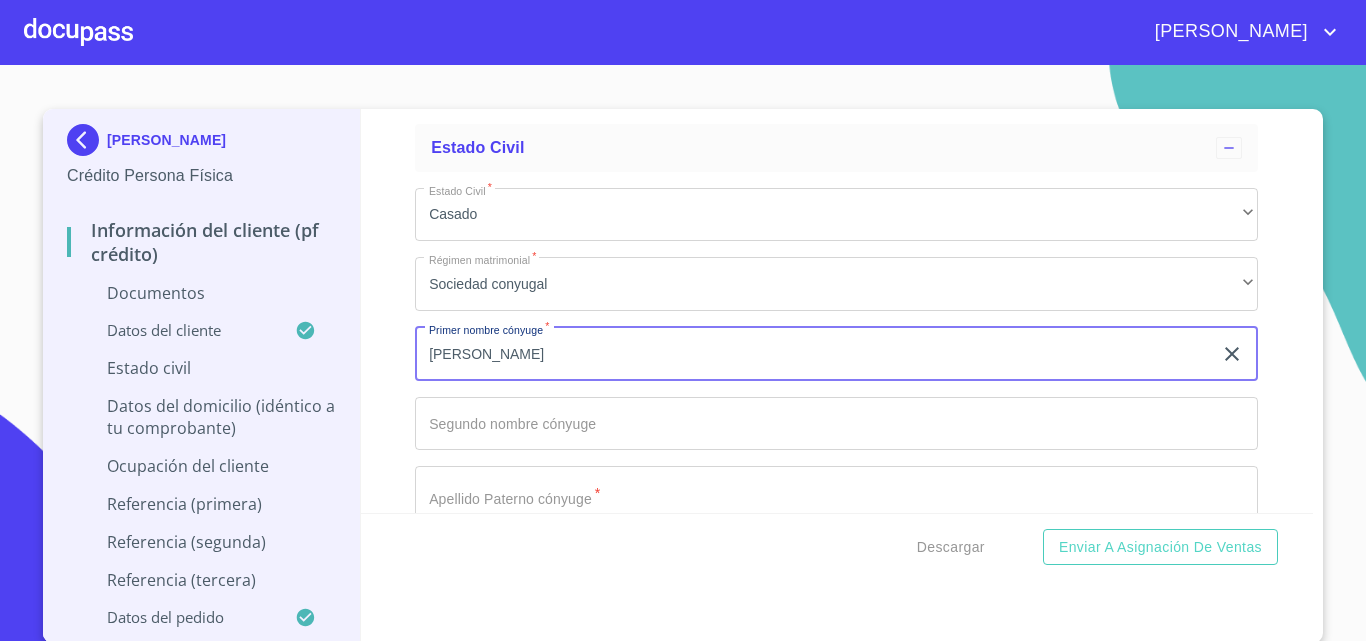 scroll, scrollTop: 4517, scrollLeft: 0, axis: vertical 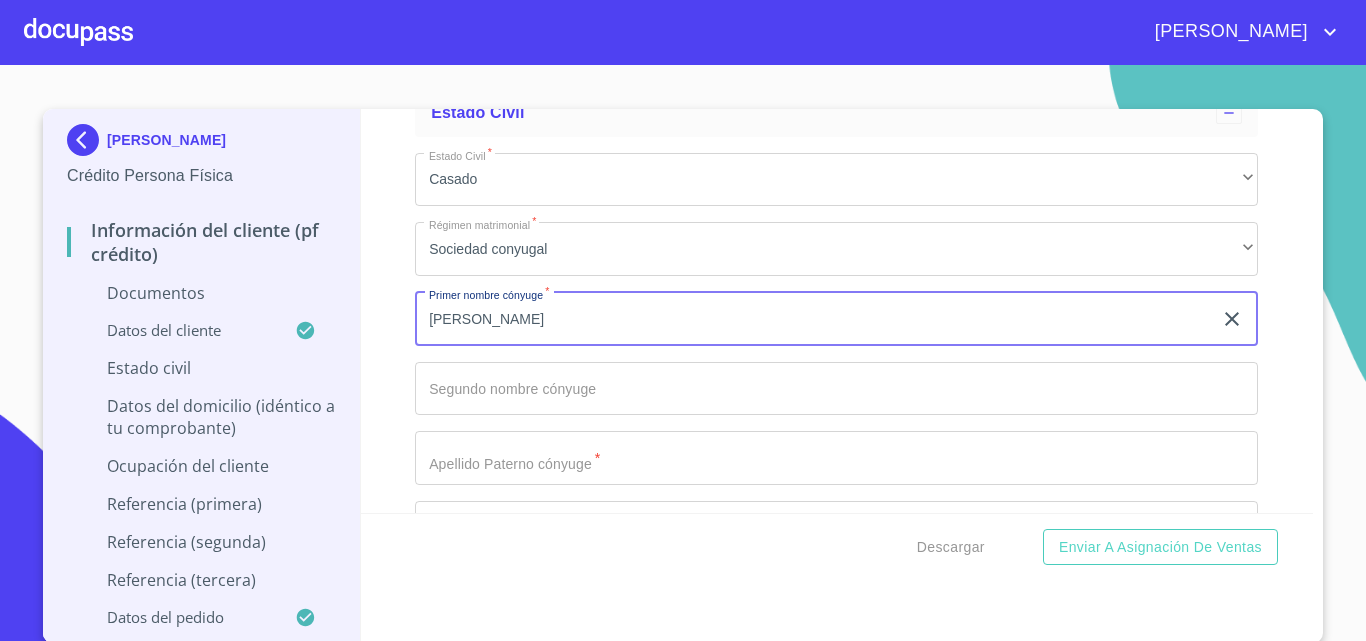 type on "[PERSON_NAME]" 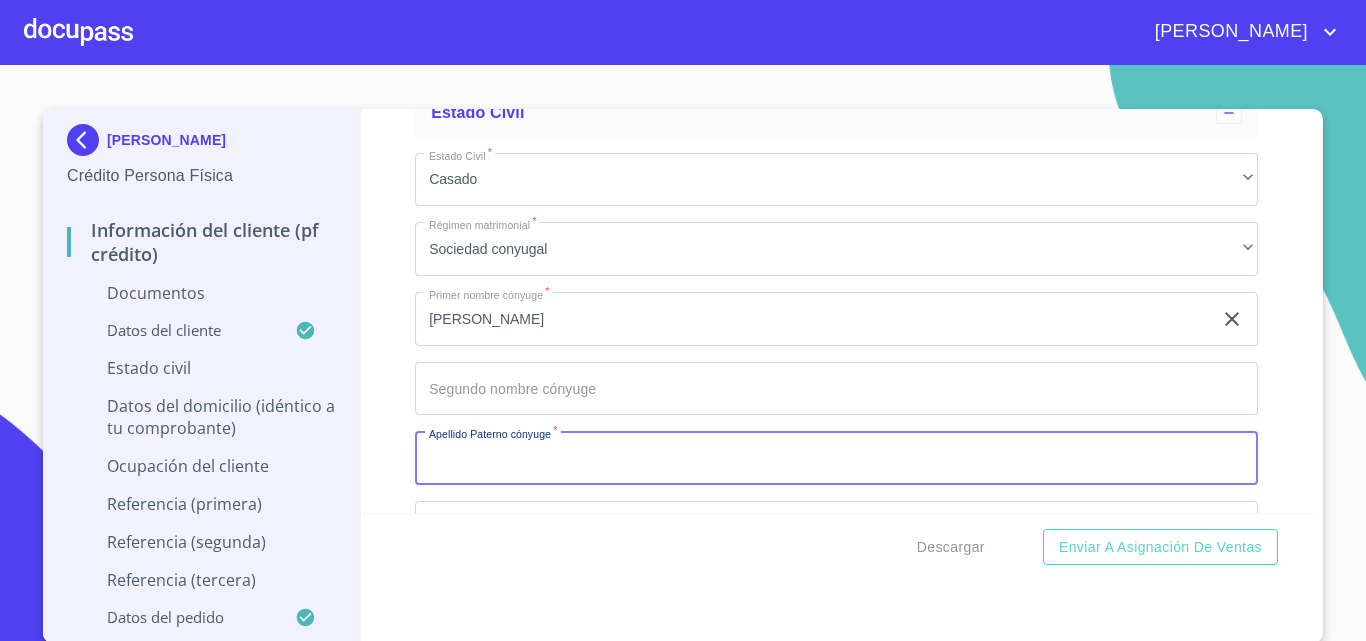 click on "Documento de identificación.   *" at bounding box center (836, 458) 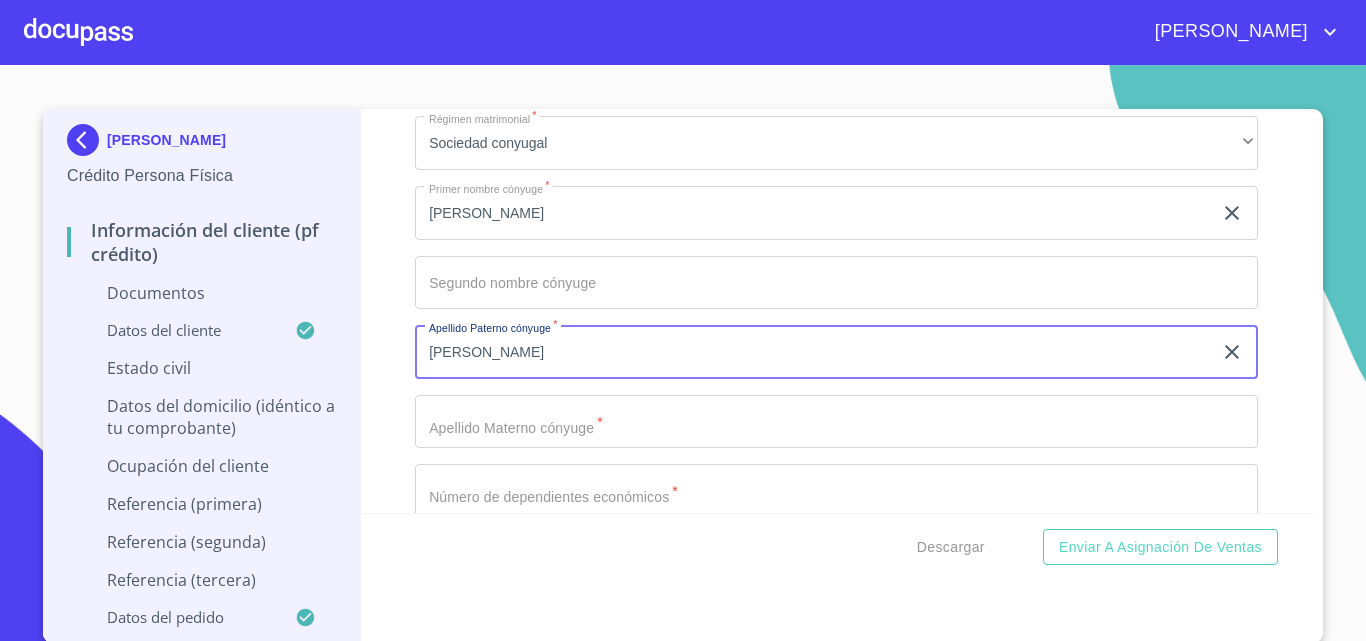 scroll, scrollTop: 4717, scrollLeft: 0, axis: vertical 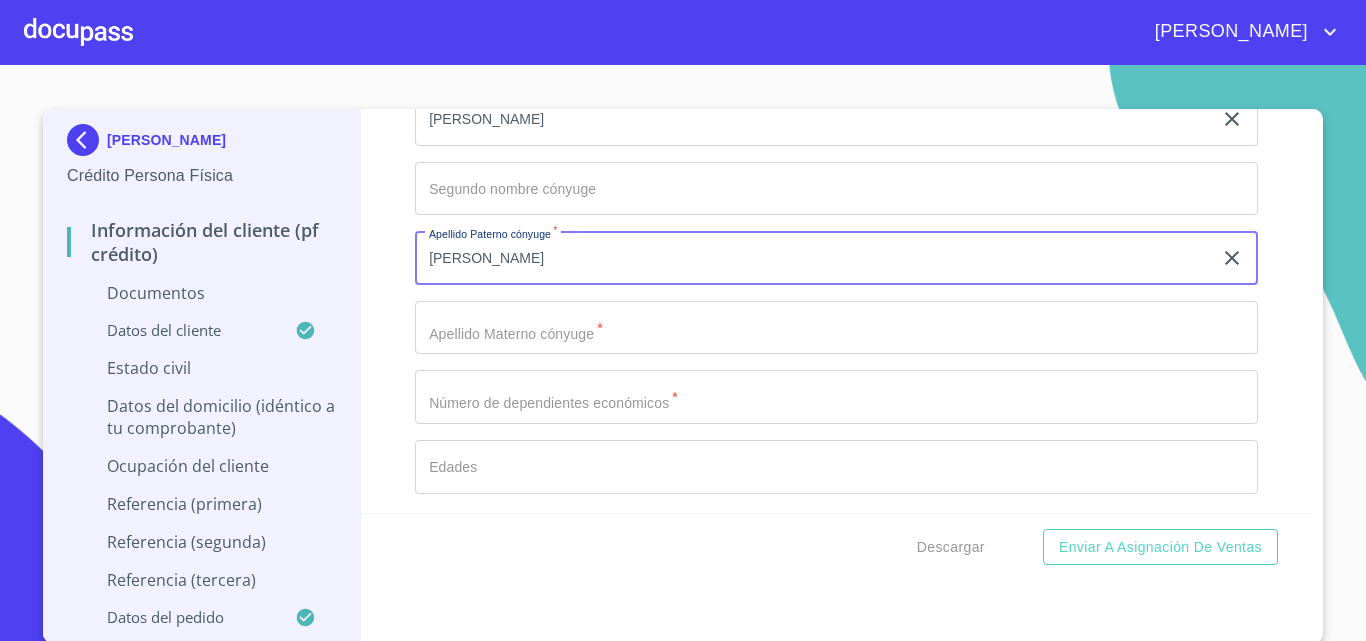 type on "[PERSON_NAME]" 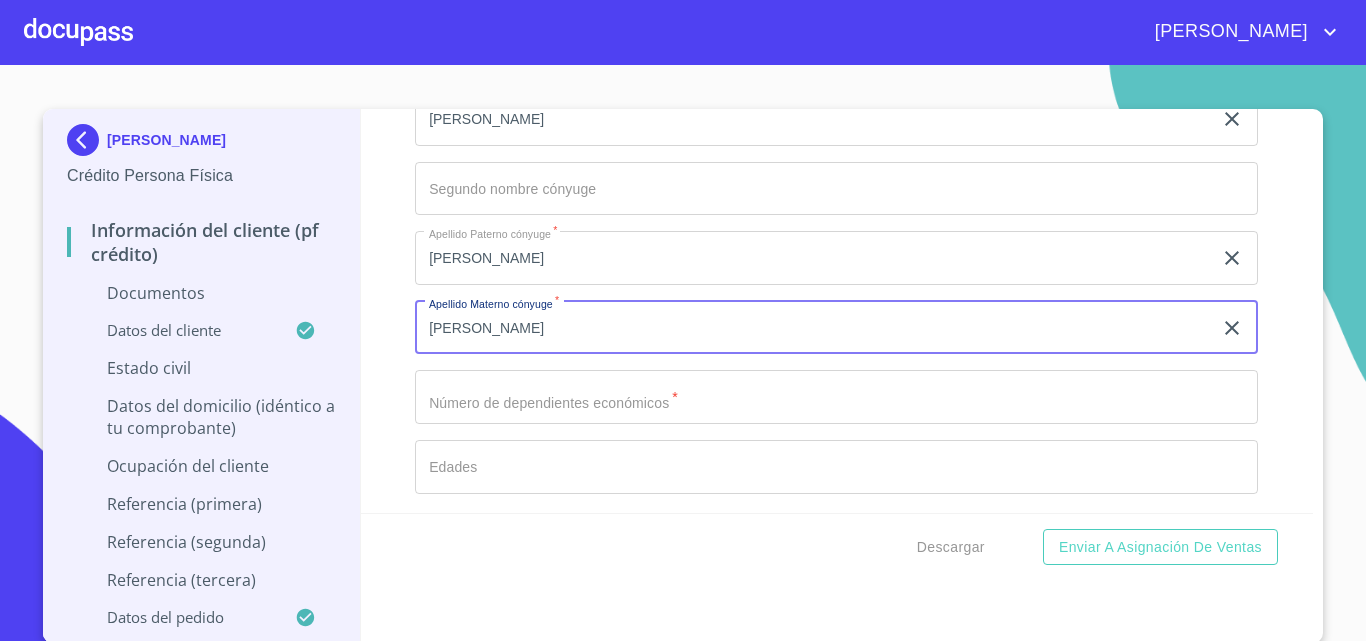 type on "[PERSON_NAME]" 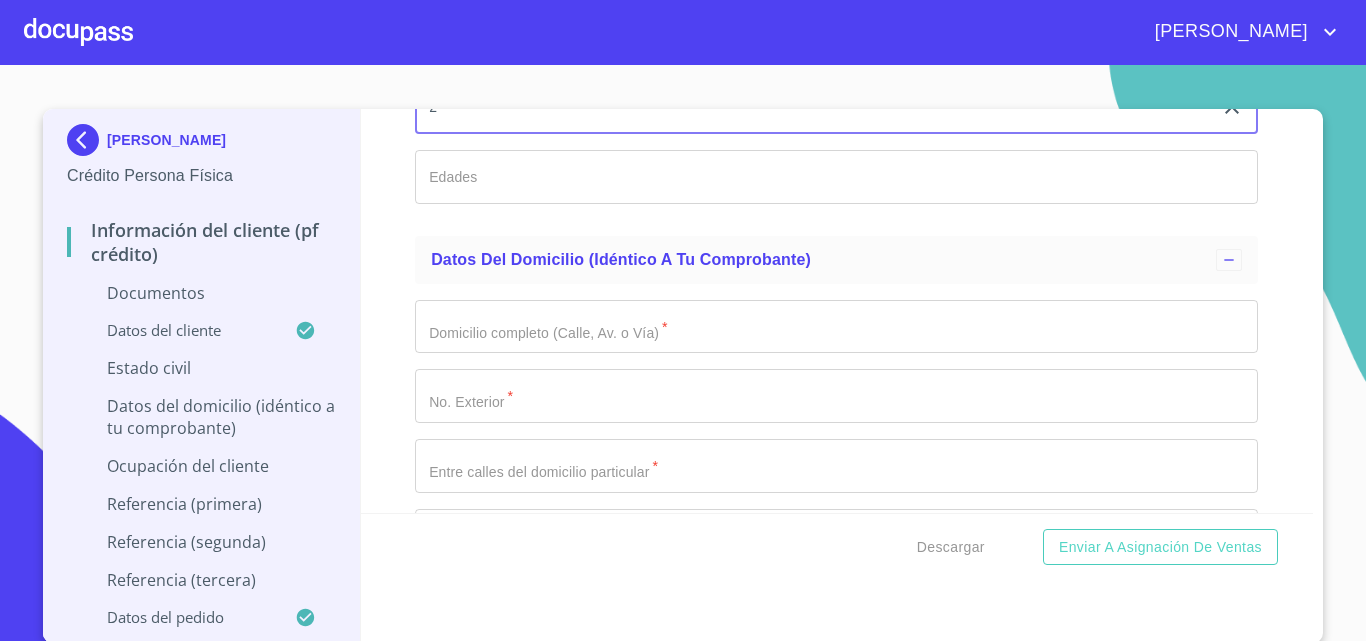 scroll, scrollTop: 5017, scrollLeft: 0, axis: vertical 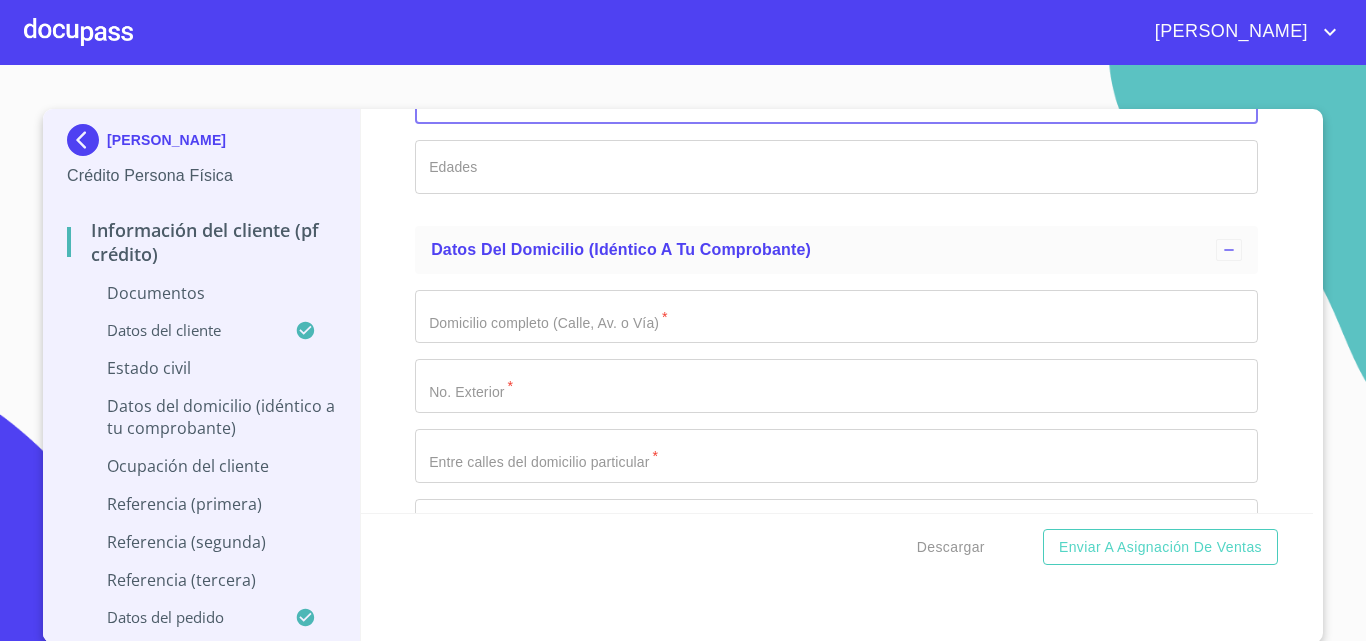 type on "2" 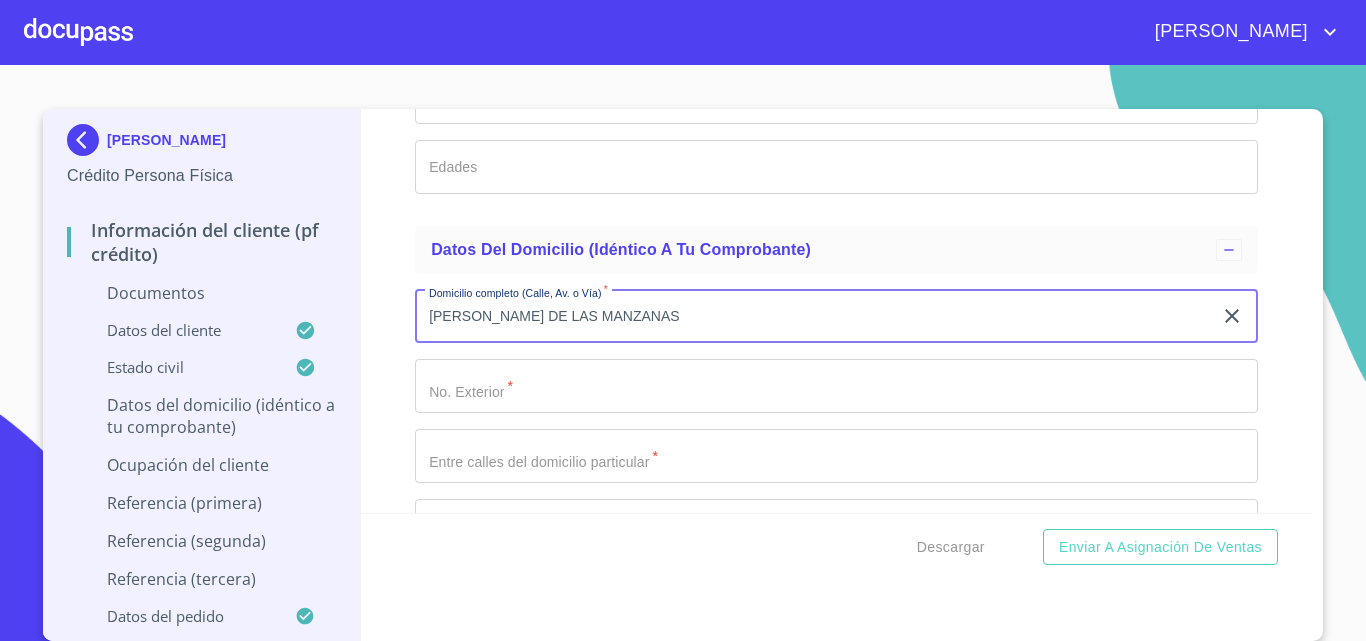 type on "[PERSON_NAME] DE LAS MANZANAS" 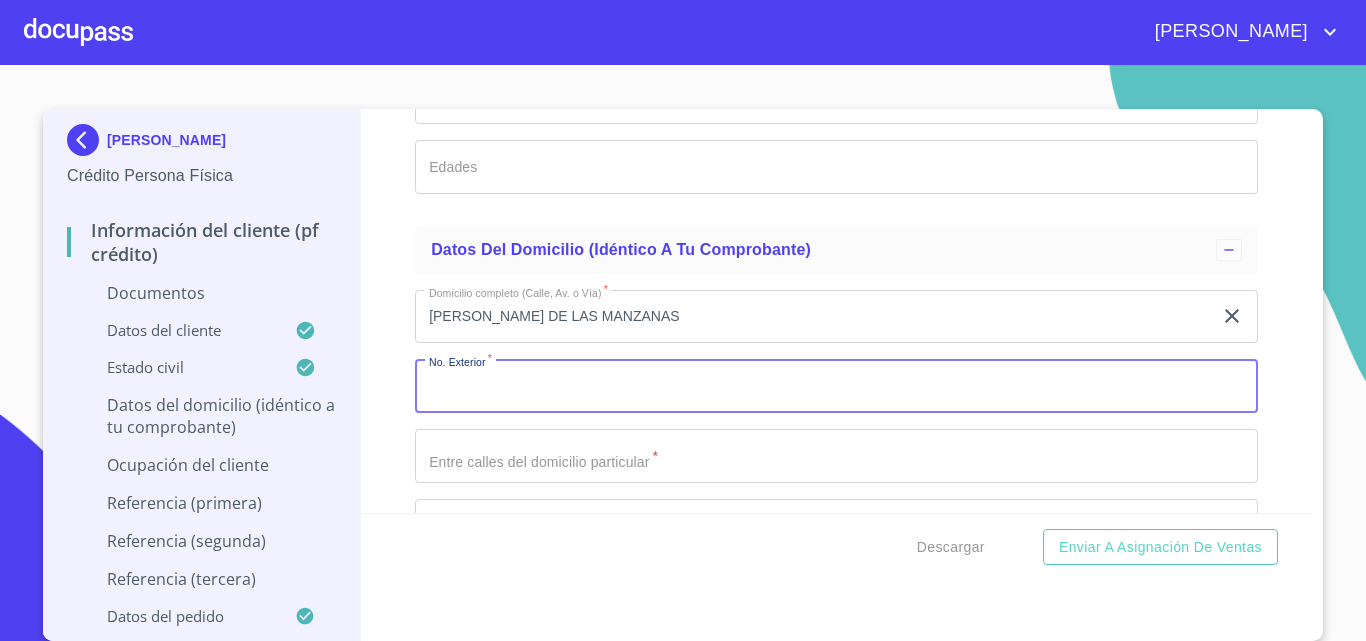 click on "Documento de identificación.   *" at bounding box center (836, 386) 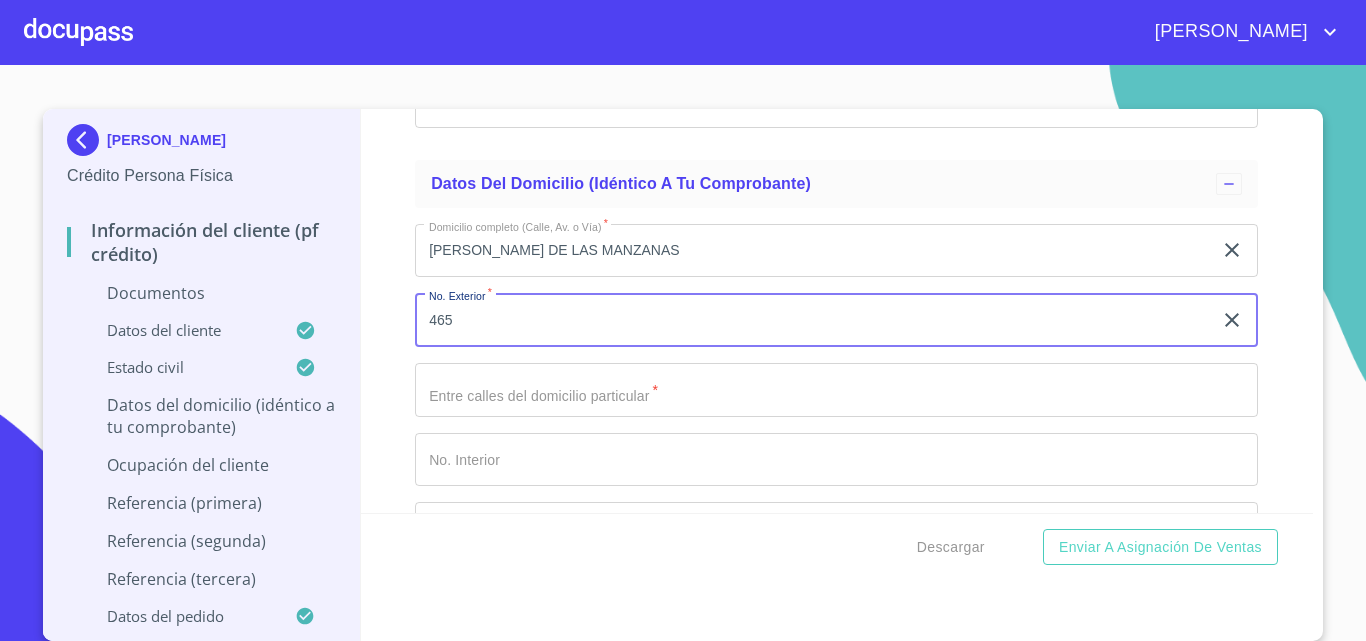 scroll, scrollTop: 5117, scrollLeft: 0, axis: vertical 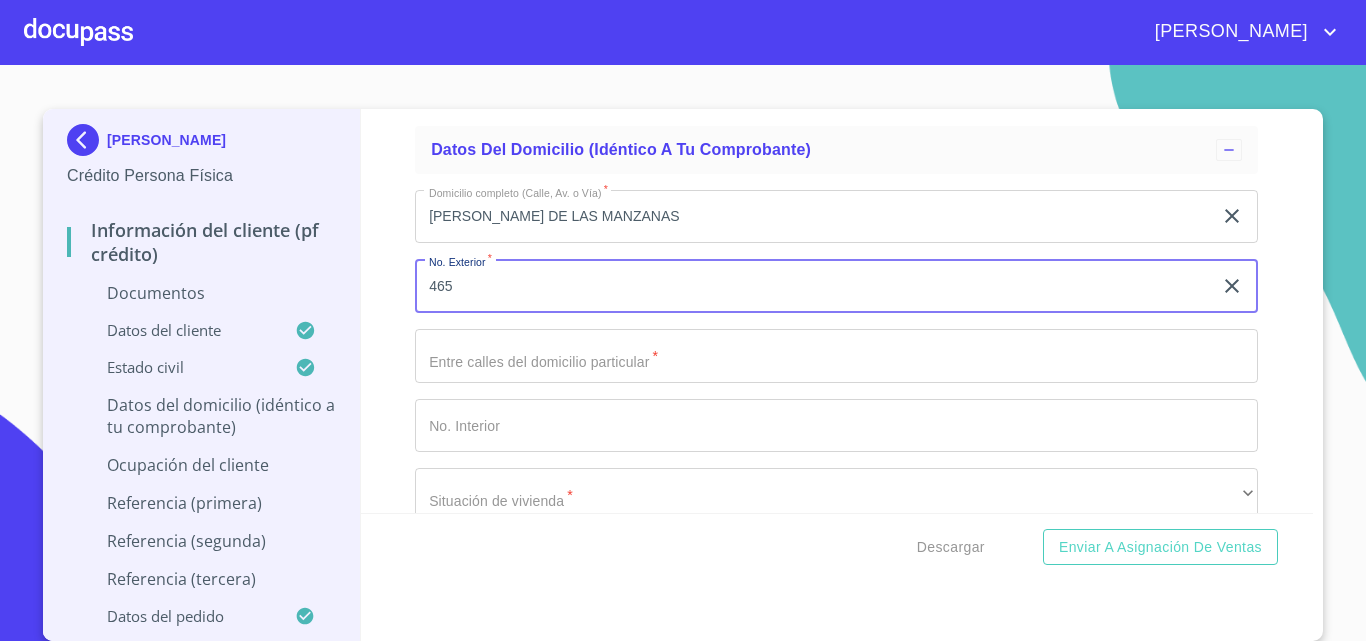 type on "465" 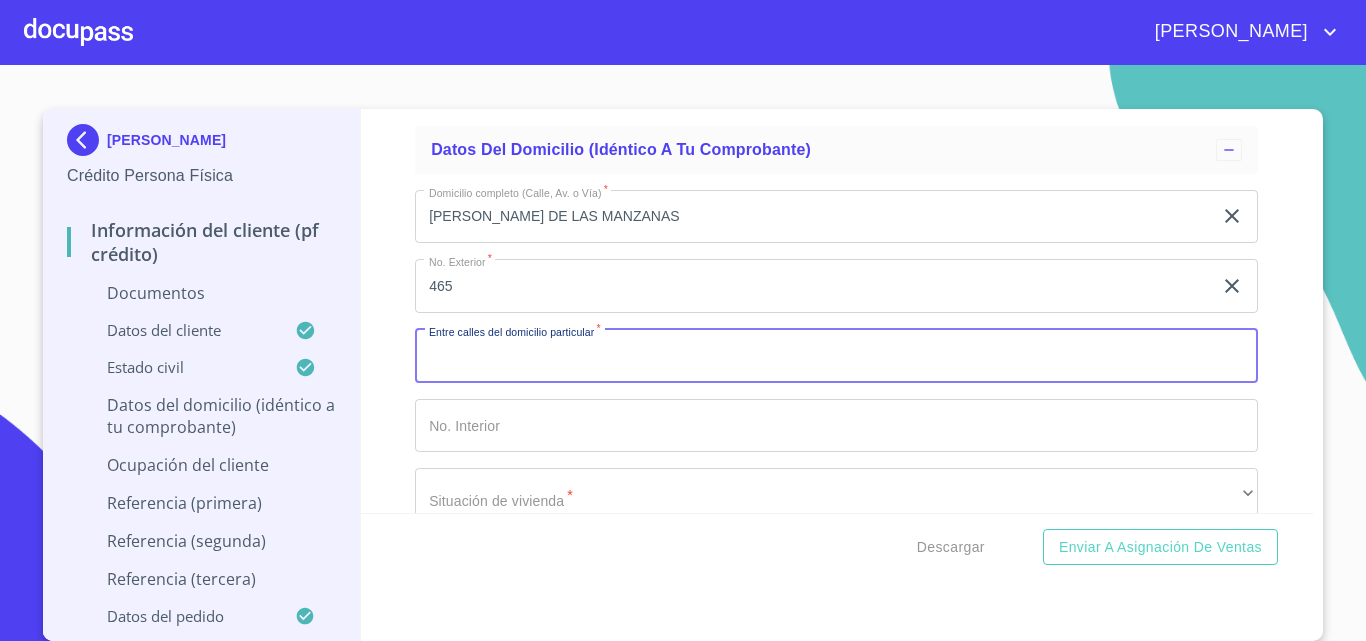 click on "Documento de identificación.   *" at bounding box center [813, -1406] 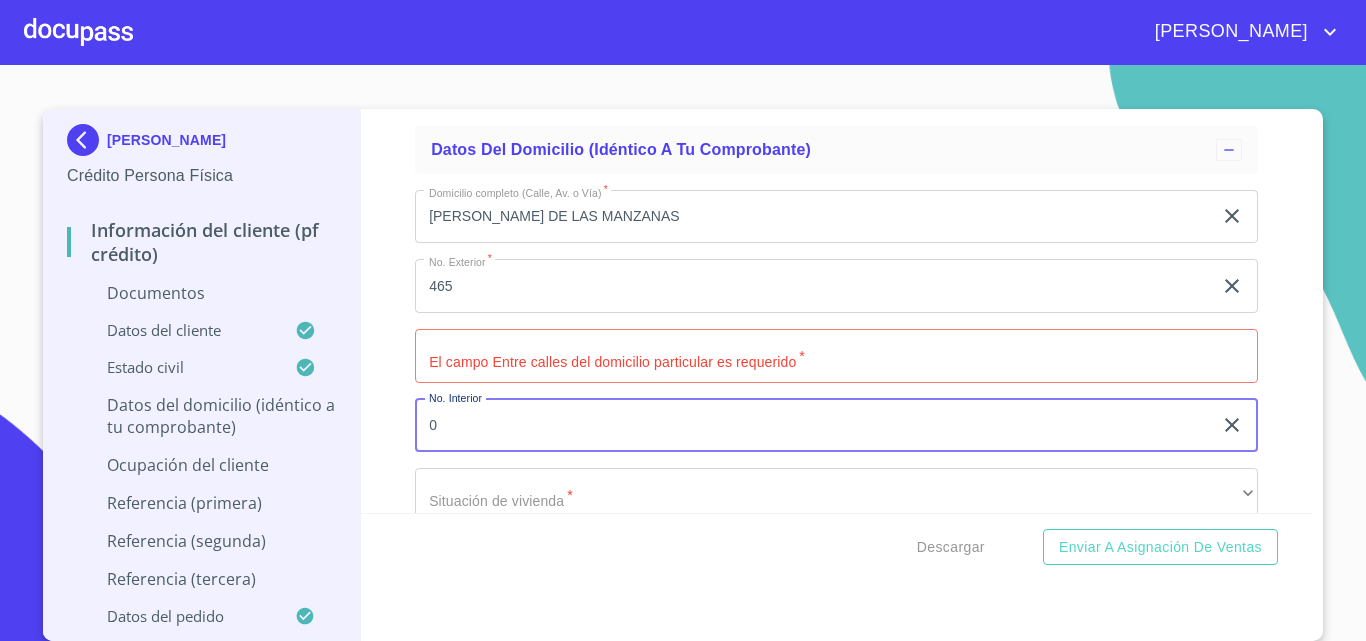 type on "0" 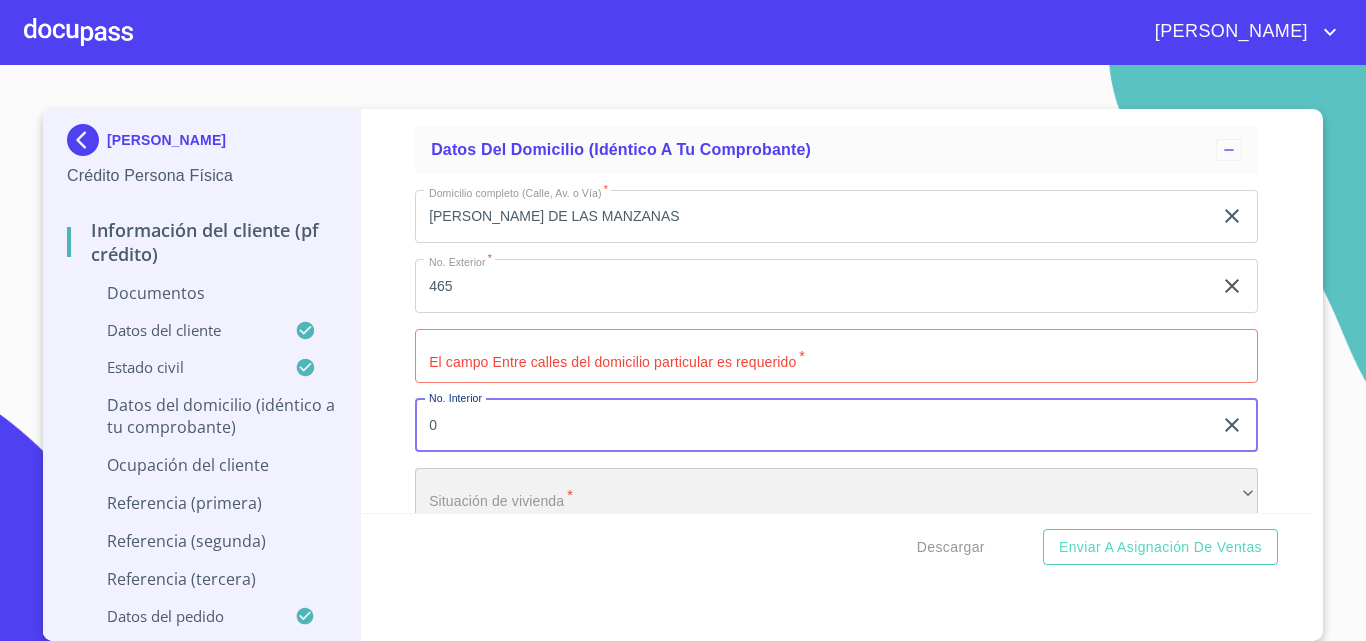 click on "​" at bounding box center (836, 495) 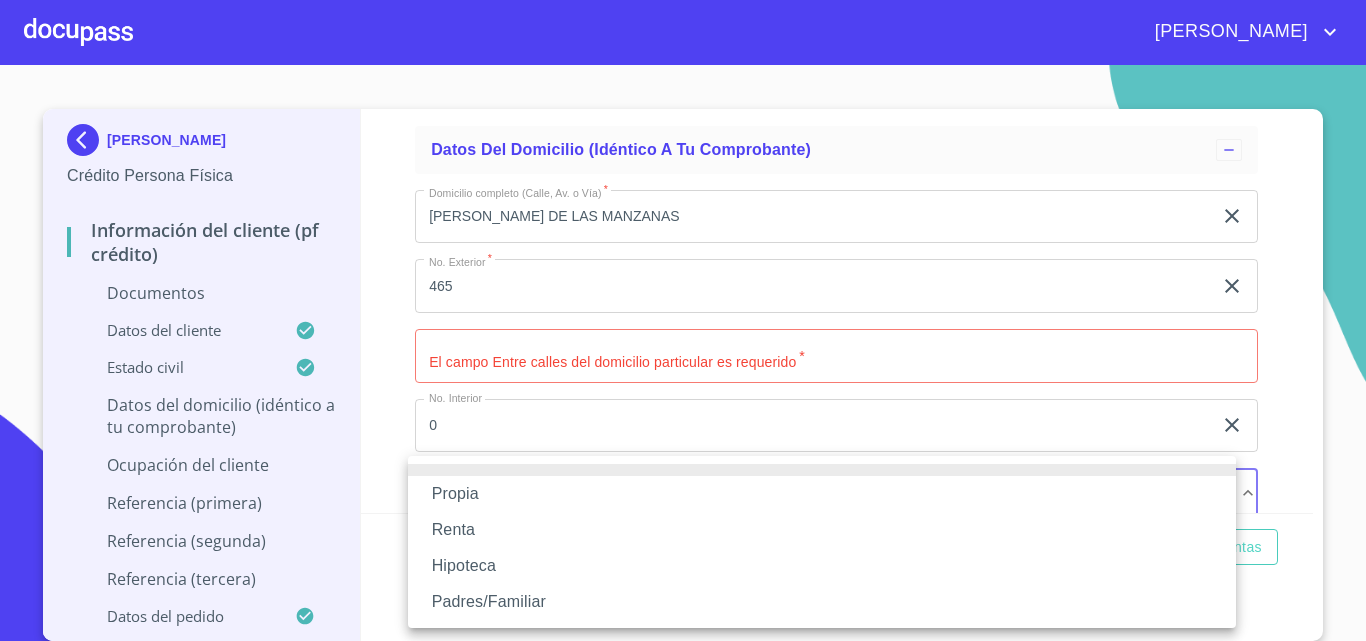 click at bounding box center [683, 320] 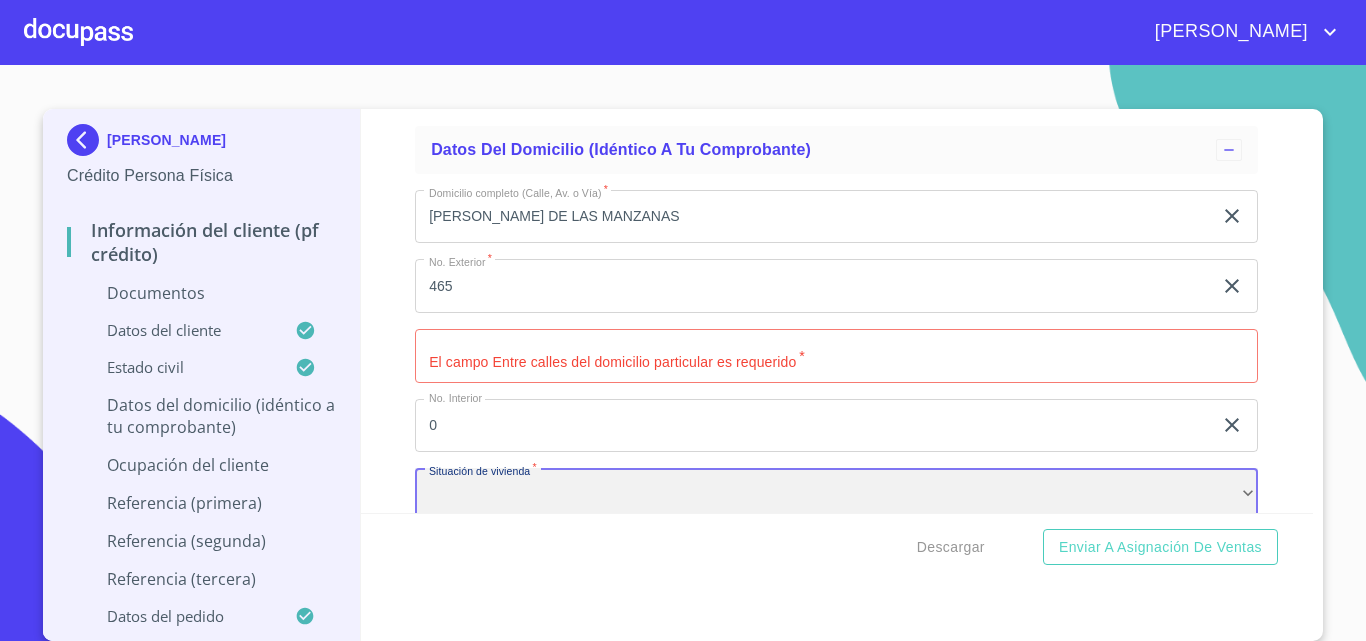 scroll, scrollTop: 5126, scrollLeft: 0, axis: vertical 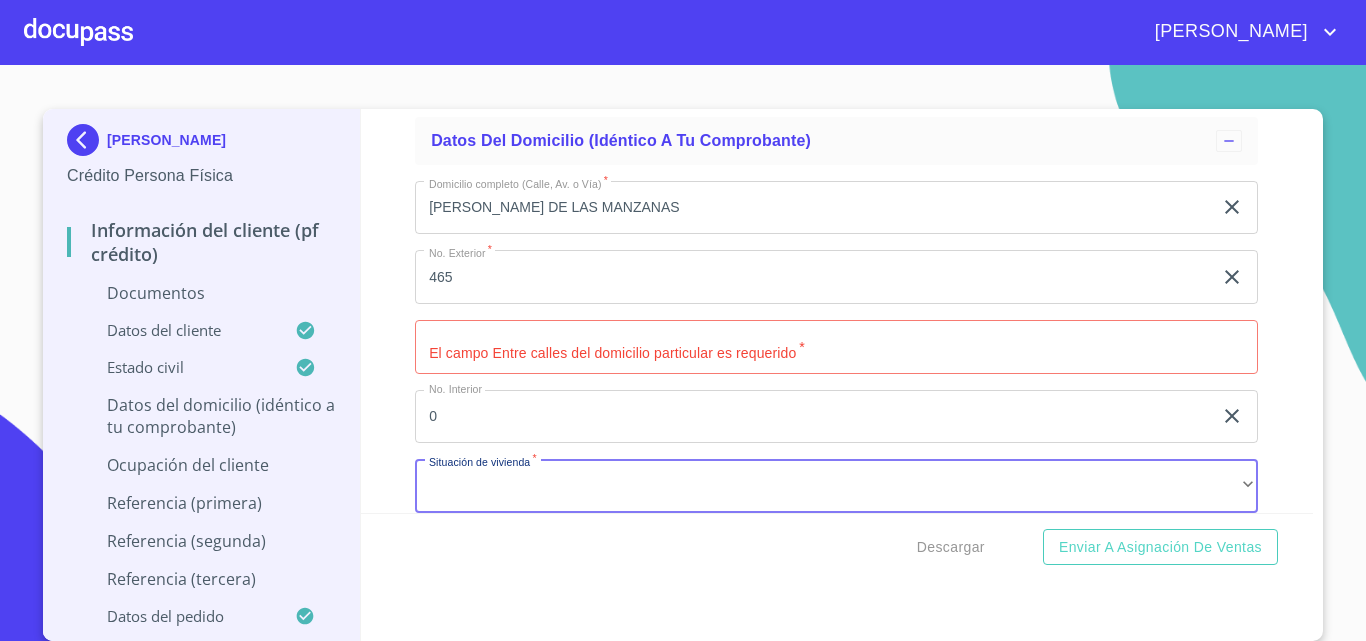 click on "Documento de identificación.   *" at bounding box center (836, 347) 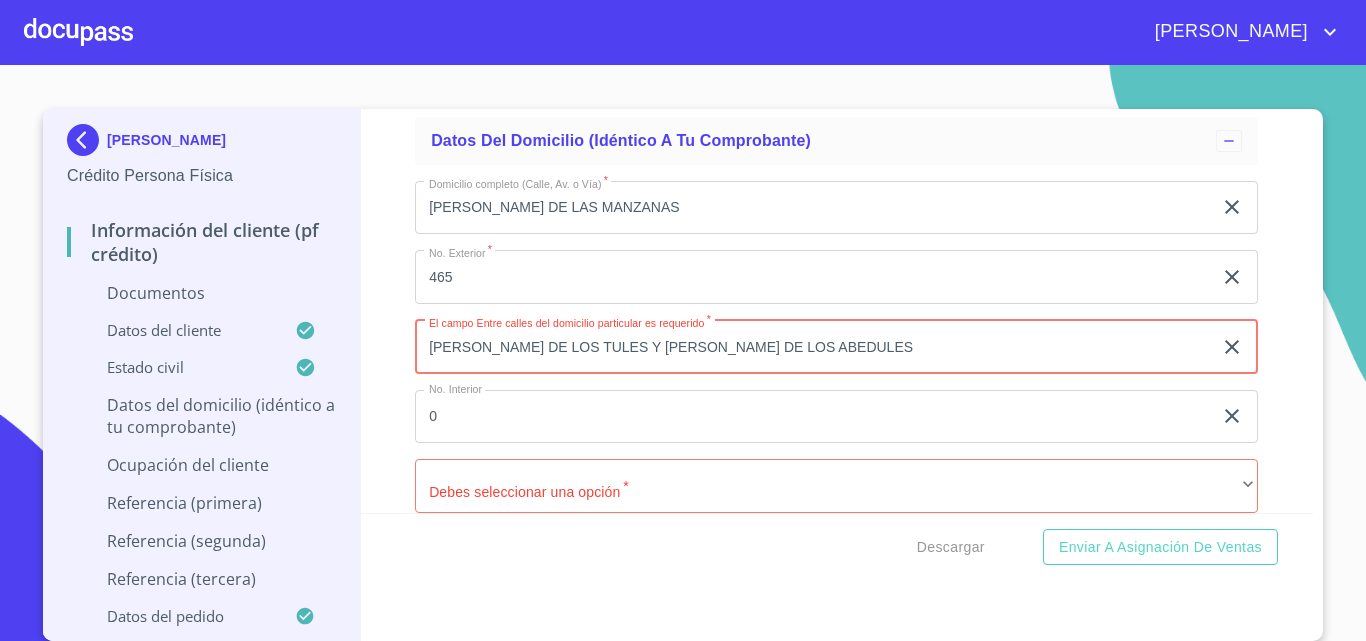 type on "[PERSON_NAME] DE LOS TULES Y [PERSON_NAME] DE LOS ABEDULES" 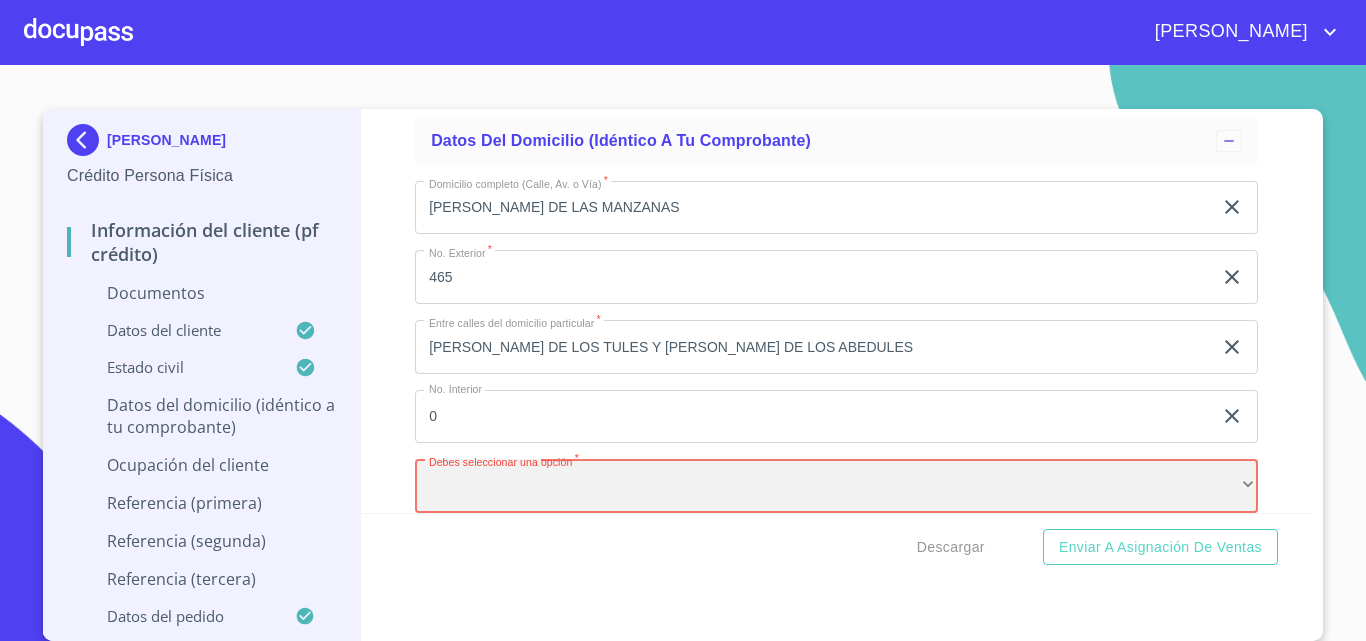 click on "​" at bounding box center (836, 486) 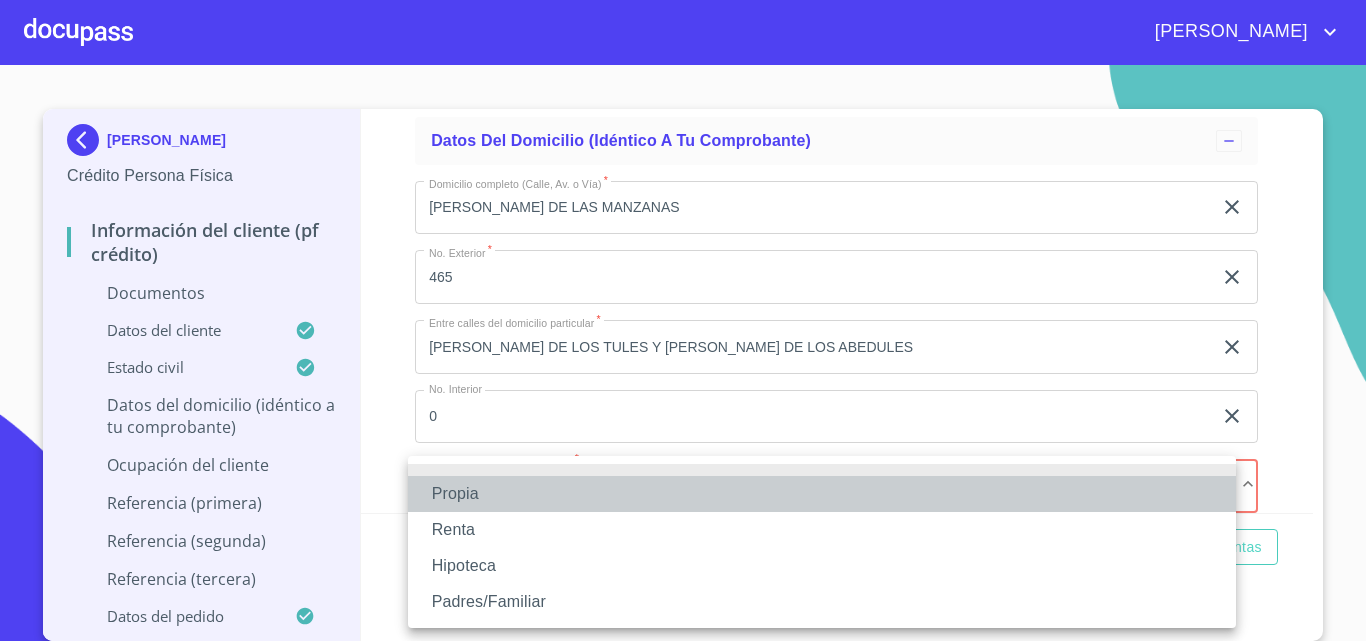 click on "Propia" at bounding box center (822, 494) 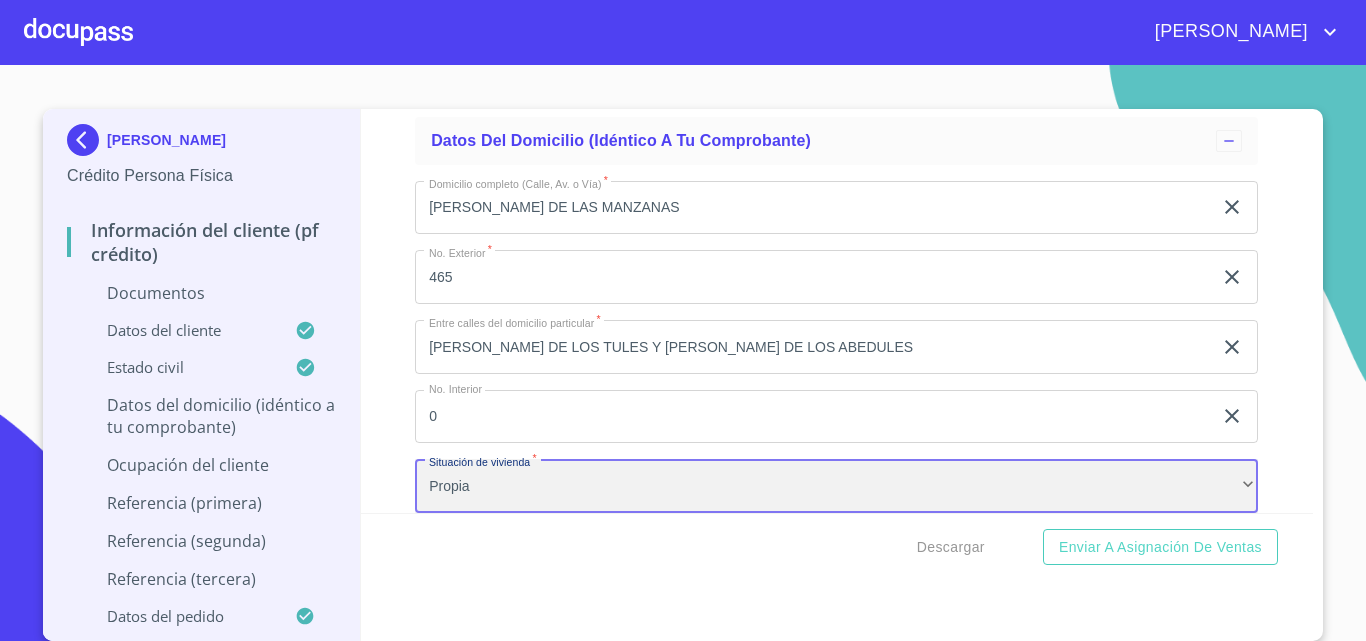 scroll, scrollTop: 5326, scrollLeft: 0, axis: vertical 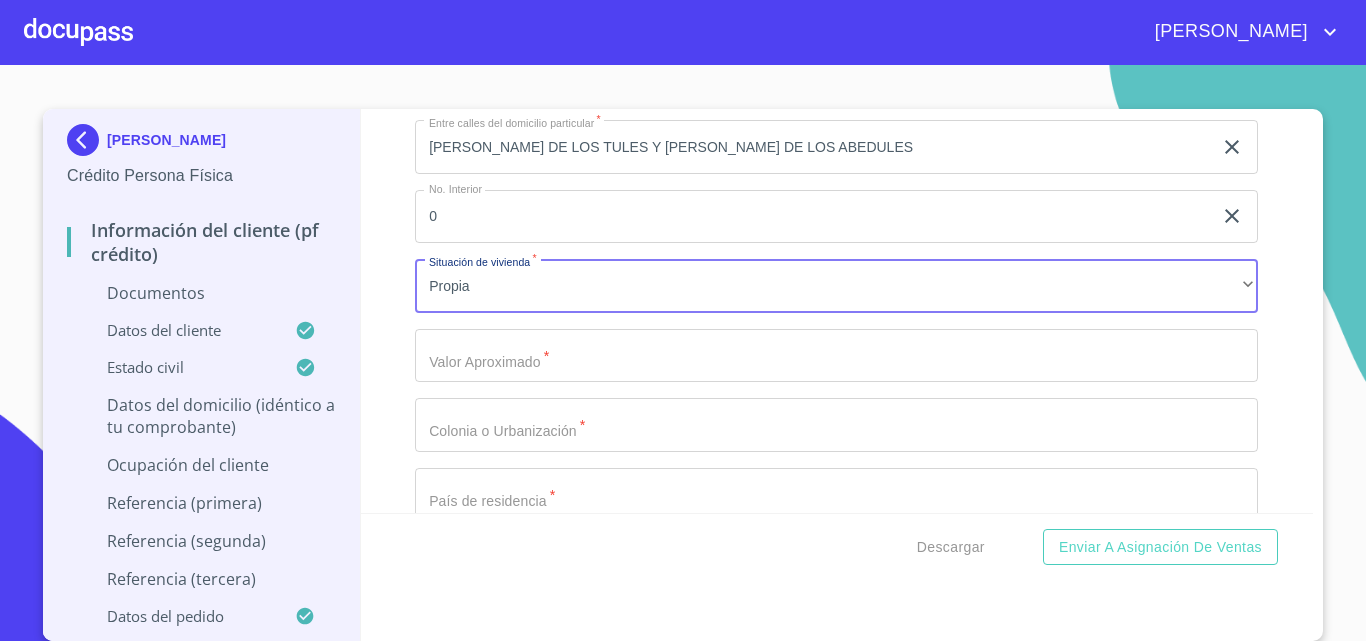 click on "Documento de identificación.   *" at bounding box center [813, -1615] 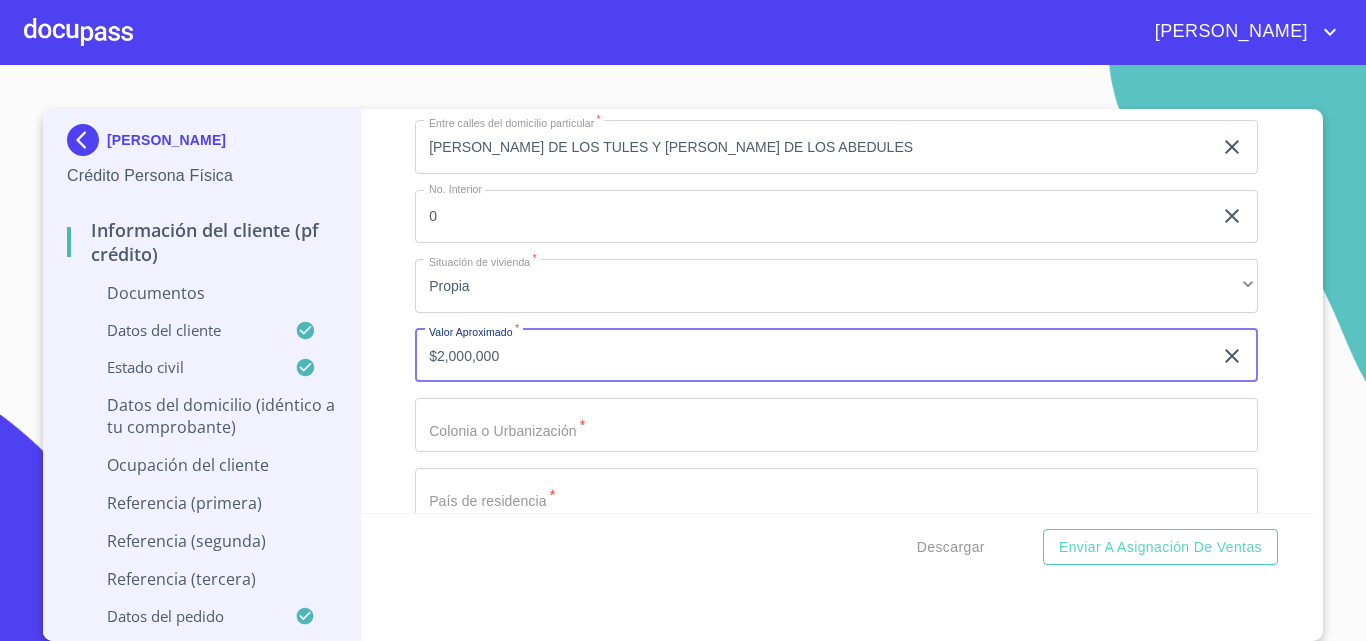 type on "$2,000,000" 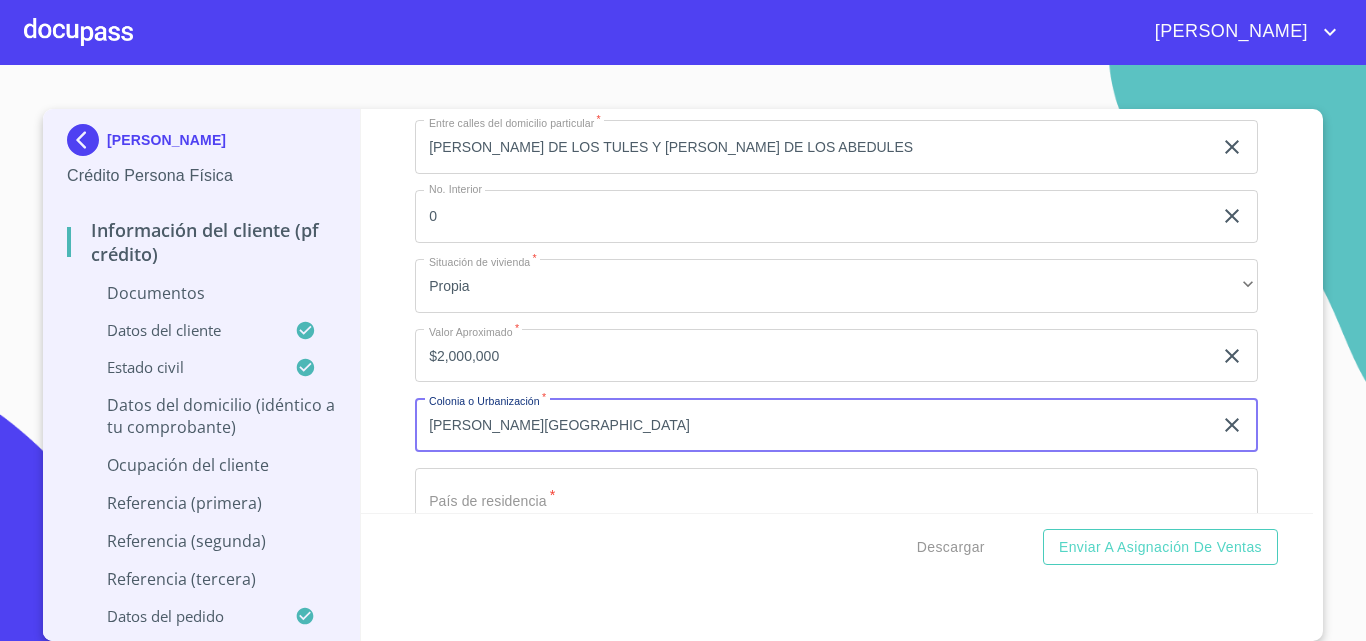 scroll, scrollTop: 5426, scrollLeft: 0, axis: vertical 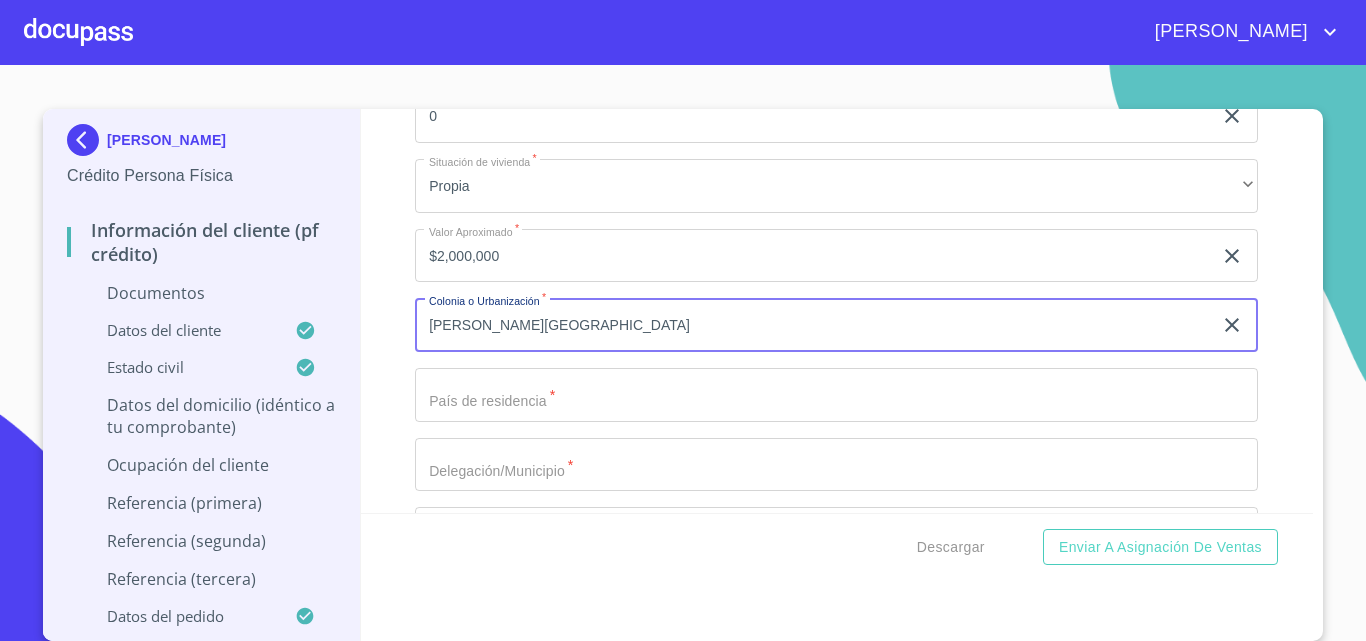 type on "[PERSON_NAME][GEOGRAPHIC_DATA]" 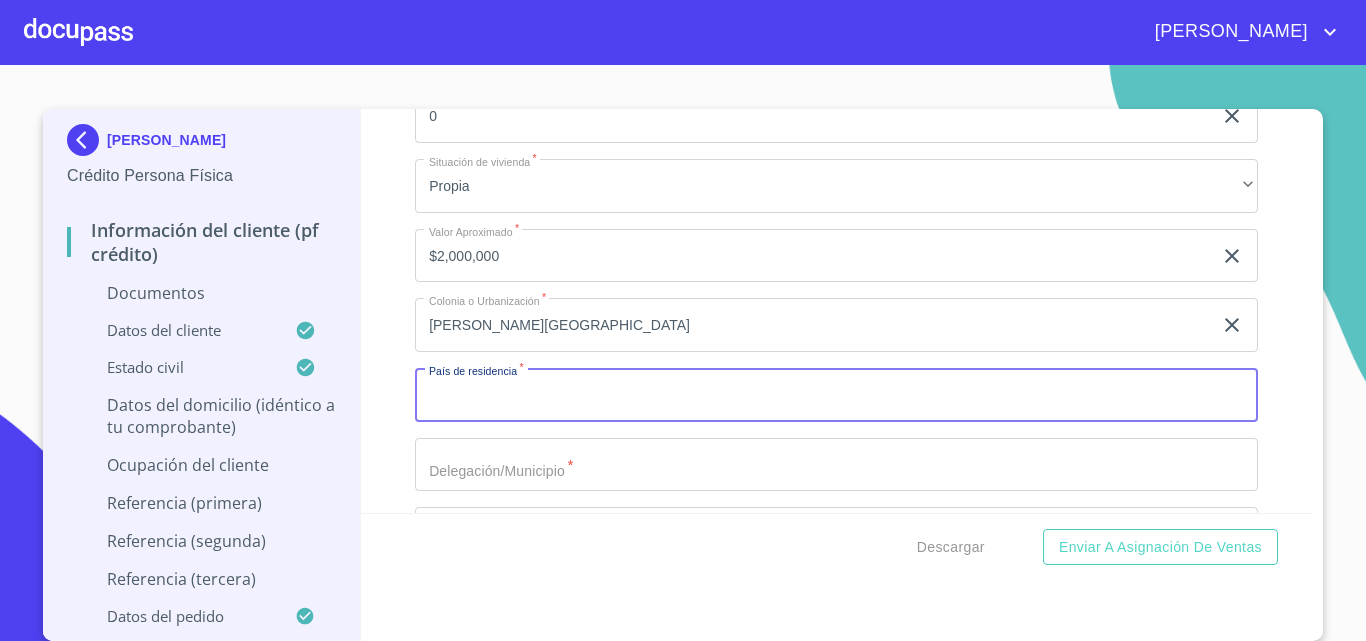 click on "Documento de identificación.   *" at bounding box center (836, 395) 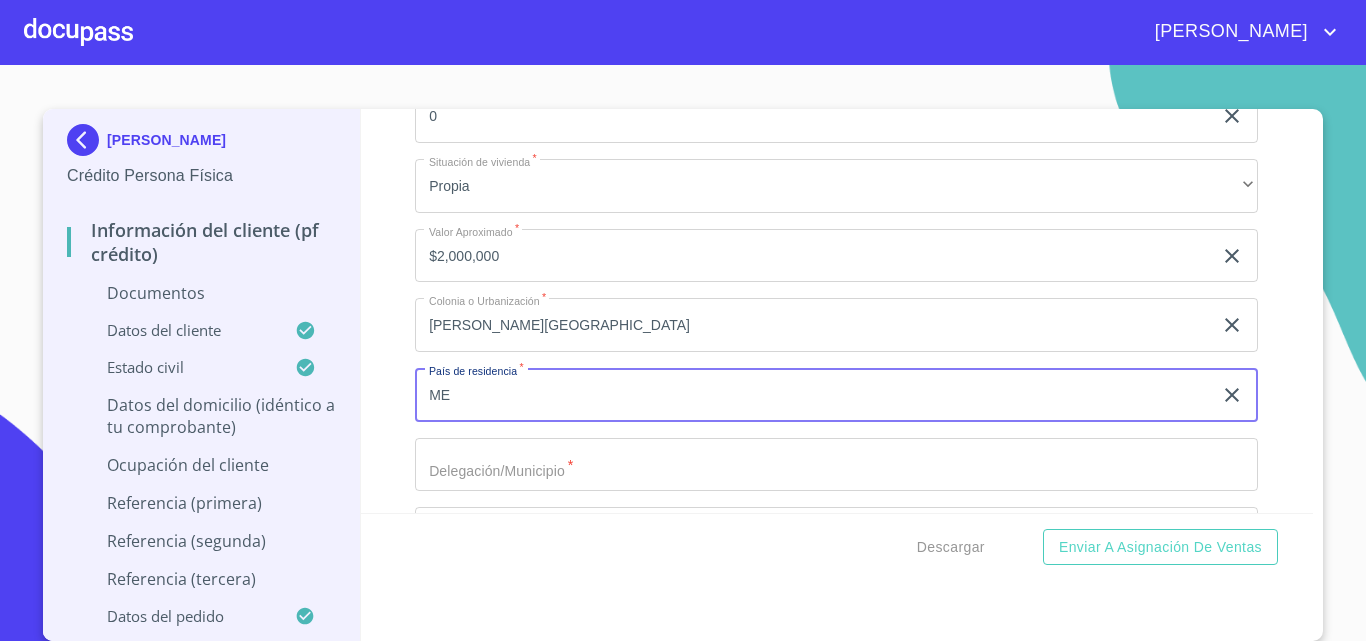 type on "[GEOGRAPHIC_DATA]" 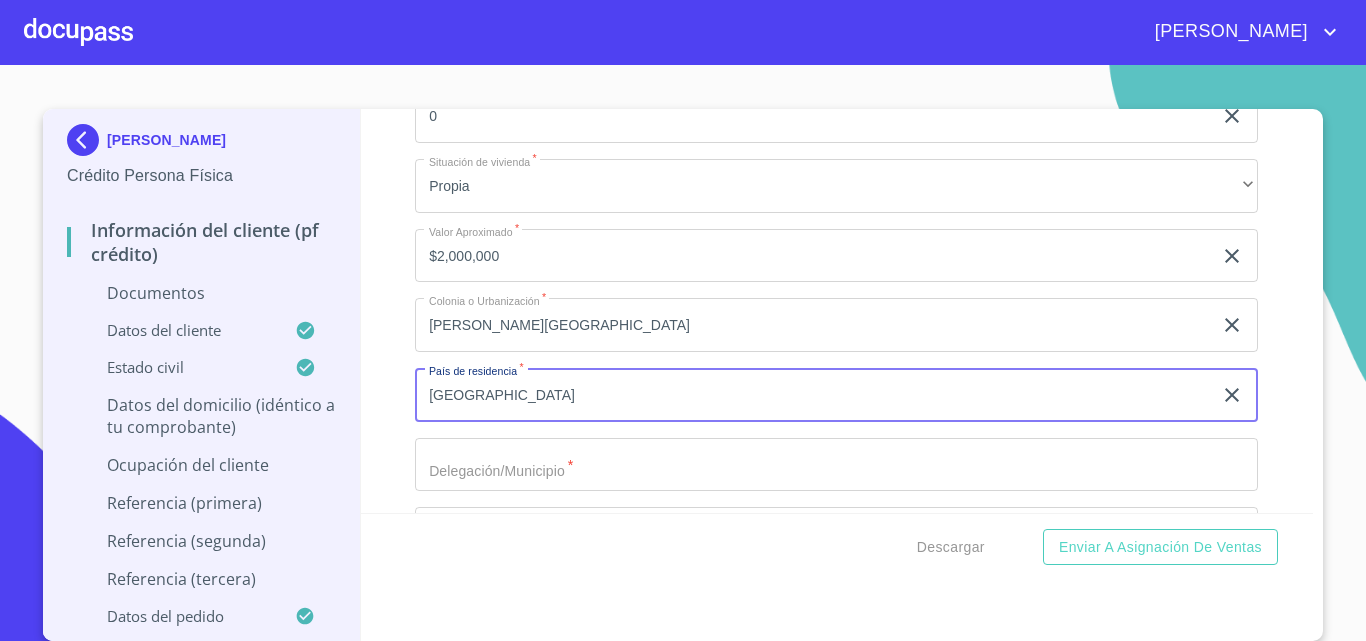 click on "Documento de identificación.   *" at bounding box center [813, -1715] 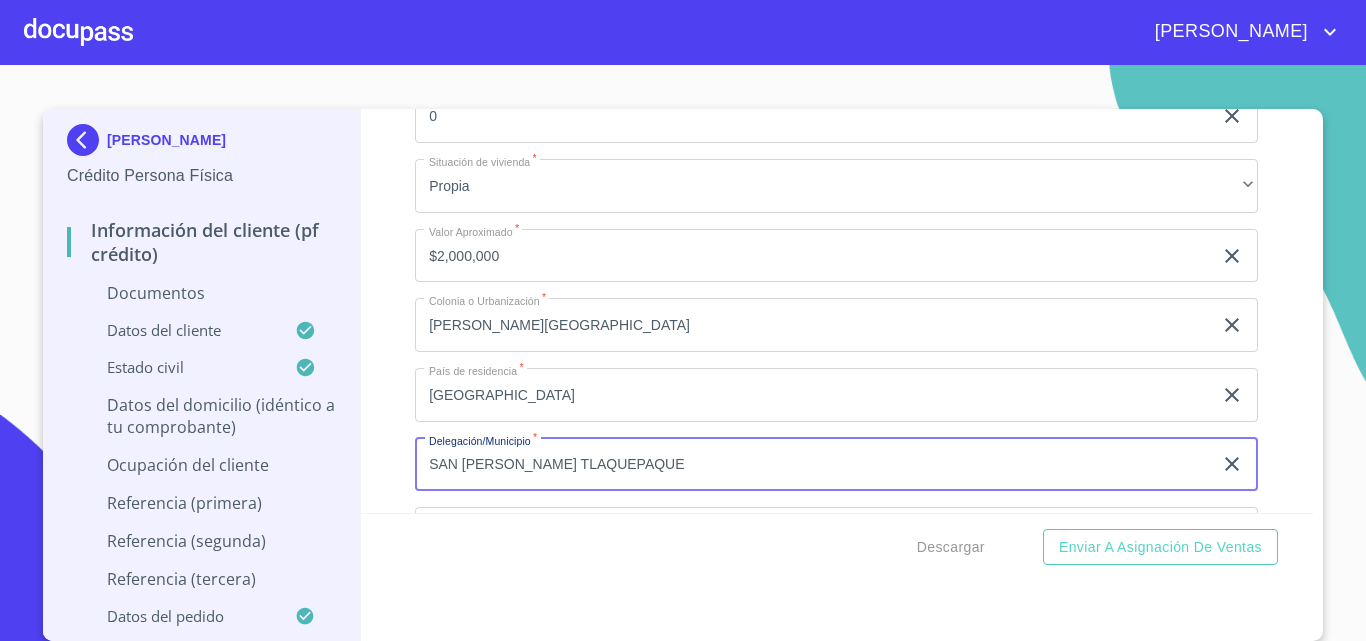 type on "SAN [PERSON_NAME] TLAQUEPAQUE" 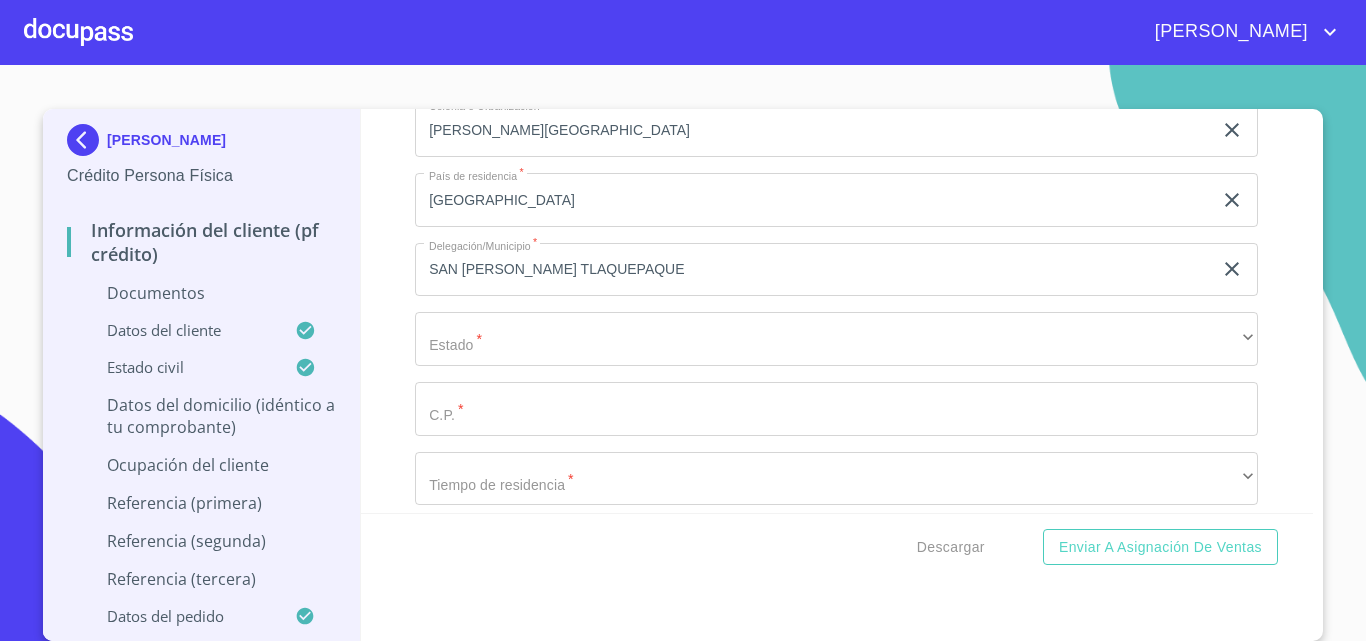 scroll, scrollTop: 5626, scrollLeft: 0, axis: vertical 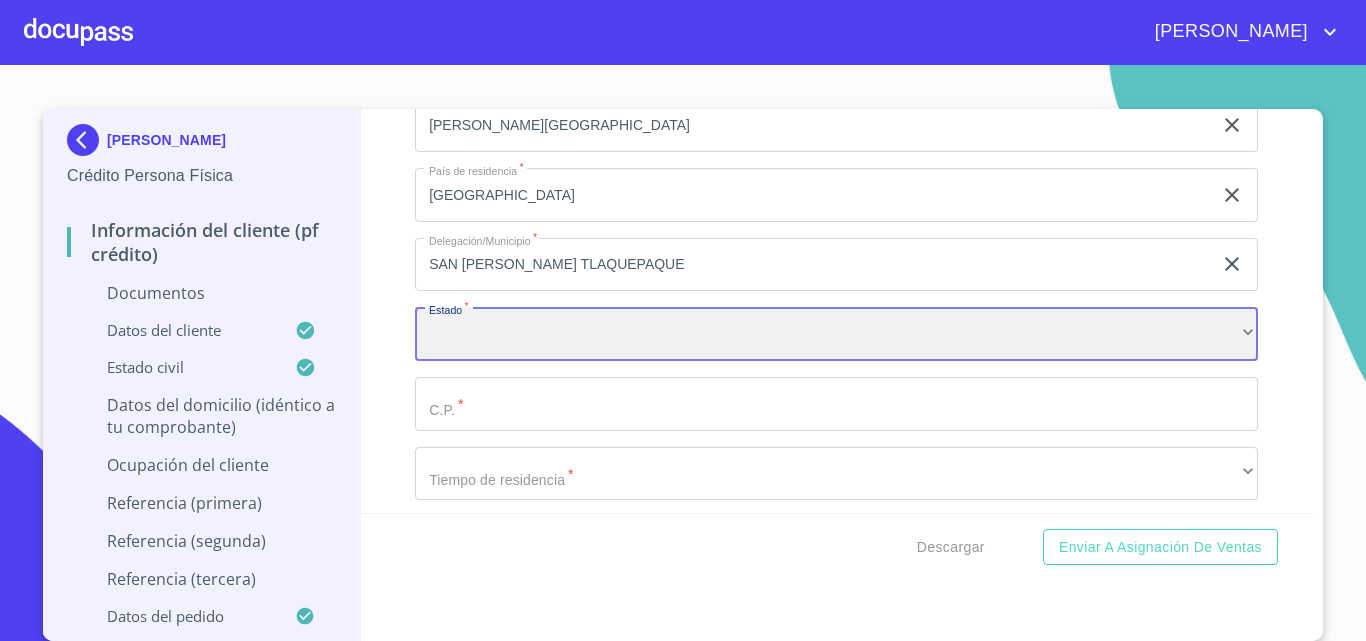 click on "​" at bounding box center [836, 334] 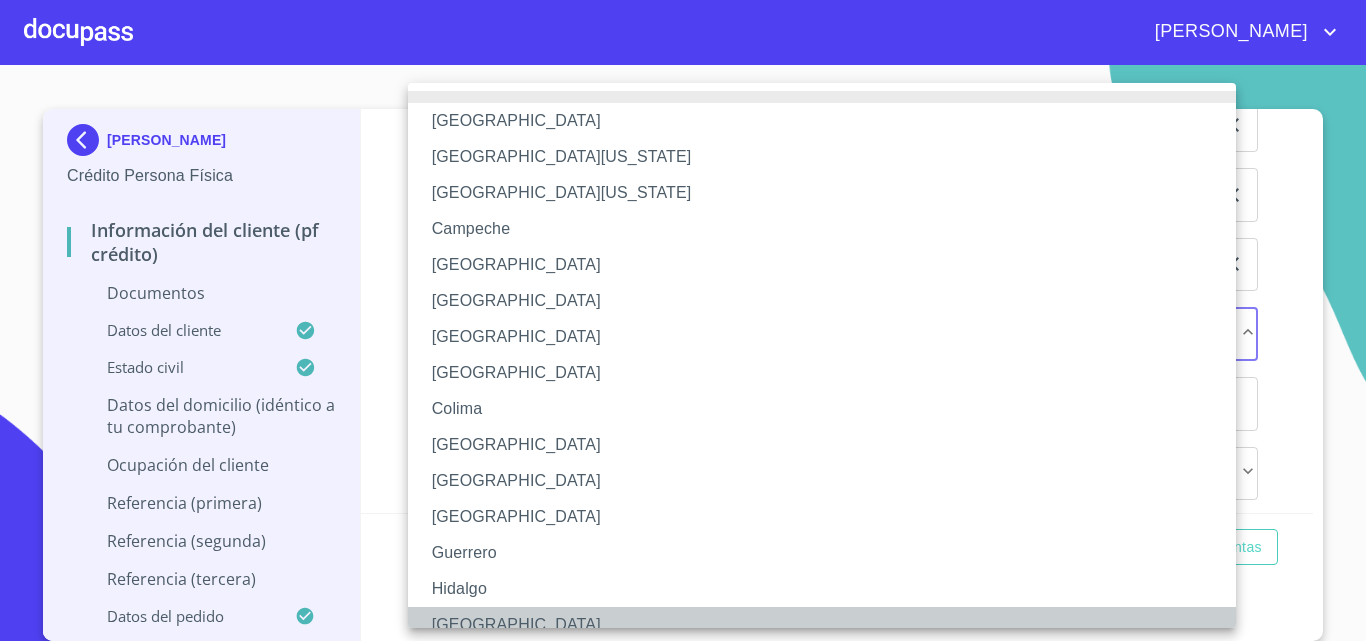 click on "[GEOGRAPHIC_DATA]" at bounding box center [829, 625] 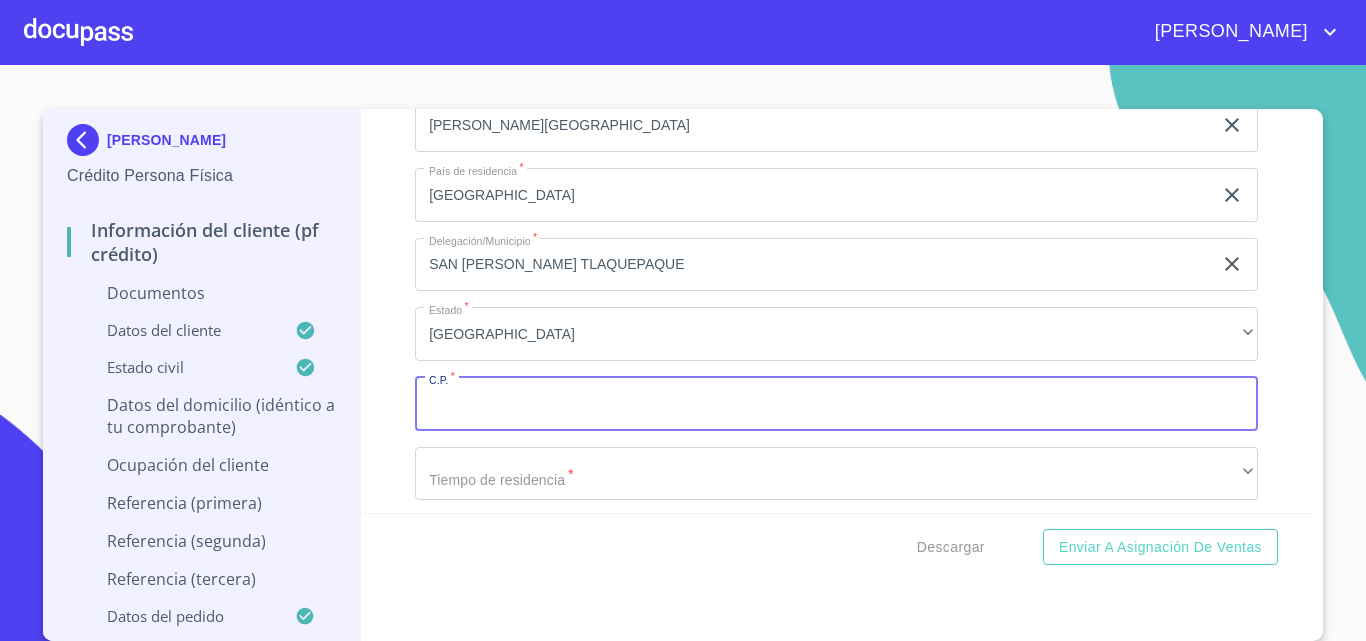 click on "Documento de identificación.   *" at bounding box center [836, 404] 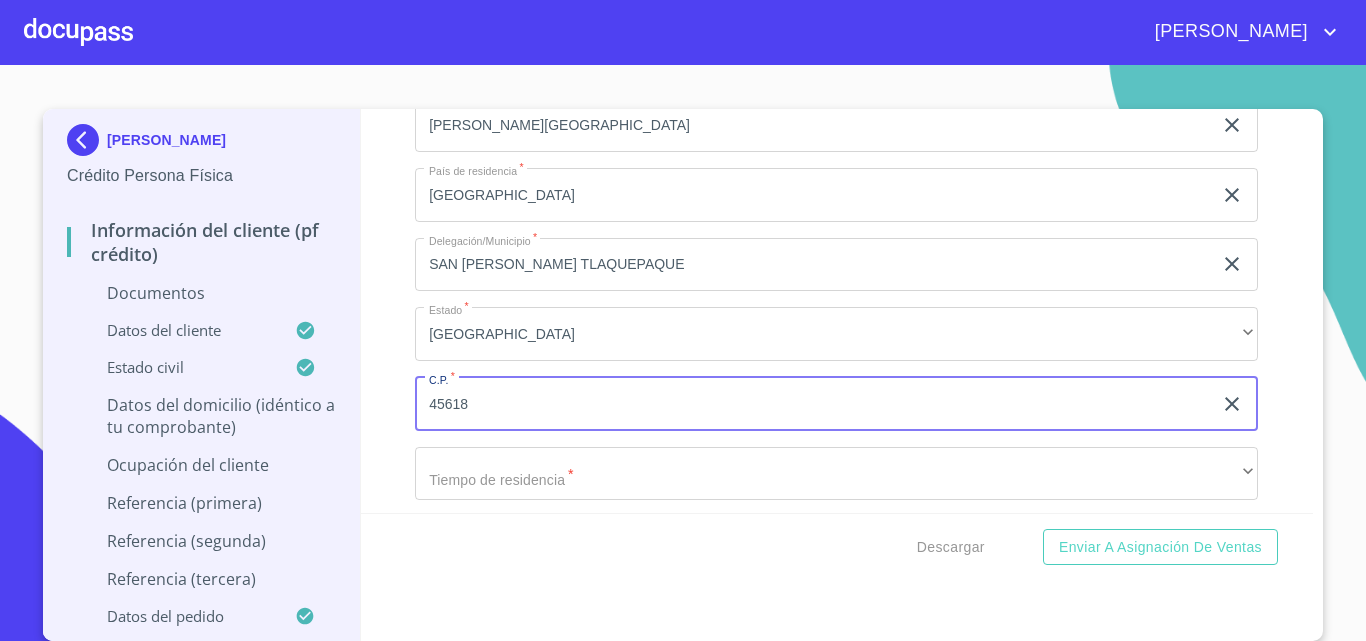 type on "45618" 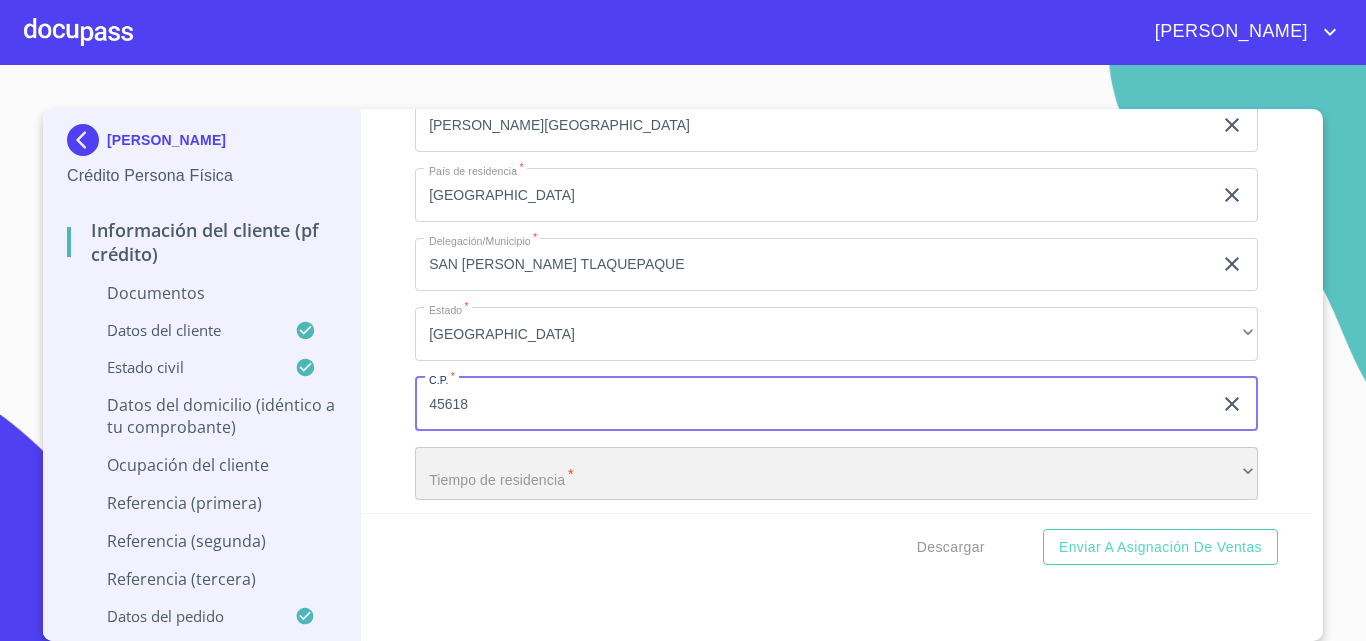 click on "​" at bounding box center [836, 474] 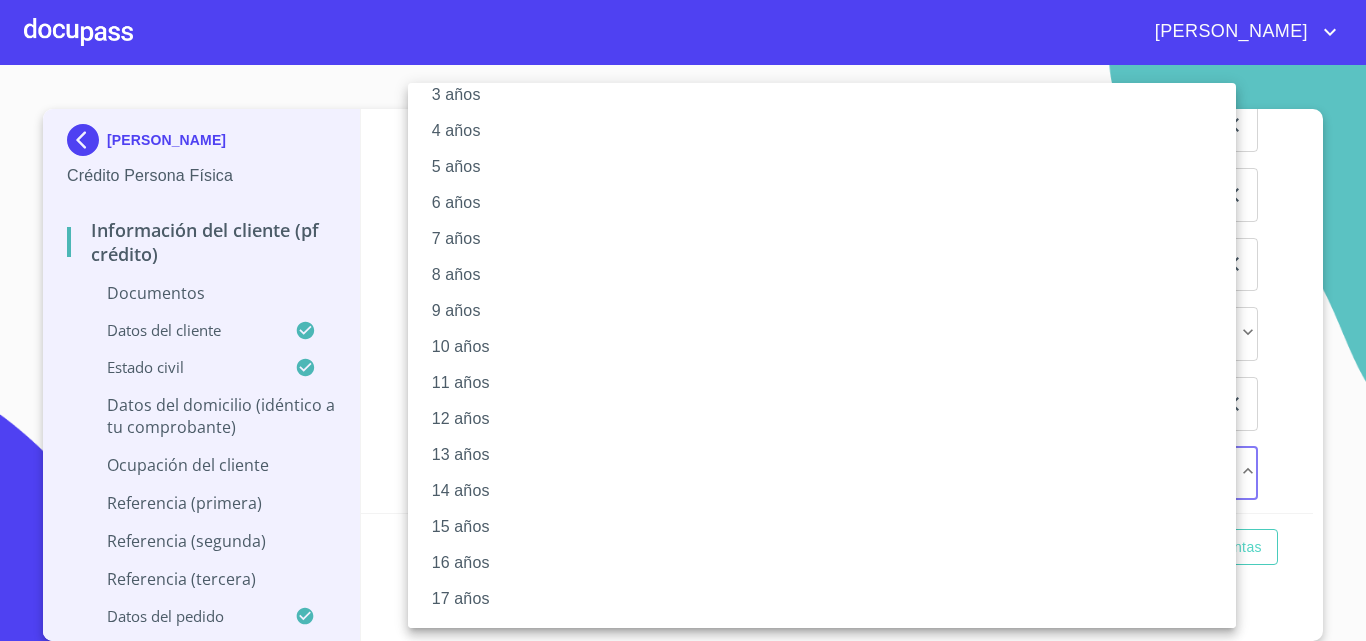 scroll, scrollTop: 239, scrollLeft: 0, axis: vertical 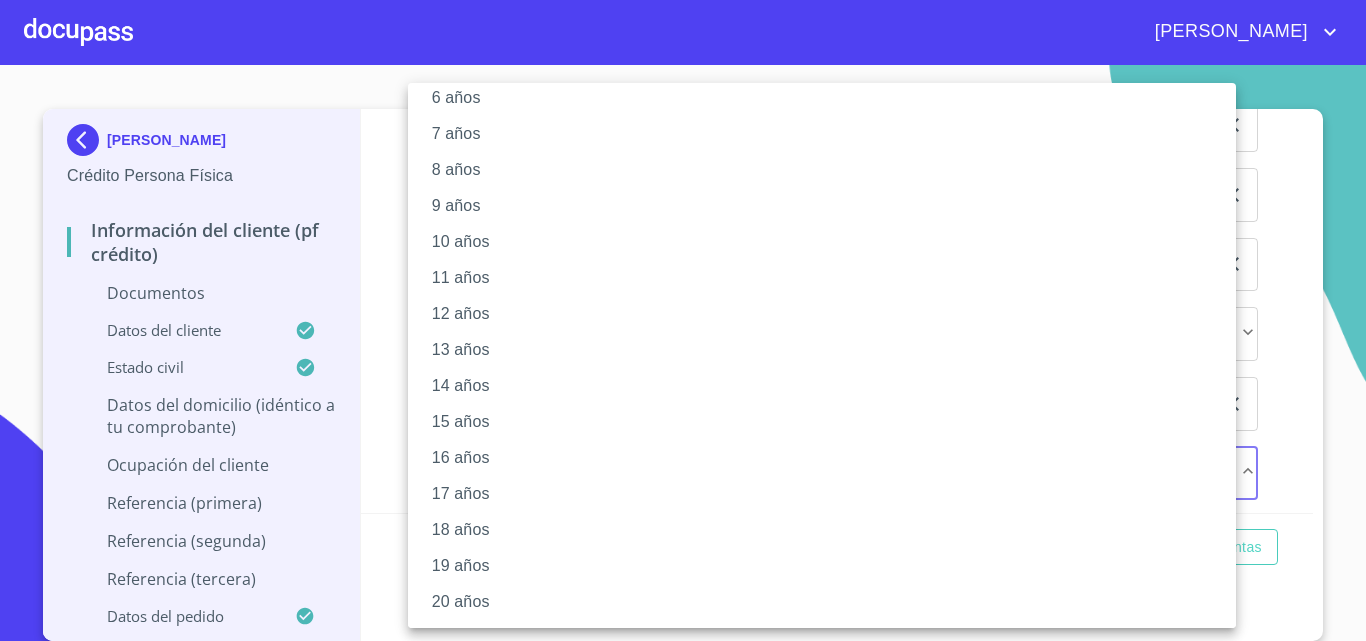 click on "10 años" at bounding box center [829, 242] 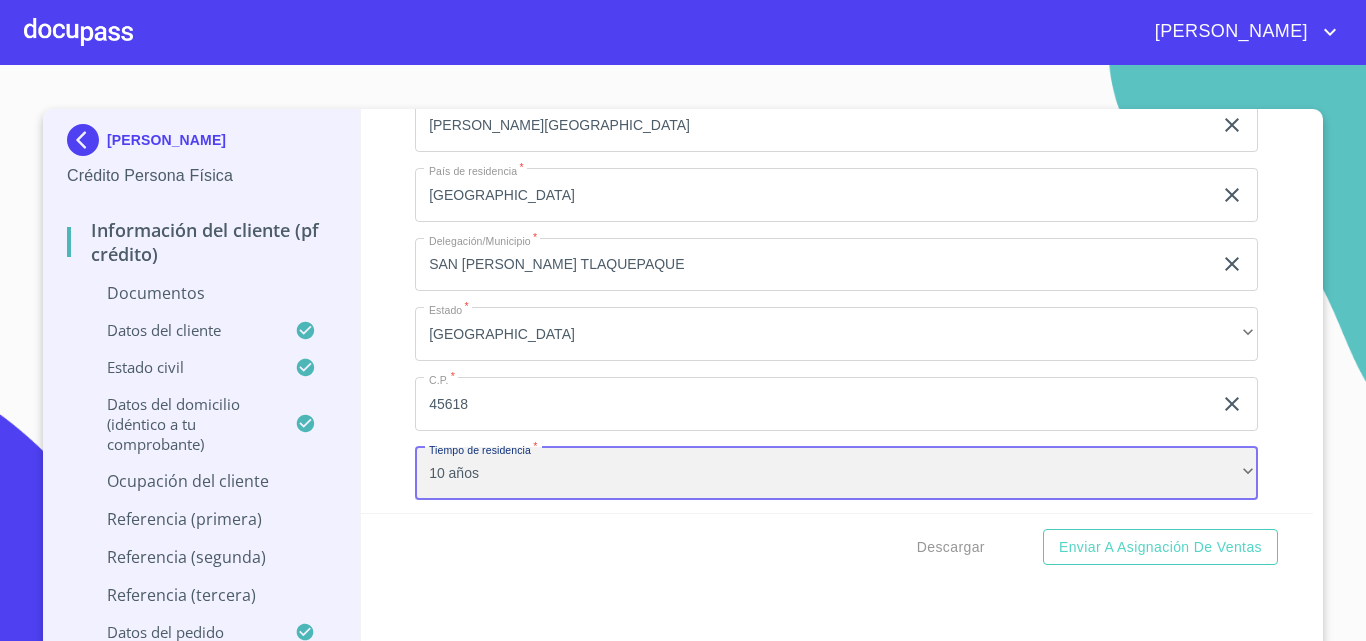 scroll, scrollTop: 238, scrollLeft: 0, axis: vertical 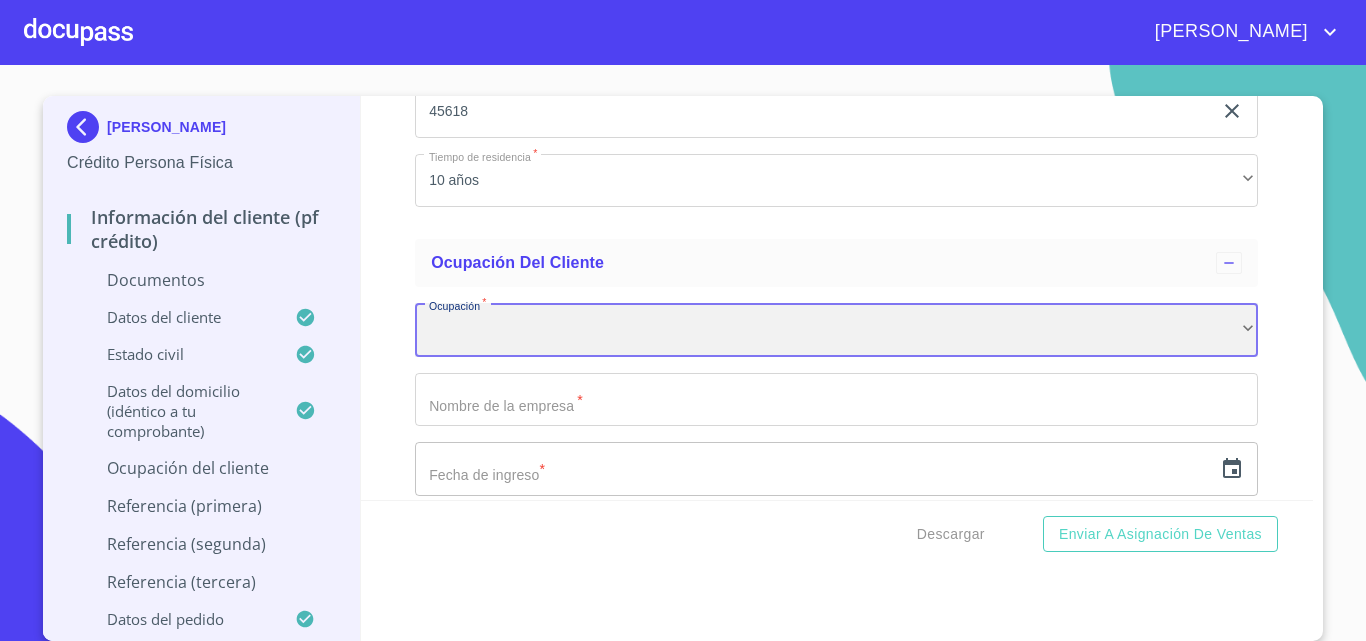 click on "​" at bounding box center (836, 330) 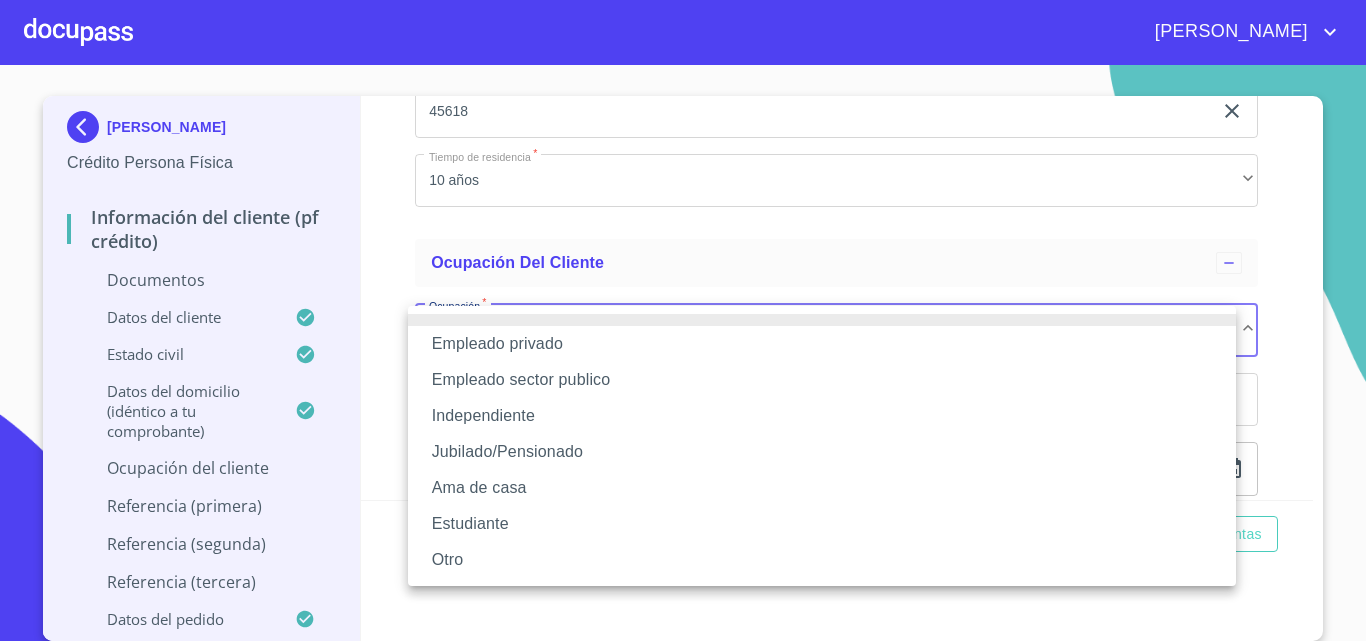 click on "Ama de casa" at bounding box center (822, 488) 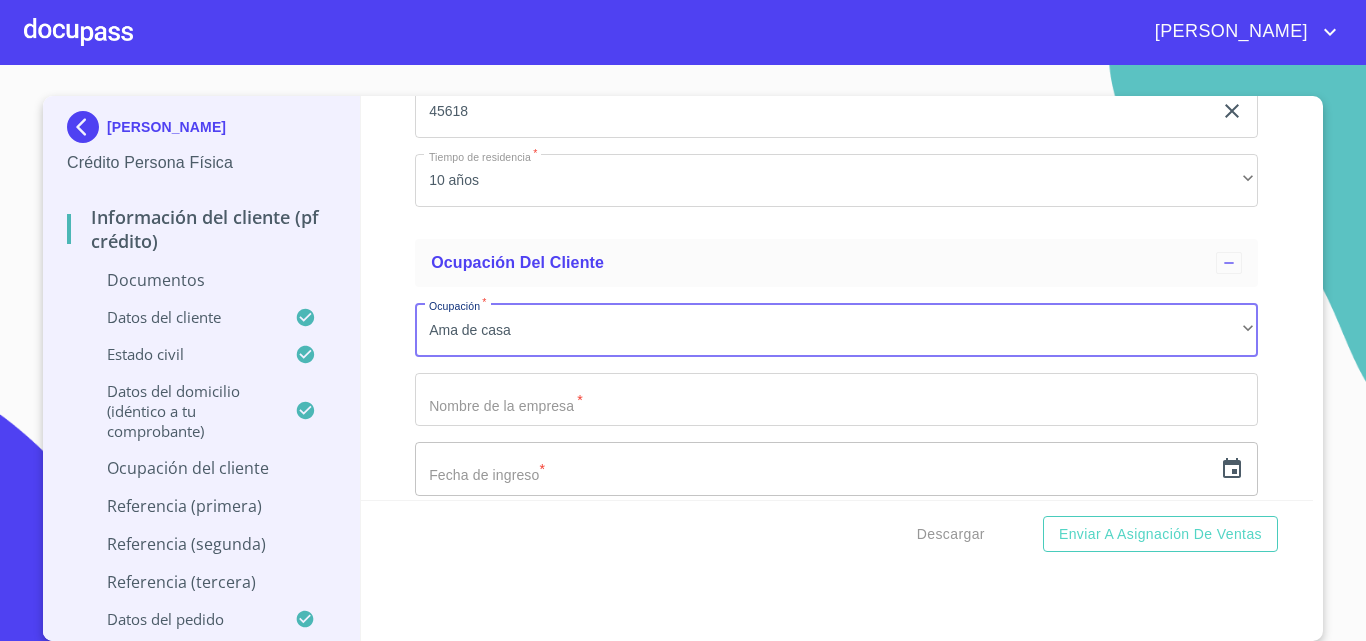click on "Documento de identificación.   *" at bounding box center [813, -2208] 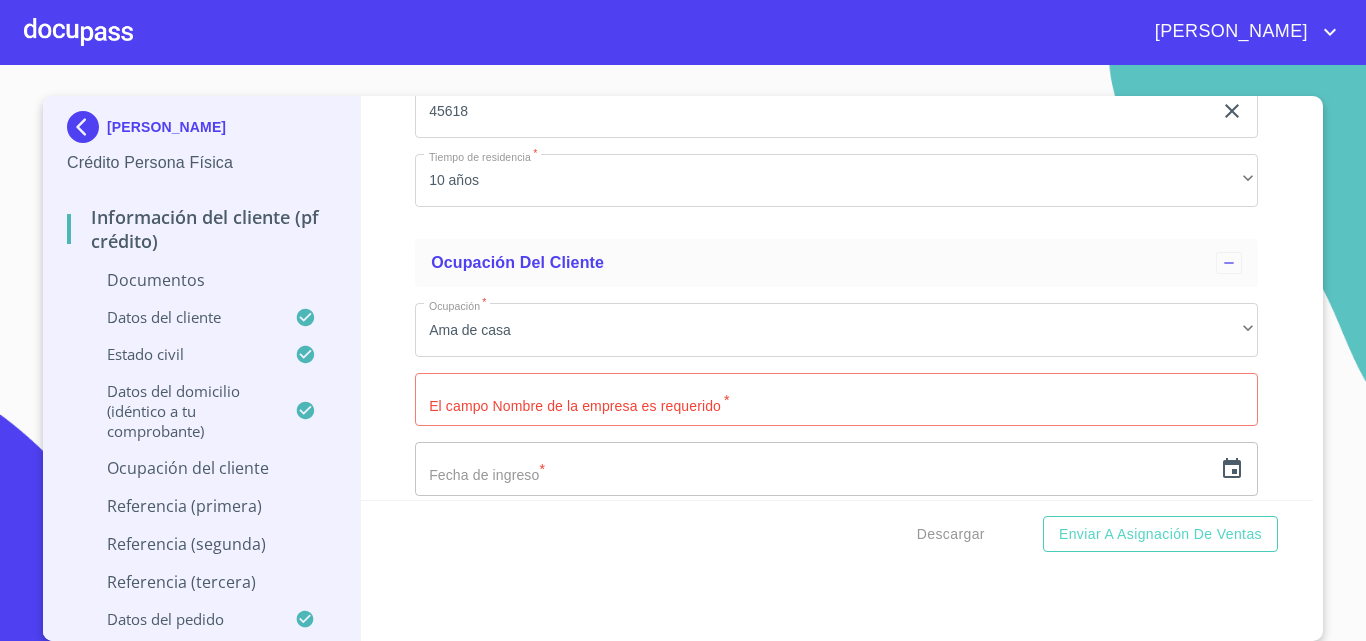 click on "Información del cliente (PF crédito)   Documentos Documento de identificación.   * INE ​ Identificación Oficial * Identificación Oficial Identificación Oficial Comprobante de Domicilio * Arrastra o selecciona el (los) documento(s) para agregar Fuente de ingresos   * Independiente/Dueño de negocio/Persona Moral ​ Comprobante de Ingresos mes 1 * Arrastra o selecciona el (los) documento(s) para agregar Comprobante de Ingresos mes 2 * Arrastra o selecciona el (los) documento(s) para agregar Comprobante de Ingresos mes 3 * Arrastra o selecciona el (los) documento(s) para agregar CURP * CURP CURP Constancia de situación fiscal Arrastra o selecciona el (los) documento(s) para agregar Datos del cliente Apellido Paterno   * [PERSON_NAME] ​ Apellido Materno   * VIDRIO ​ Primer nombre   * YEESICA ​ Segundo Nombre [PERSON_NAME] ​ Fecha de nacimiento * [DEMOGRAPHIC_DATA] ​ RFC   * GOVY8305269M0 ​ CURP   * GOVY830526MJCNDS05 ​ ID de Identificación 2299242121 ​ Nacionalidad   * Mexicana *" at bounding box center (837, 298) 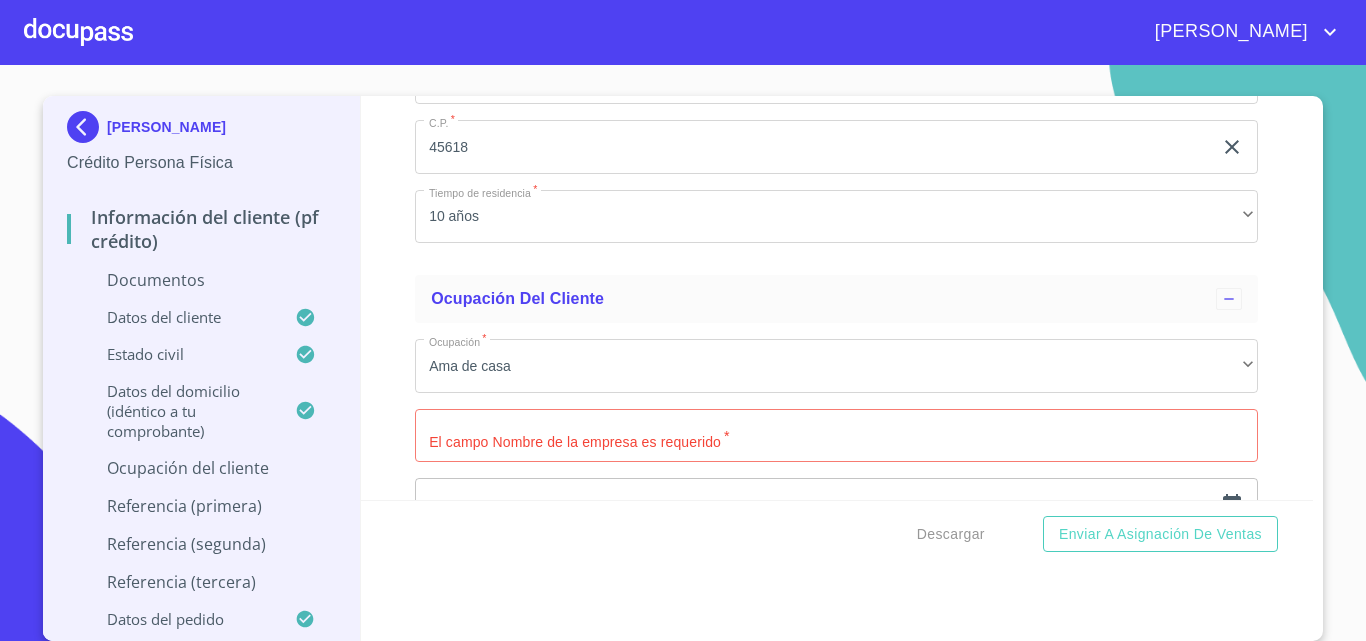 scroll, scrollTop: 5806, scrollLeft: 0, axis: vertical 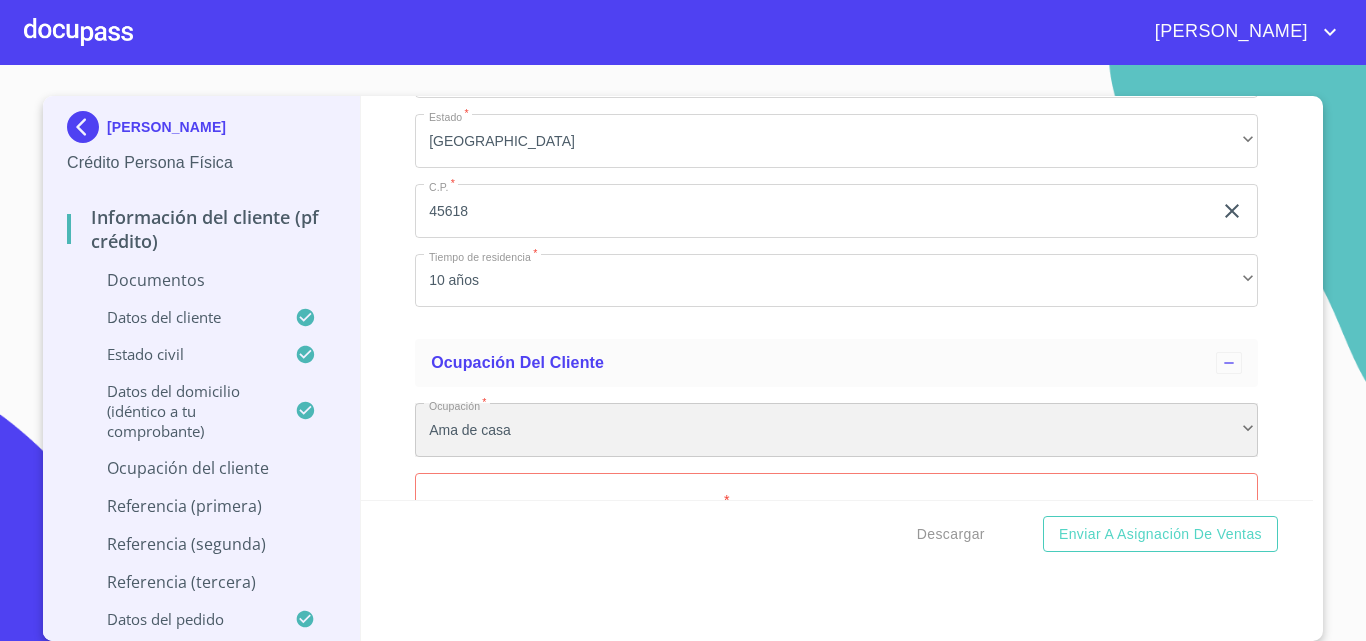 click on "Ama de casa" at bounding box center [836, 430] 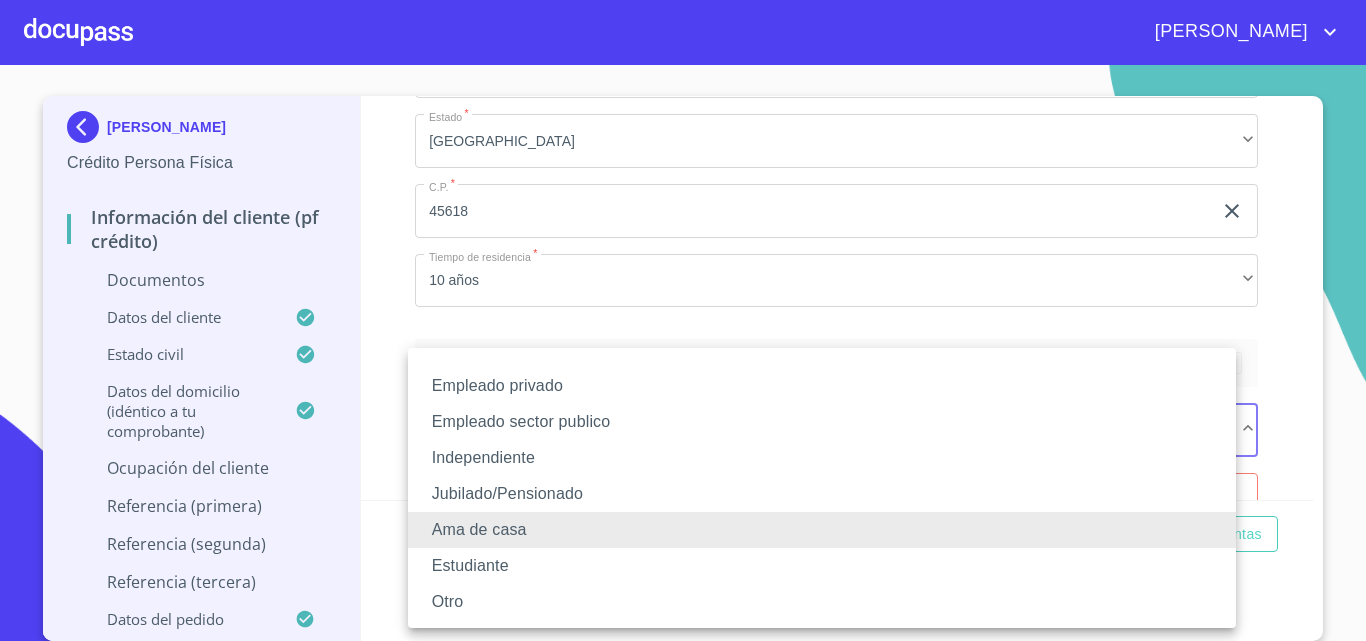 click on "Independiente" at bounding box center [822, 458] 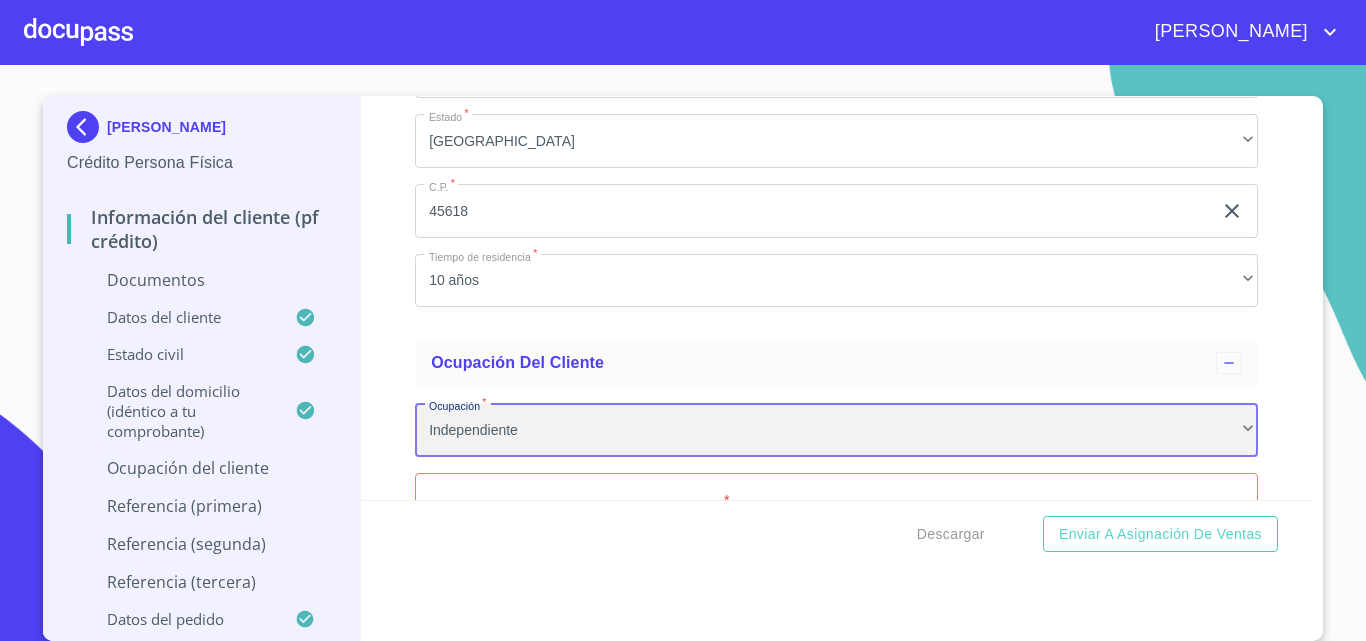 scroll, scrollTop: 5906, scrollLeft: 0, axis: vertical 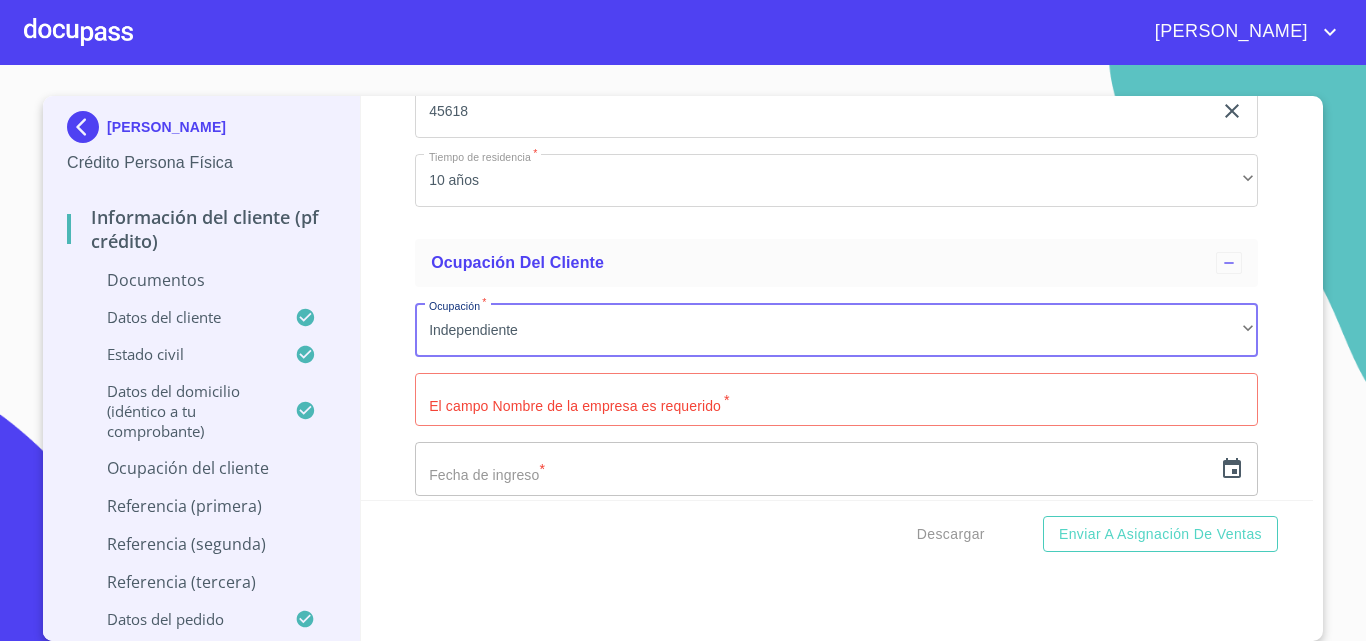 click on "Documento de identificación.   *" at bounding box center (836, 400) 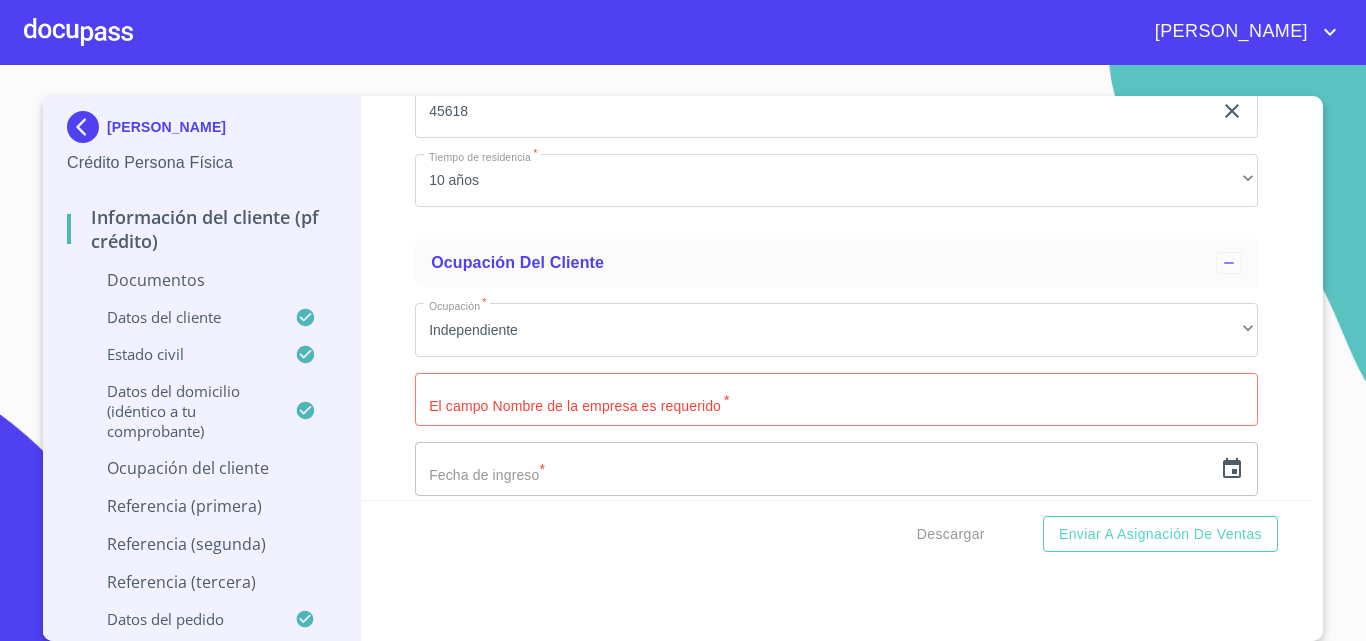 click on "Información del cliente (PF crédito)   Documentos Documento de identificación.   * INE ​ Identificación Oficial * Identificación Oficial Identificación Oficial Comprobante de Domicilio * Arrastra o selecciona el (los) documento(s) para agregar Fuente de ingresos   * Independiente/Dueño de negocio/Persona Moral ​ Comprobante de Ingresos mes 1 * Arrastra o selecciona el (los) documento(s) para agregar Comprobante de Ingresos mes 2 * Arrastra o selecciona el (los) documento(s) para agregar Comprobante de Ingresos mes 3 * Arrastra o selecciona el (los) documento(s) para agregar CURP * CURP CURP Constancia de situación fiscal Arrastra o selecciona el (los) documento(s) para agregar Datos del cliente Apellido Paterno   * [PERSON_NAME] ​ Apellido Materno   * VIDRIO ​ Primer nombre   * YEESICA ​ Segundo Nombre [PERSON_NAME] ​ Fecha de nacimiento * [DEMOGRAPHIC_DATA] ​ RFC   * GOVY8305269M0 ​ CURP   * GOVY830526MJCNDS05 ​ ID de Identificación 2299242121 ​ Nacionalidad   * Mexicana *" at bounding box center [837, 298] 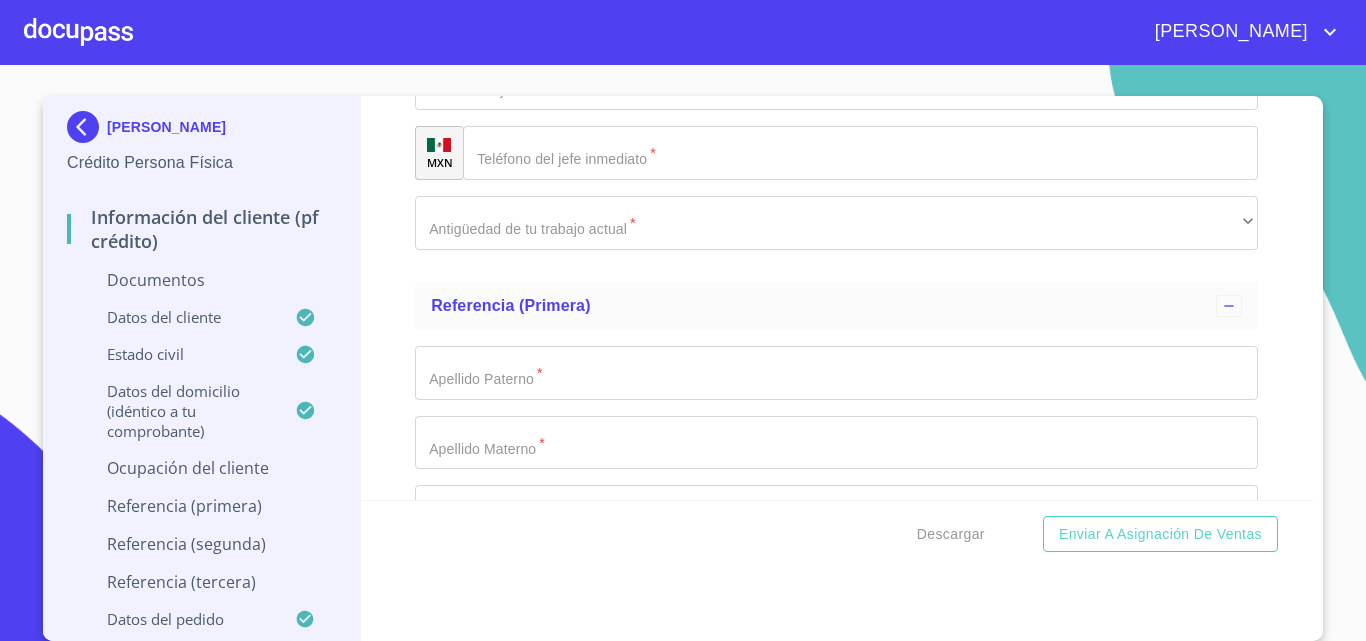 scroll, scrollTop: 7506, scrollLeft: 0, axis: vertical 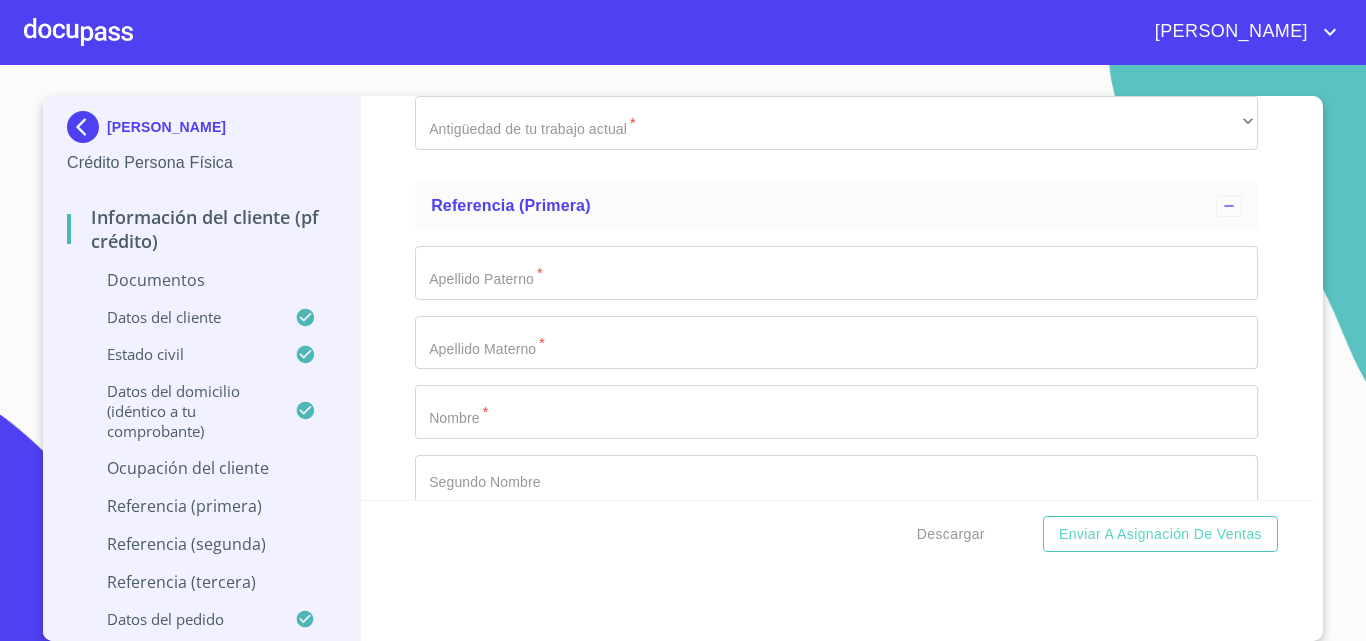 click on "Documento de identificación.   *" at bounding box center (813, -3808) 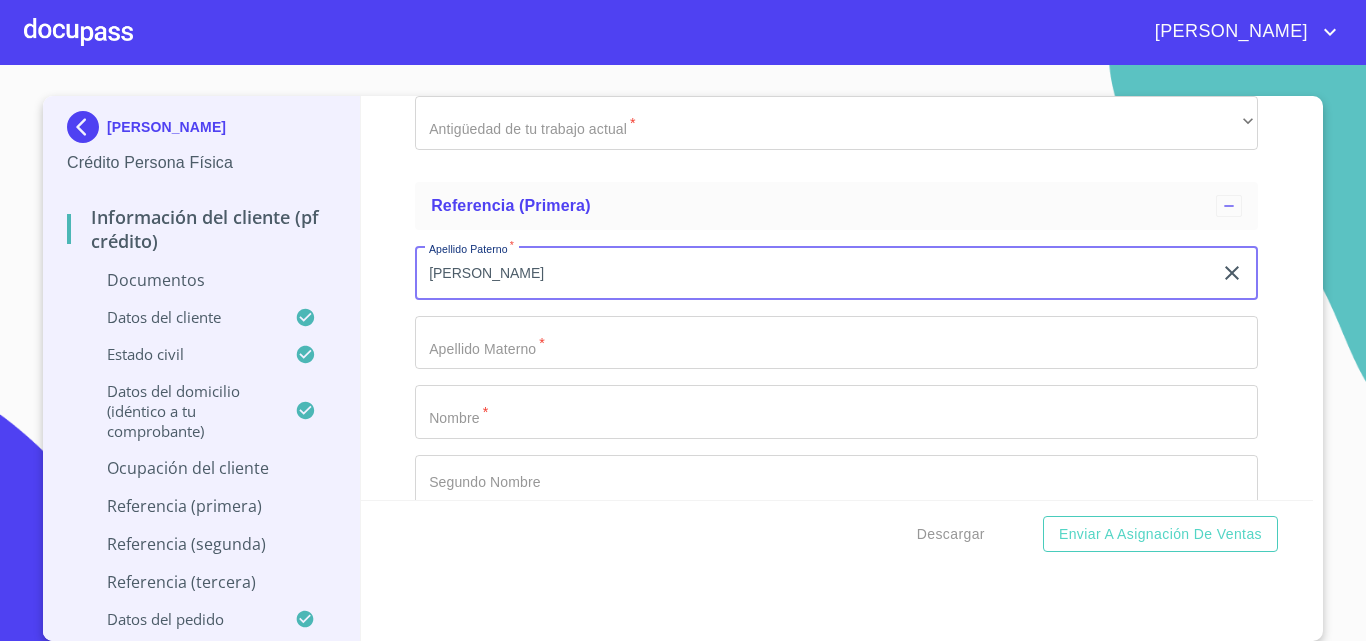 type on "[PERSON_NAME]" 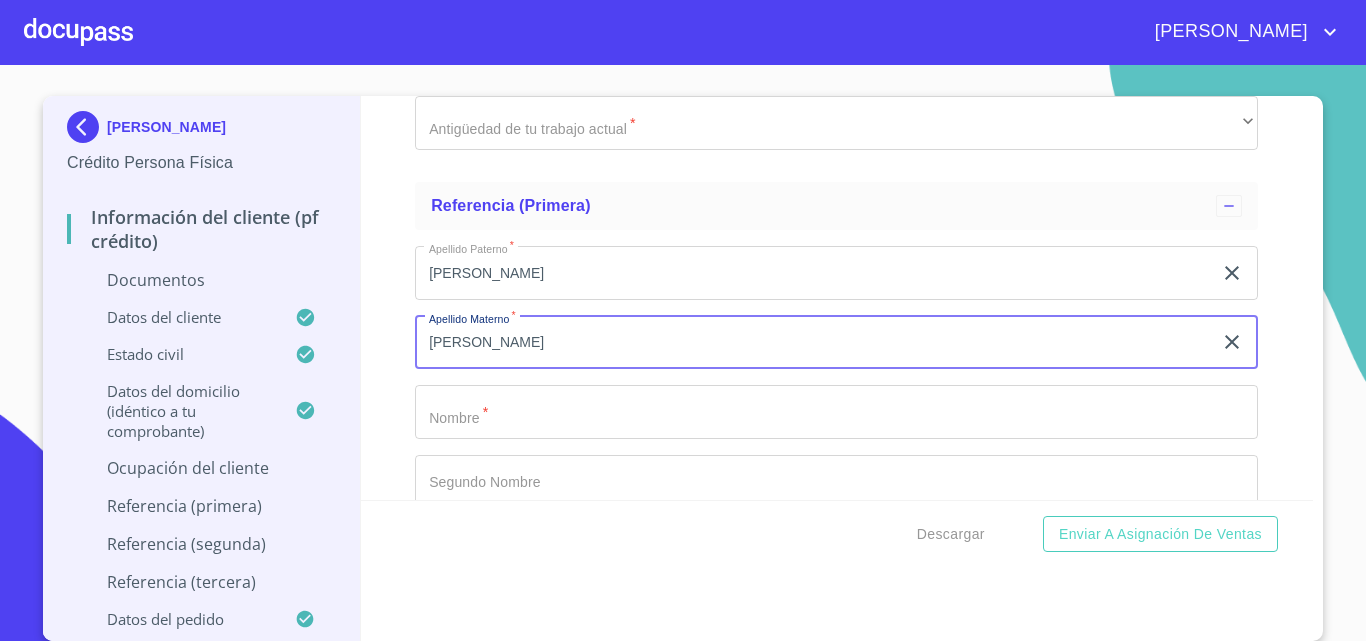 type on "[PERSON_NAME]" 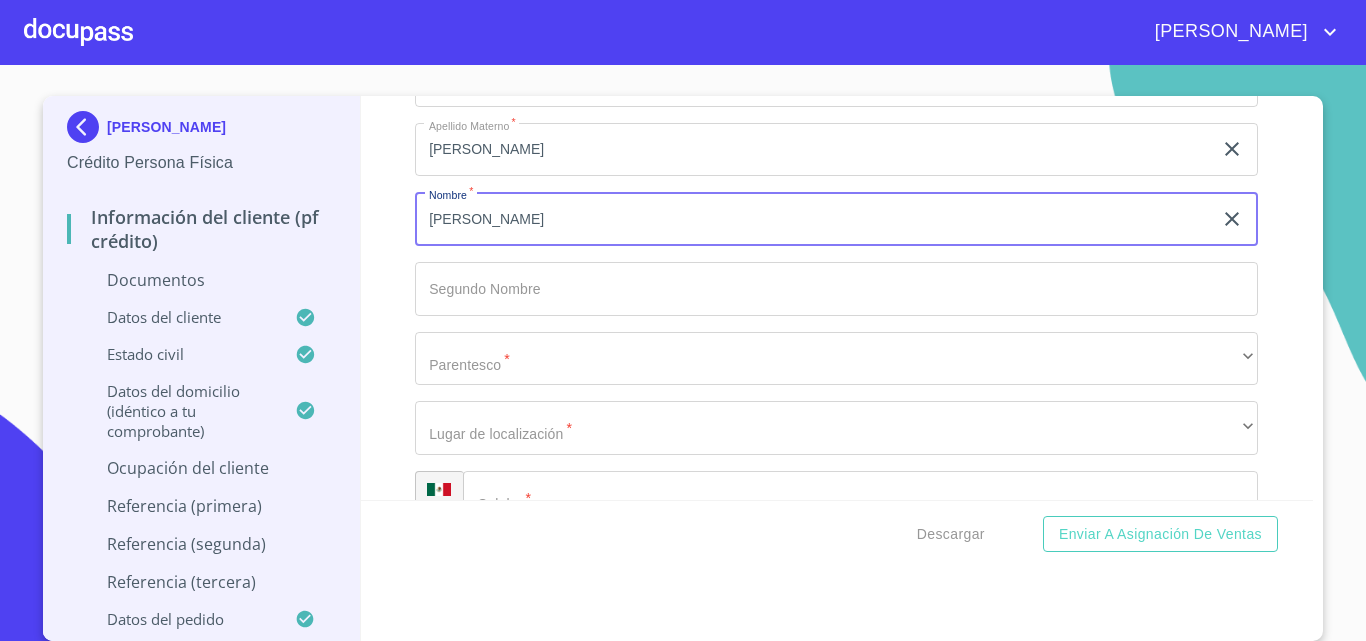 scroll, scrollTop: 7706, scrollLeft: 0, axis: vertical 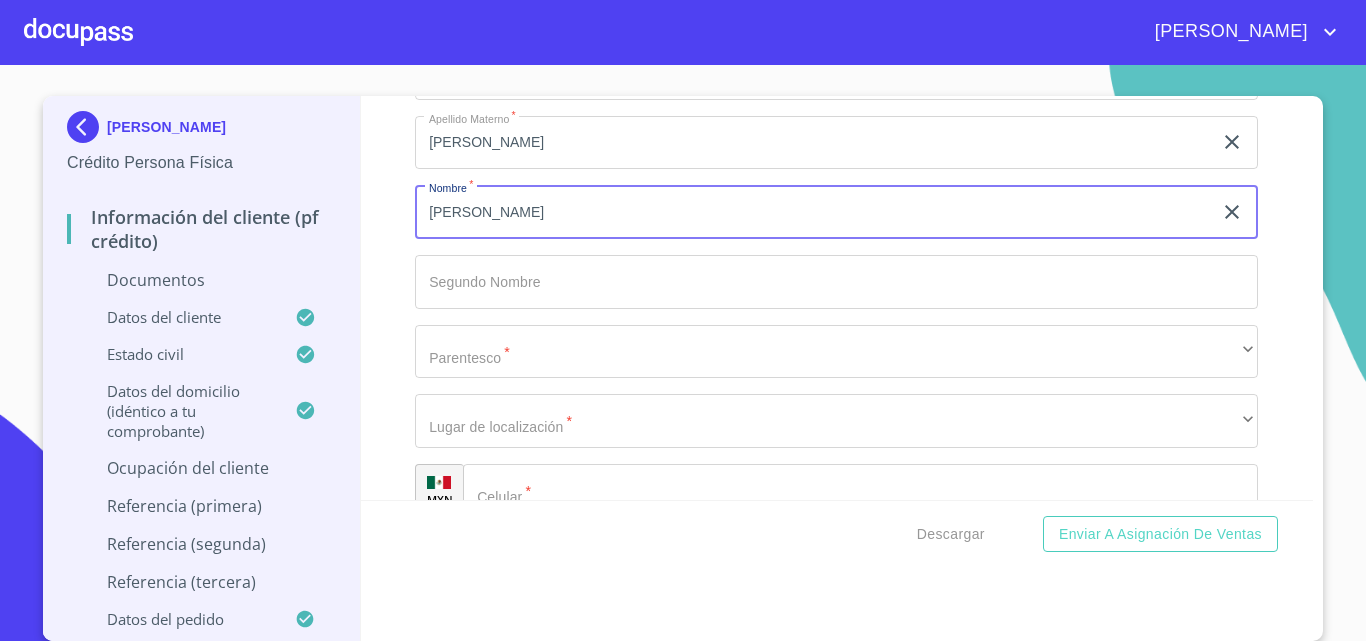 type on "[PERSON_NAME]" 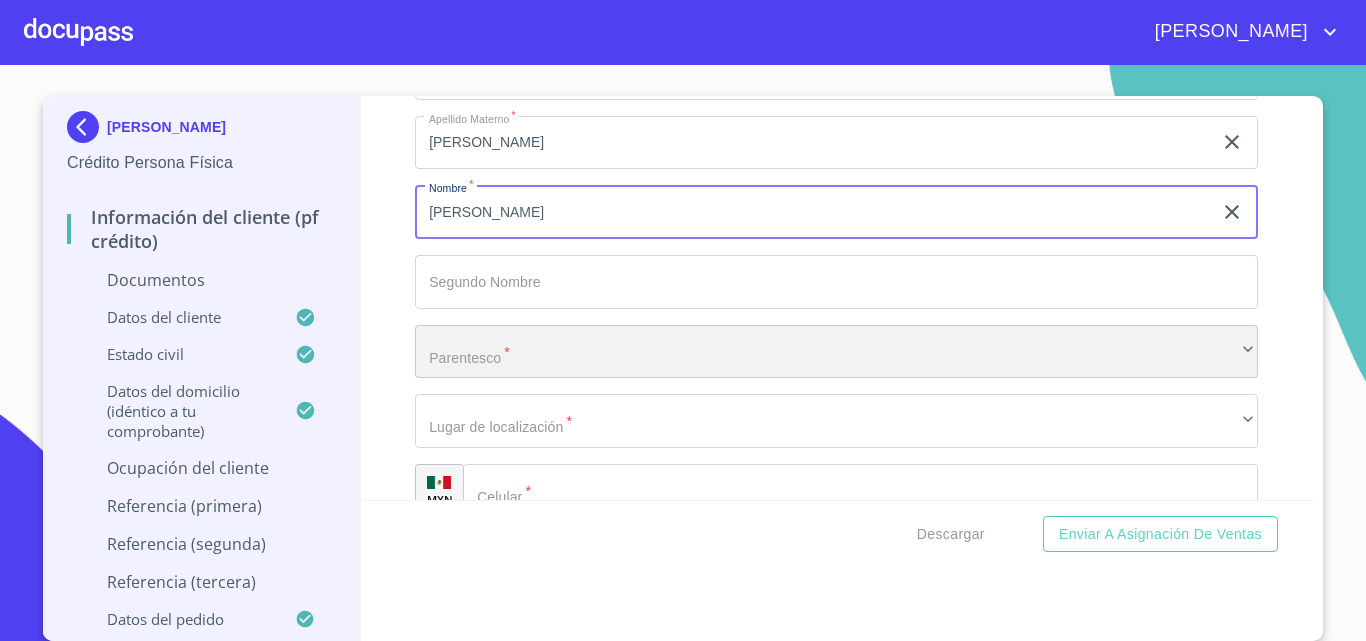 click on "​" at bounding box center (836, 352) 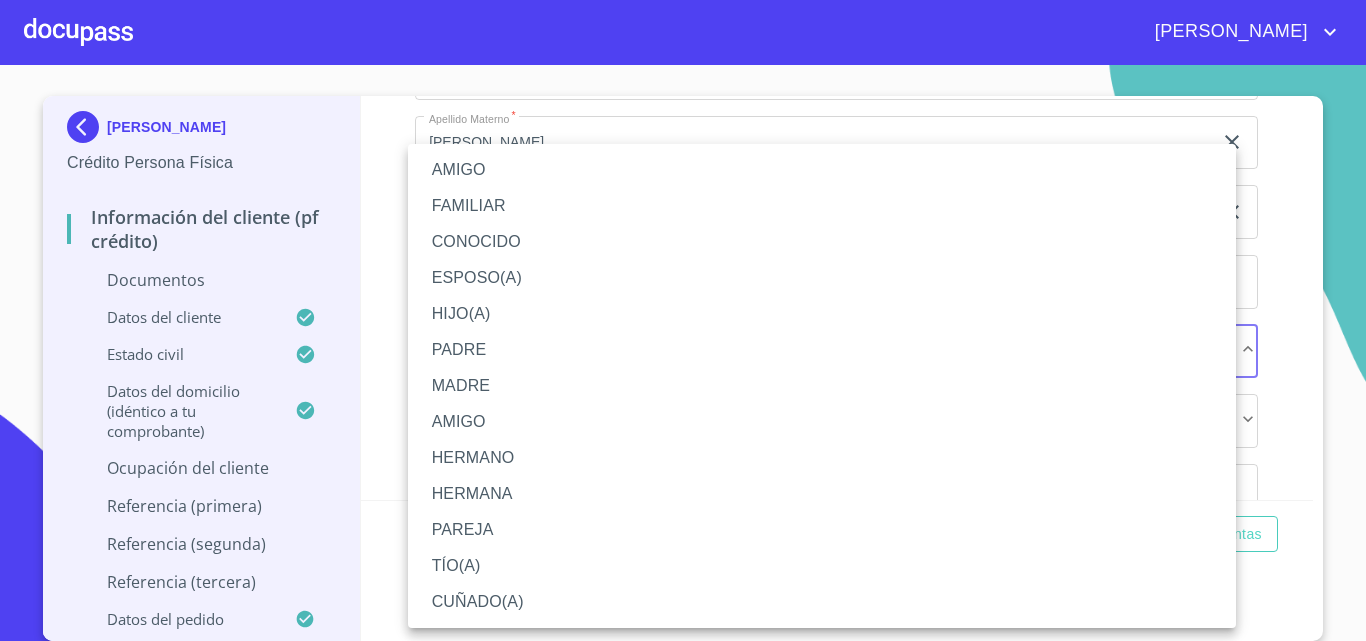 click on "ESPOSO(A)" at bounding box center (822, 278) 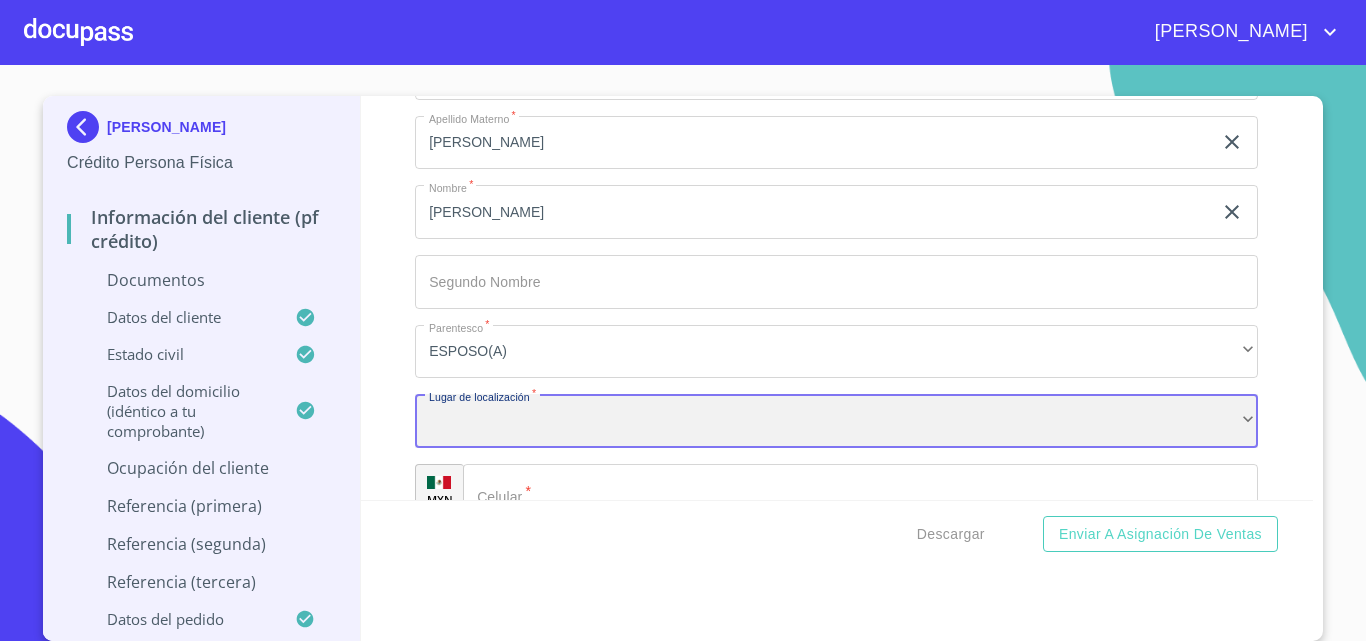 click on "​" at bounding box center (836, 421) 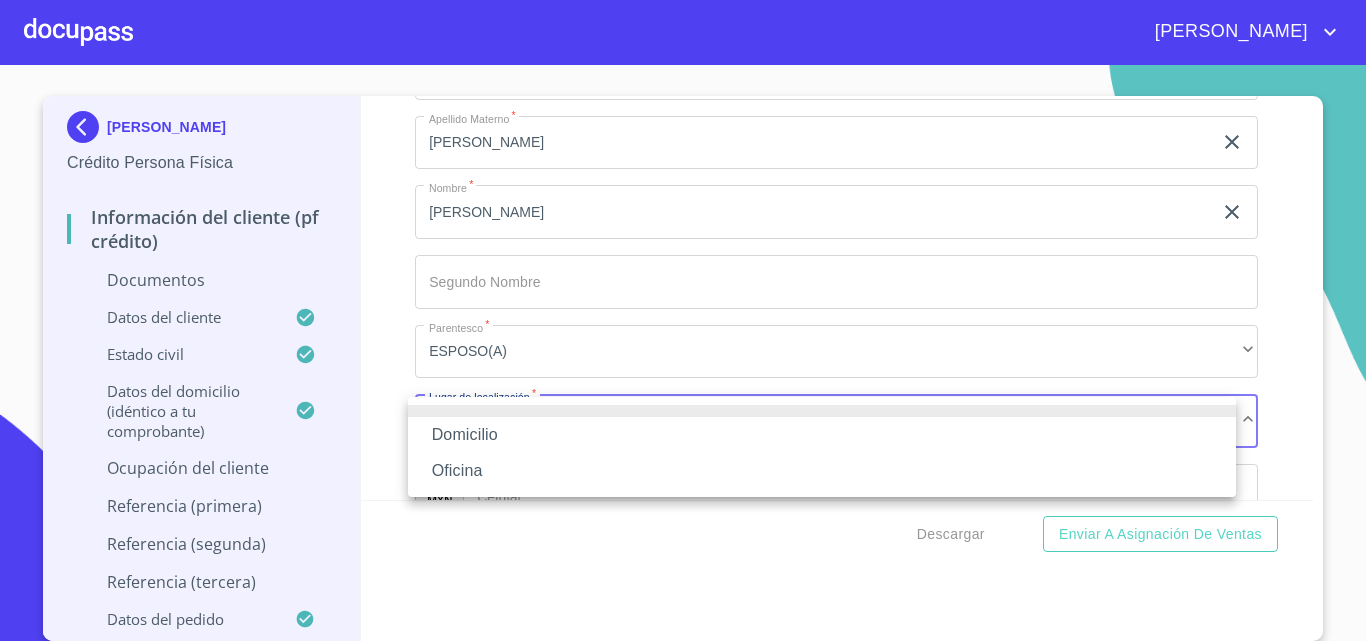 click on "Domicilio" at bounding box center (822, 435) 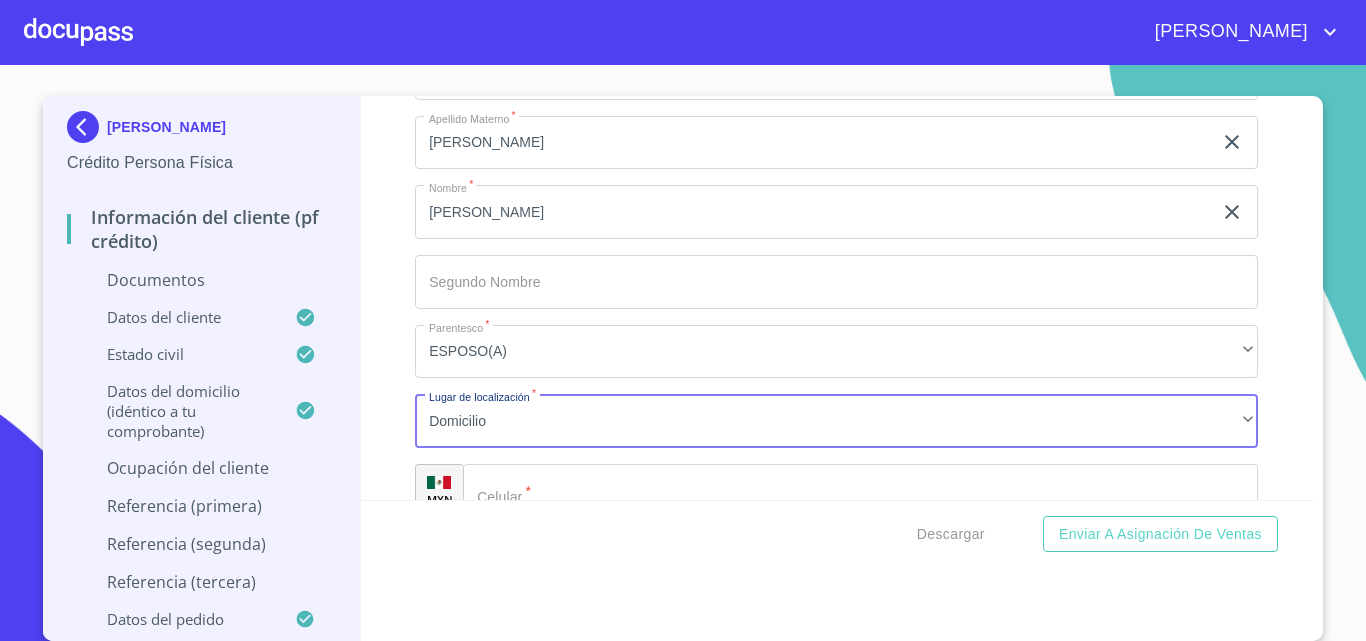click on "Documento de identificación.   *" 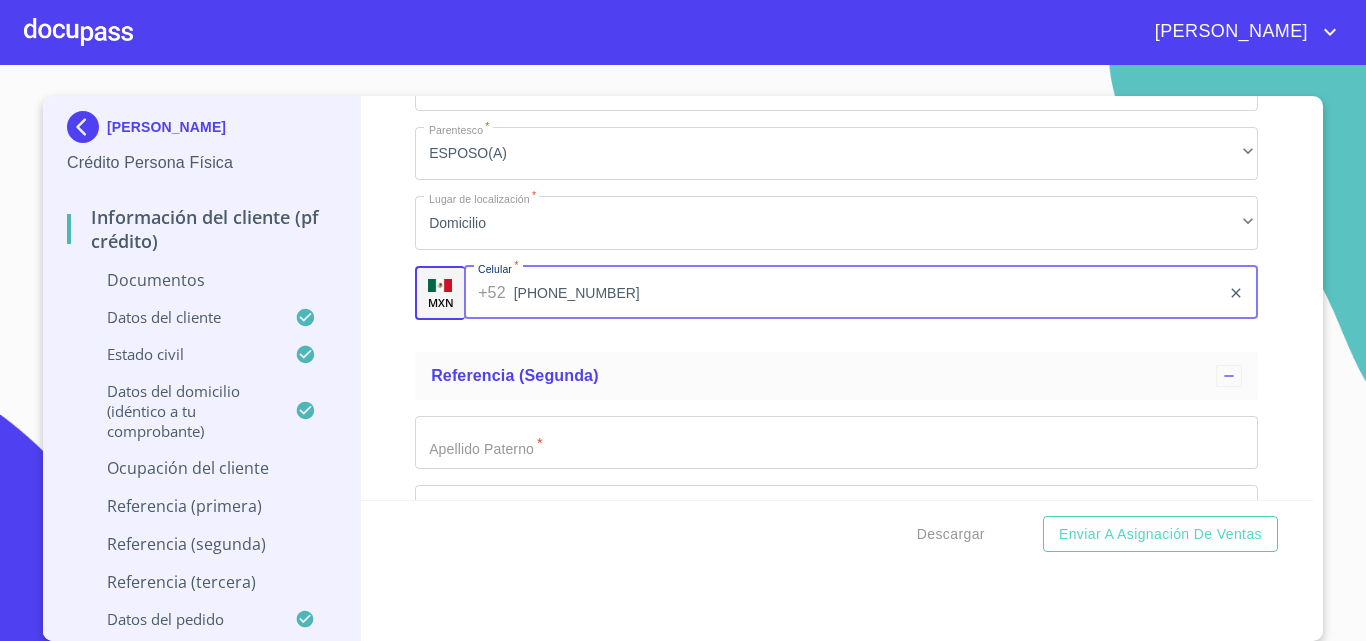 scroll, scrollTop: 7906, scrollLeft: 0, axis: vertical 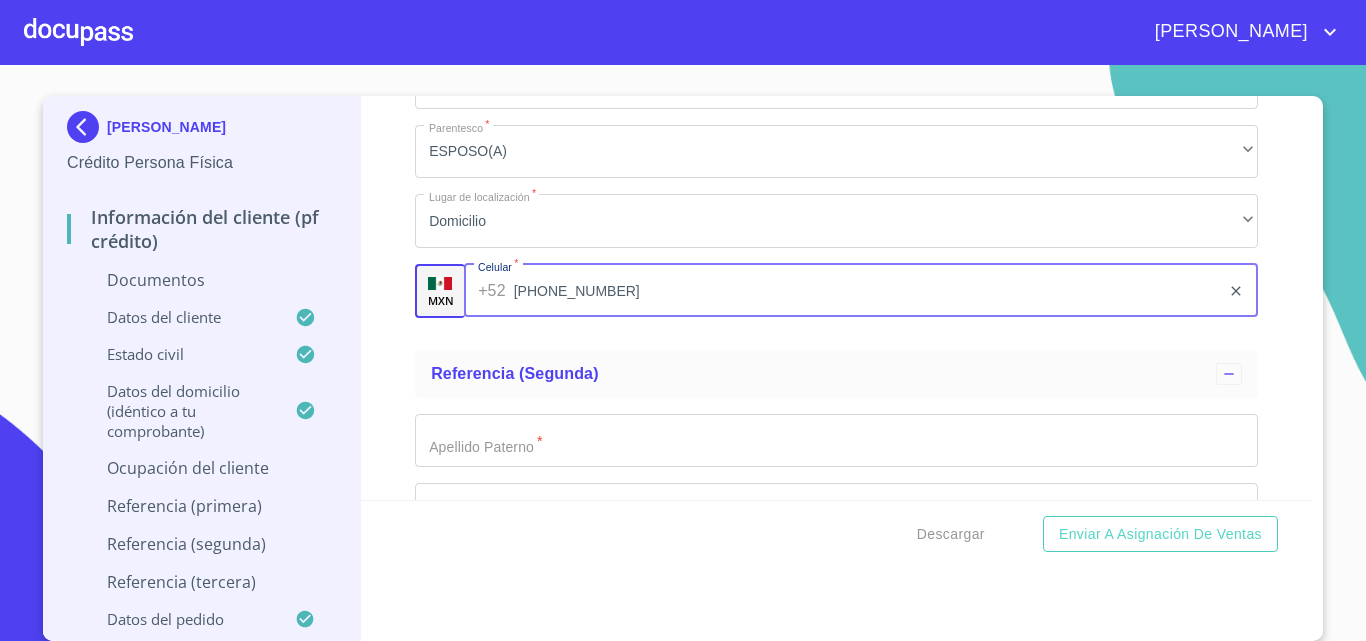 type on "[PHONE_NUMBER]" 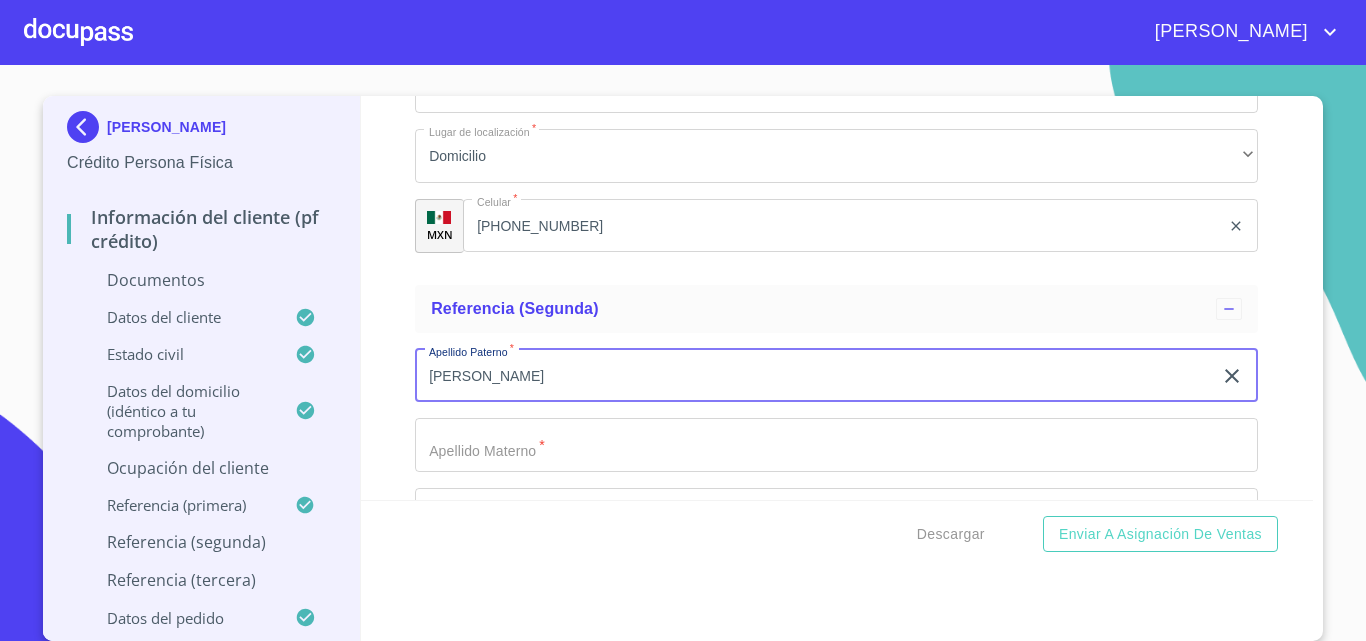 scroll, scrollTop: 8006, scrollLeft: 0, axis: vertical 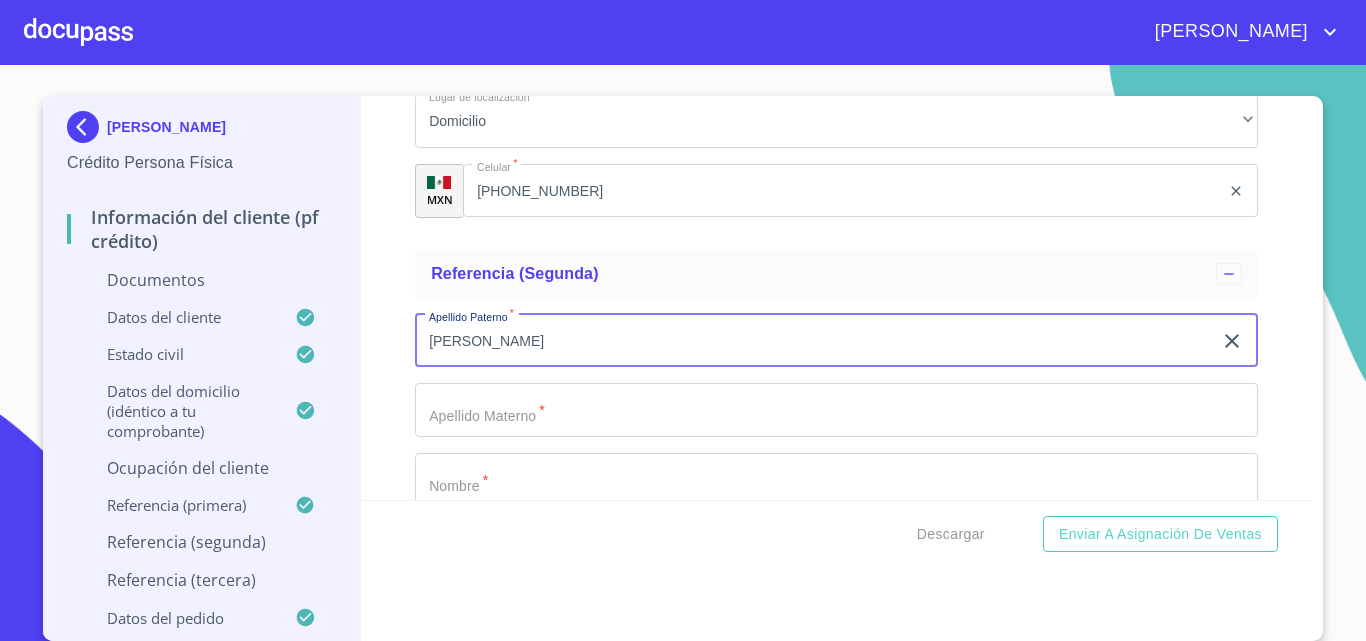 type on "[PERSON_NAME]" 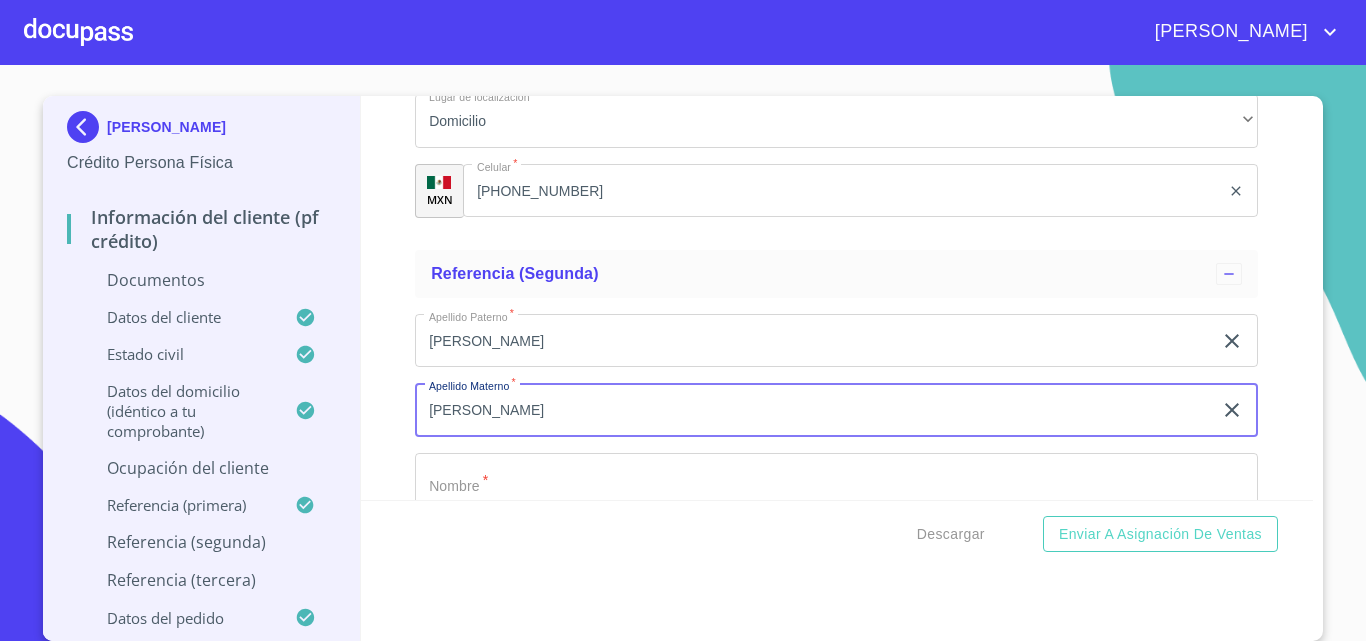 scroll, scrollTop: 8106, scrollLeft: 0, axis: vertical 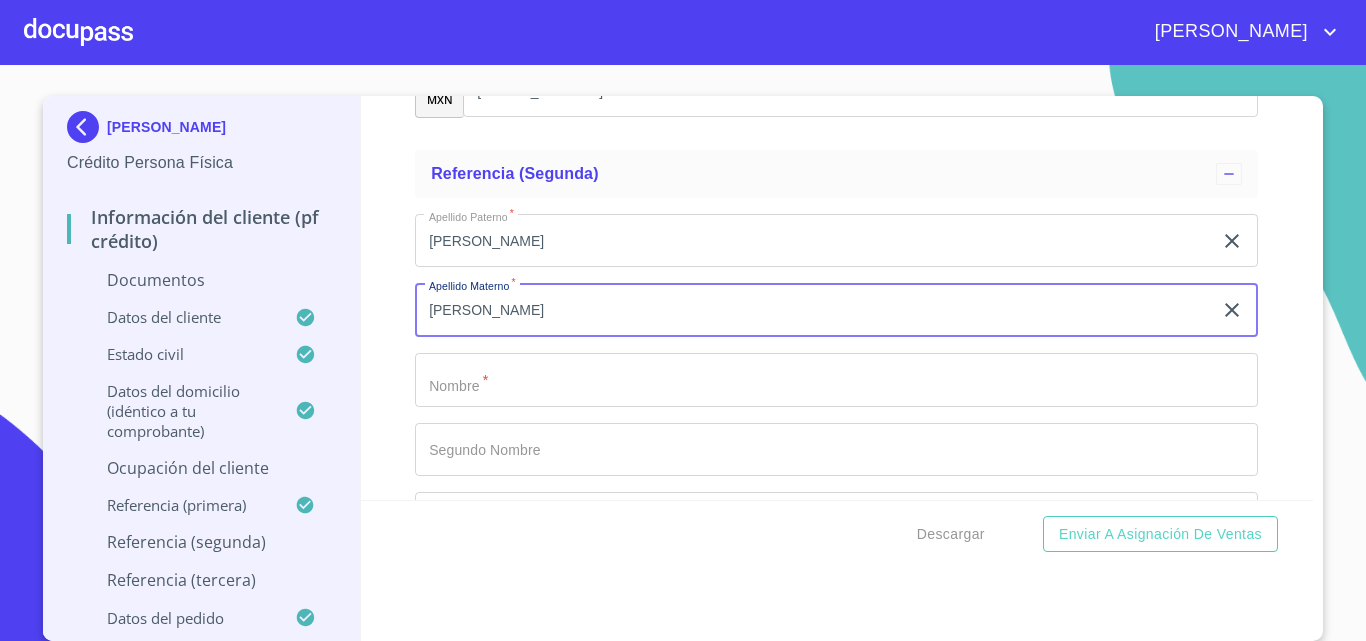 type on "[PERSON_NAME]" 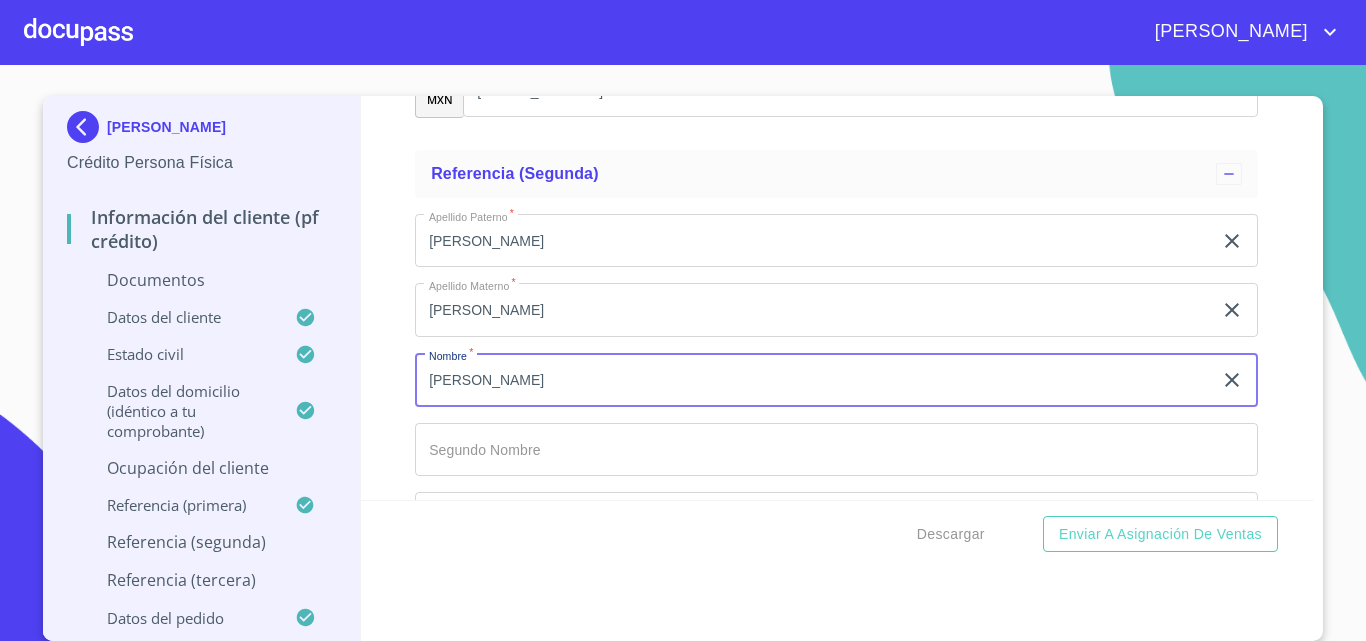 scroll, scrollTop: 8206, scrollLeft: 0, axis: vertical 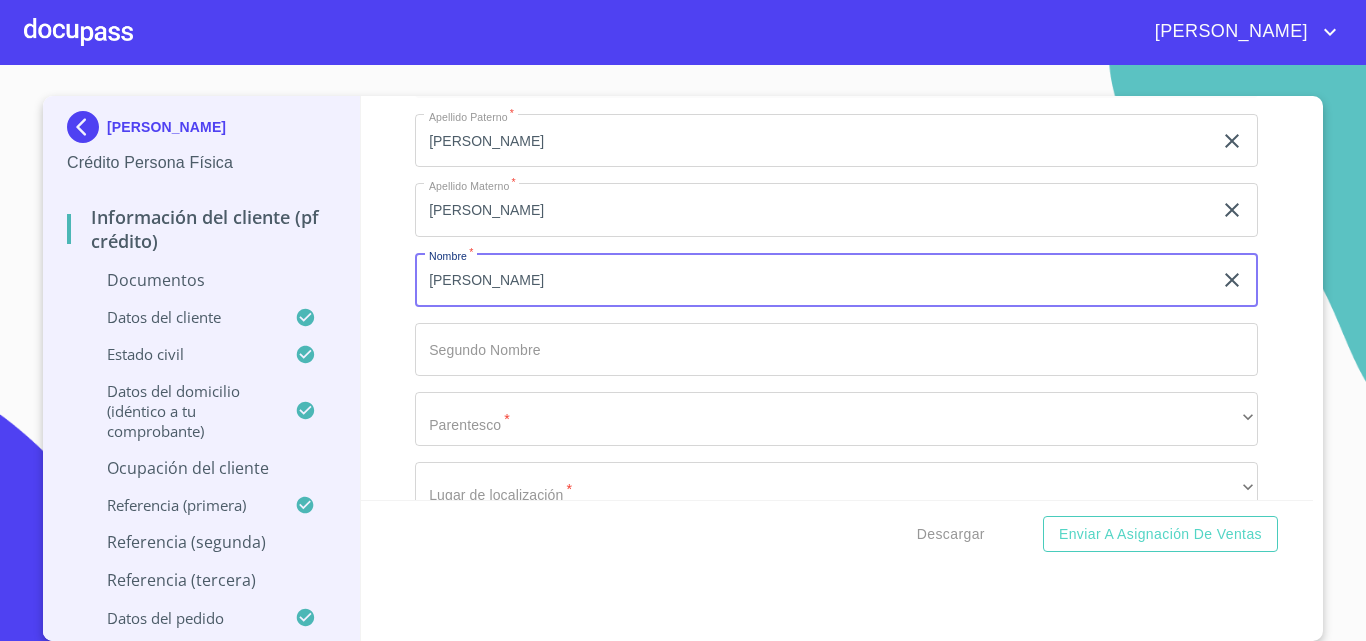 type on "[PERSON_NAME]" 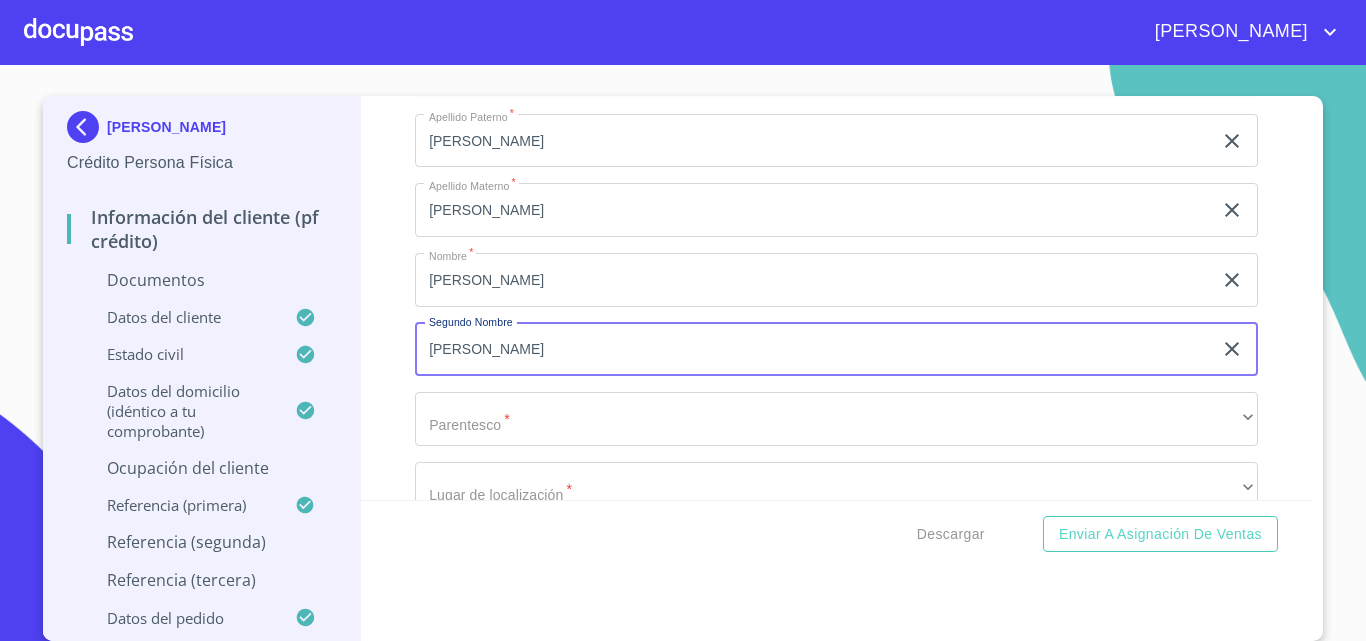 type on "[PERSON_NAME]" 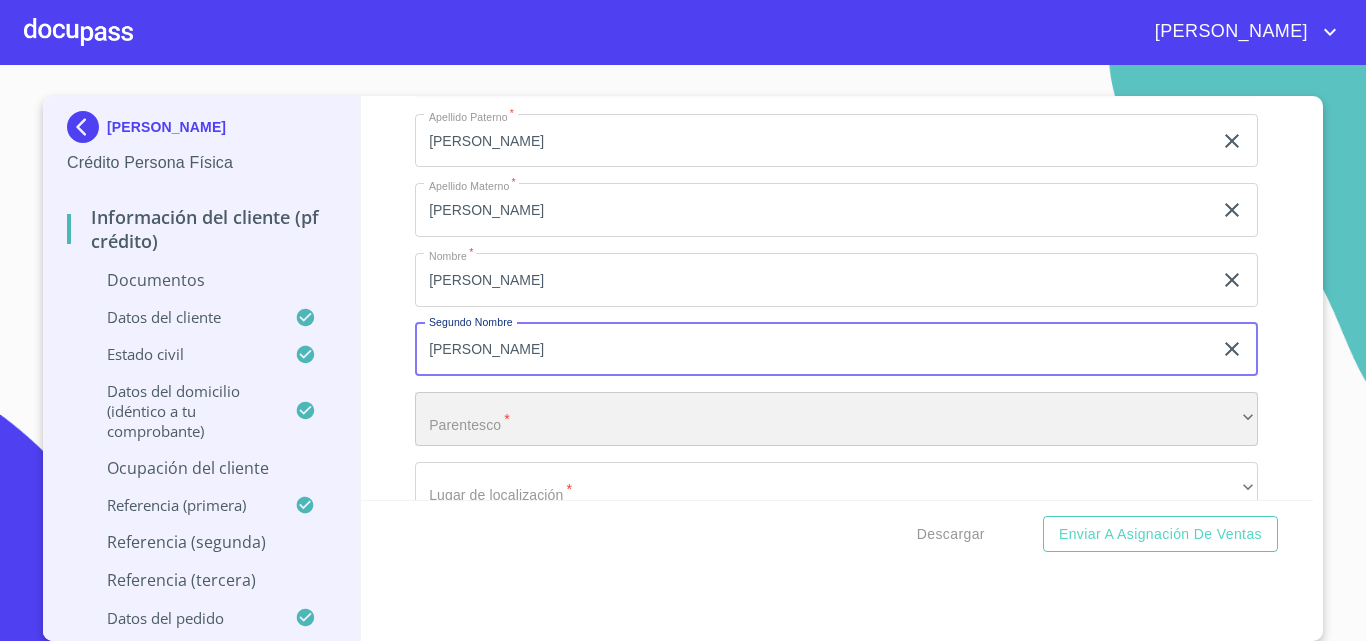 click on "​" at bounding box center [836, 419] 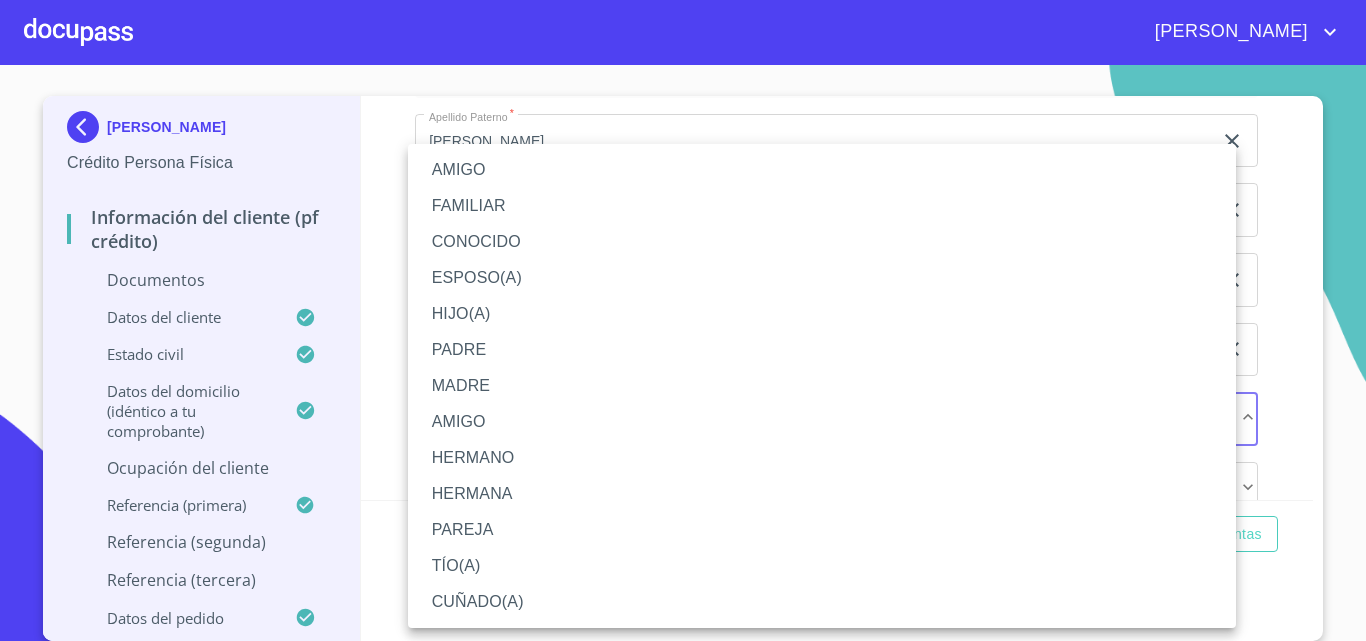 click on "PADRE" at bounding box center (822, 350) 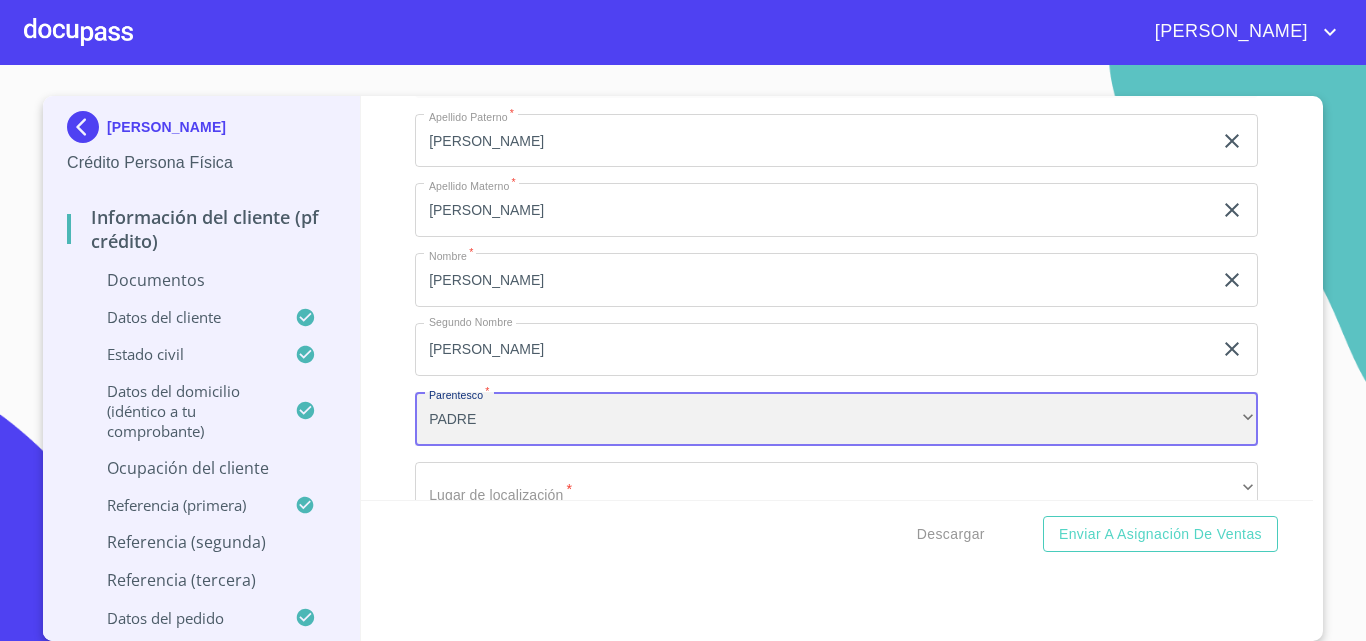 scroll, scrollTop: 8306, scrollLeft: 0, axis: vertical 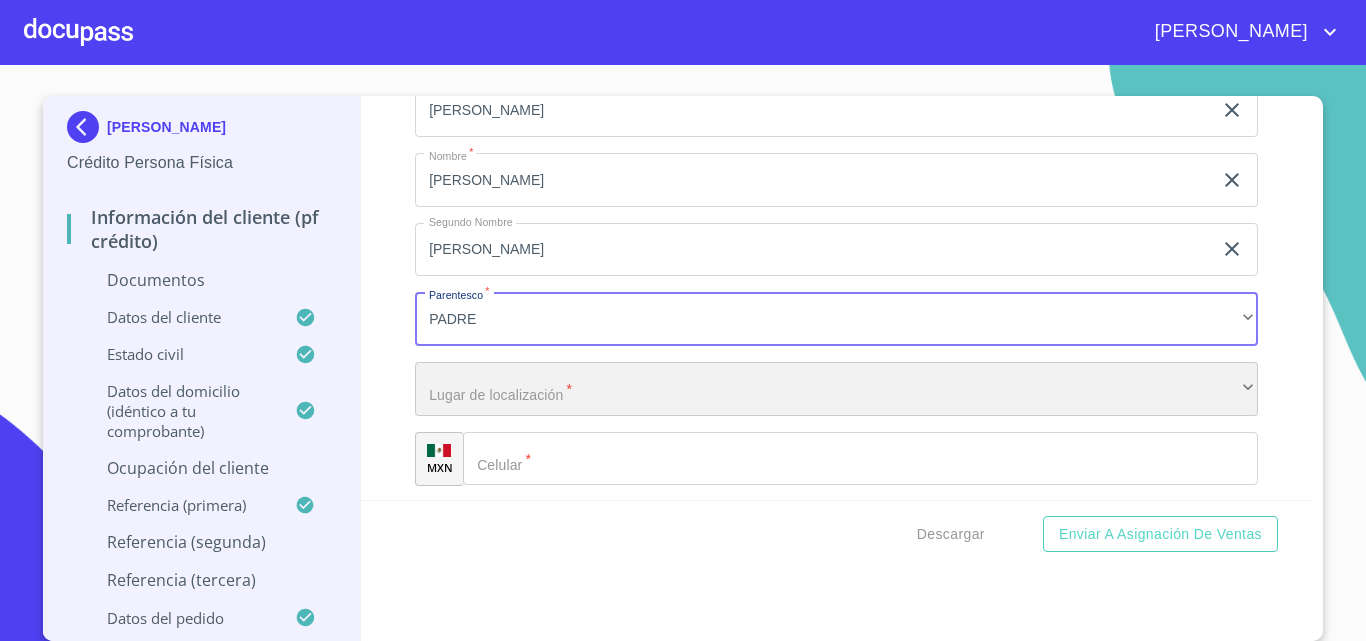 click on "​" at bounding box center (836, 389) 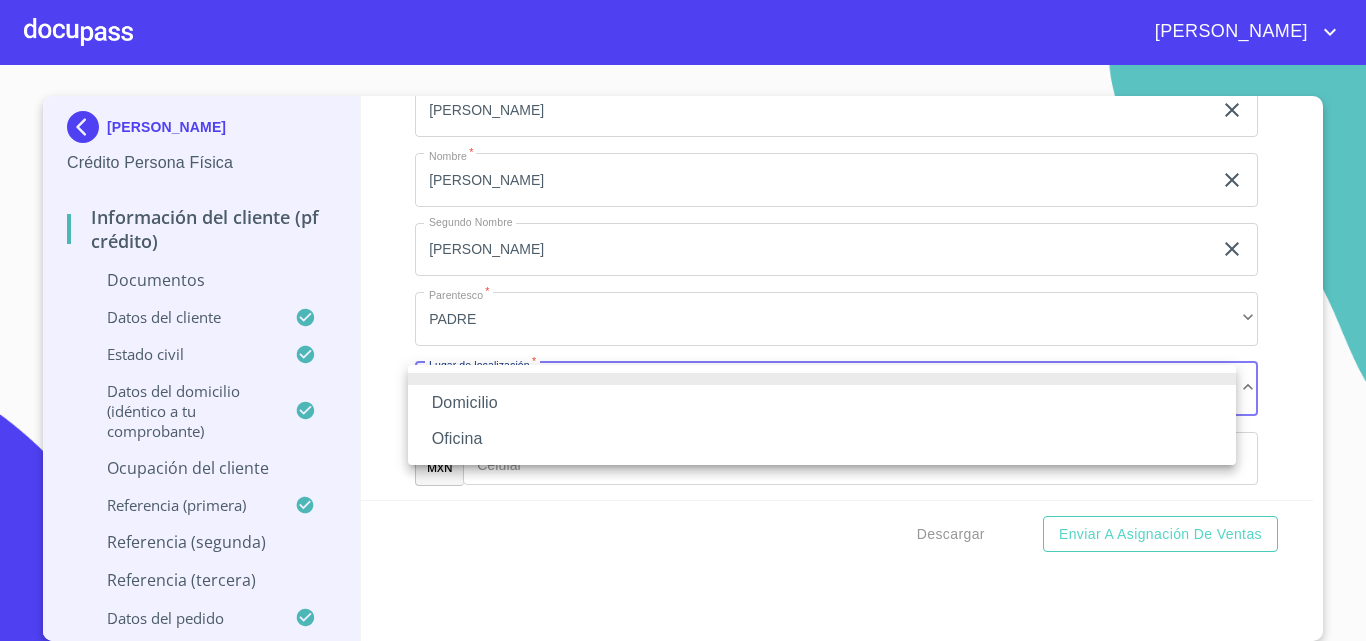 click on "Domicilio" at bounding box center [822, 403] 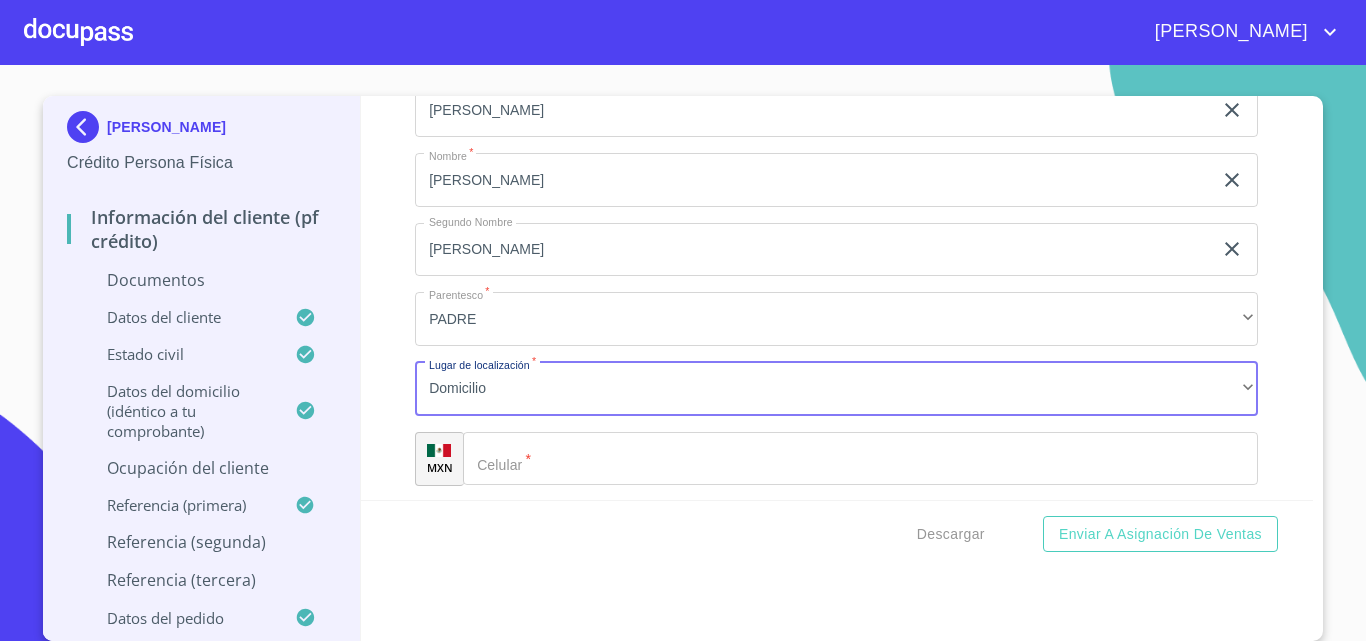 click on "Documento de identificación.   *" 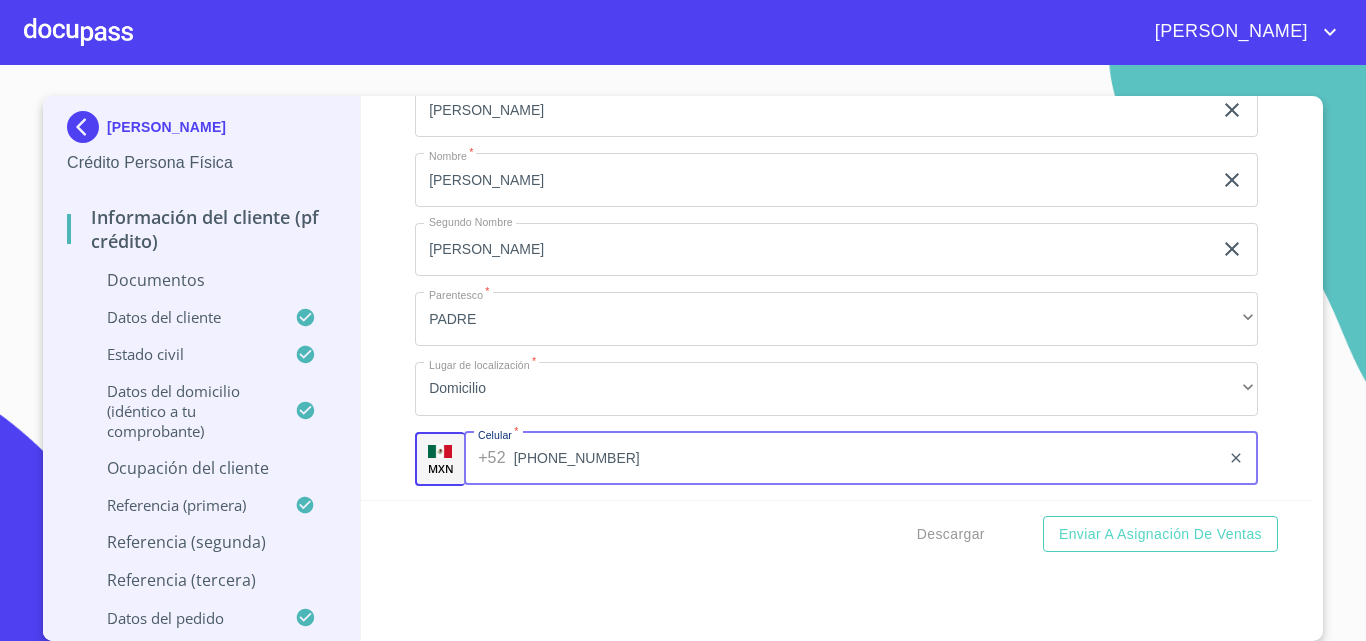 scroll, scrollTop: 2, scrollLeft: 0, axis: vertical 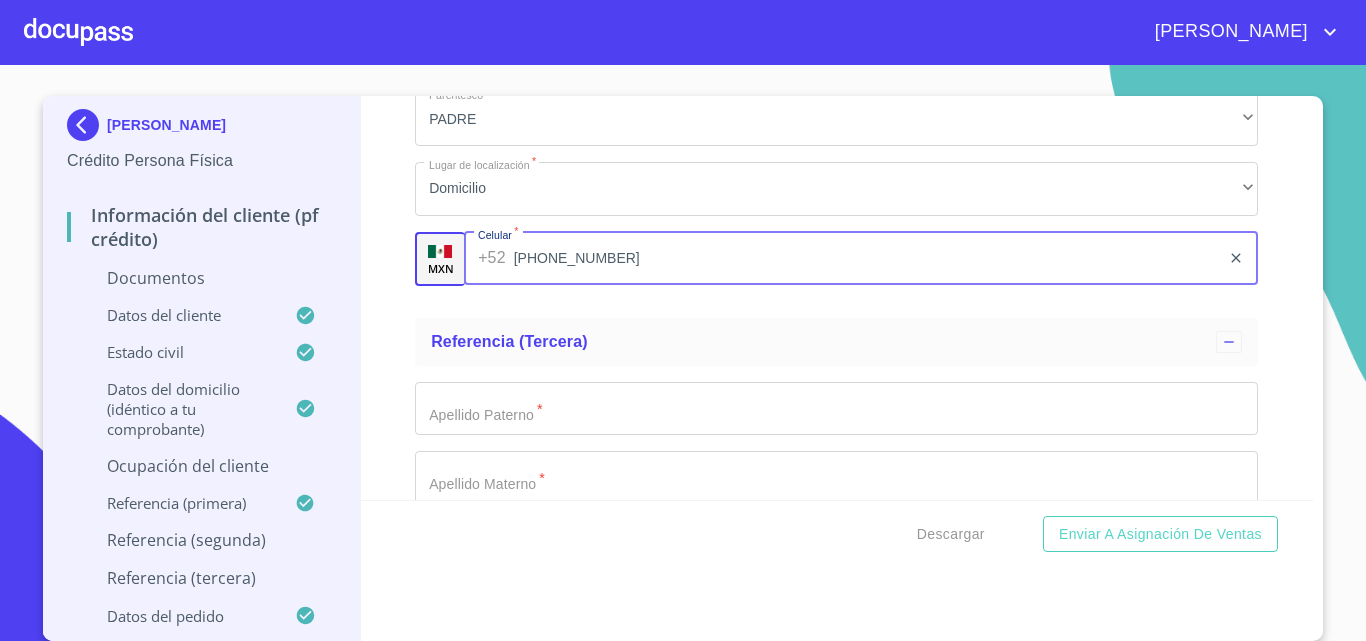 type on "[PHONE_NUMBER]" 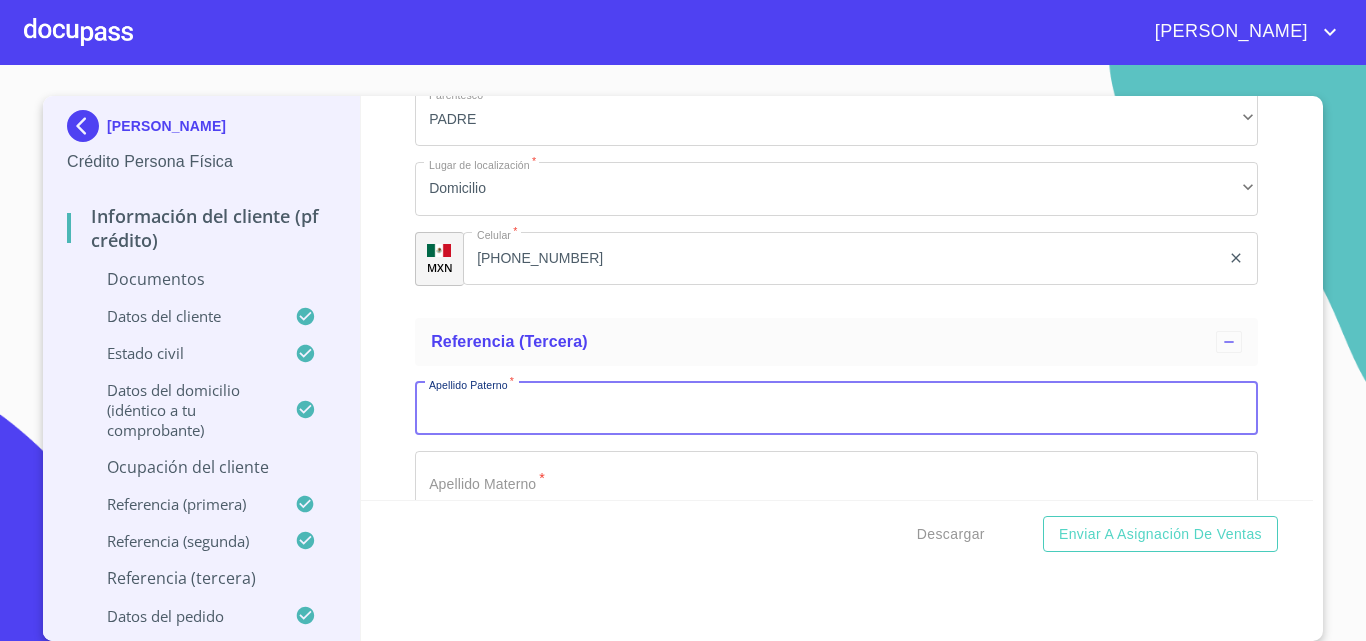 click on "Documento de identificación.   *" at bounding box center [836, 409] 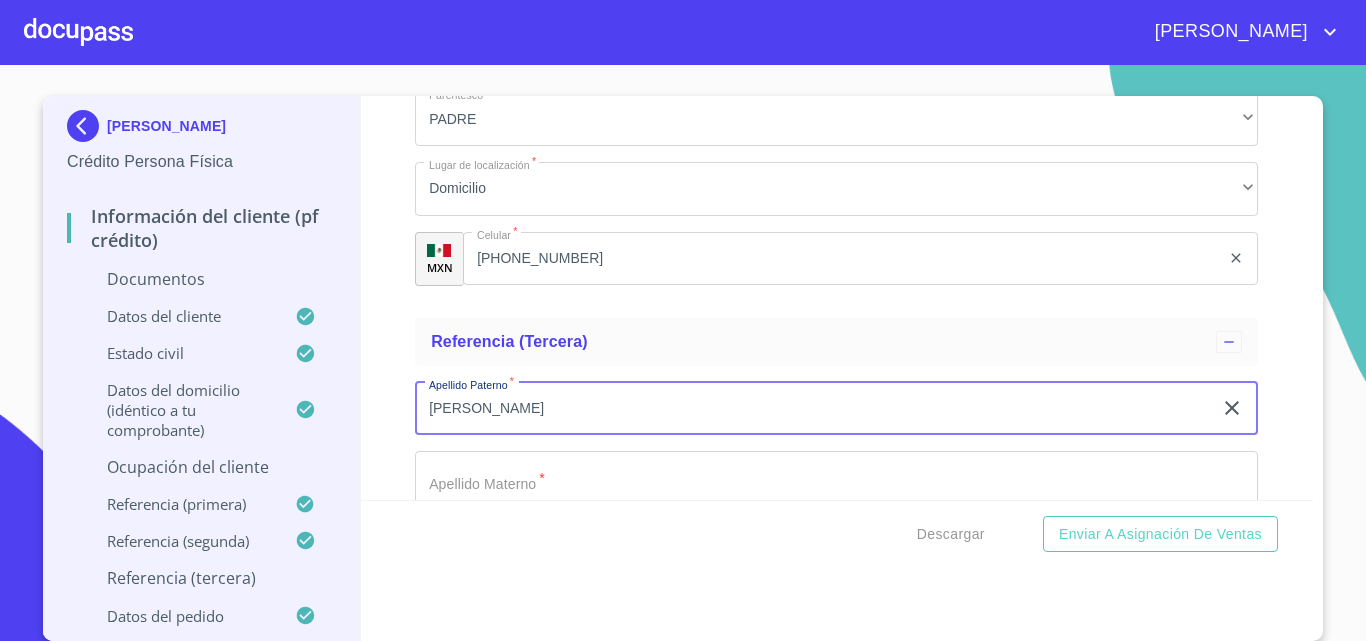 scroll, scrollTop: 8606, scrollLeft: 0, axis: vertical 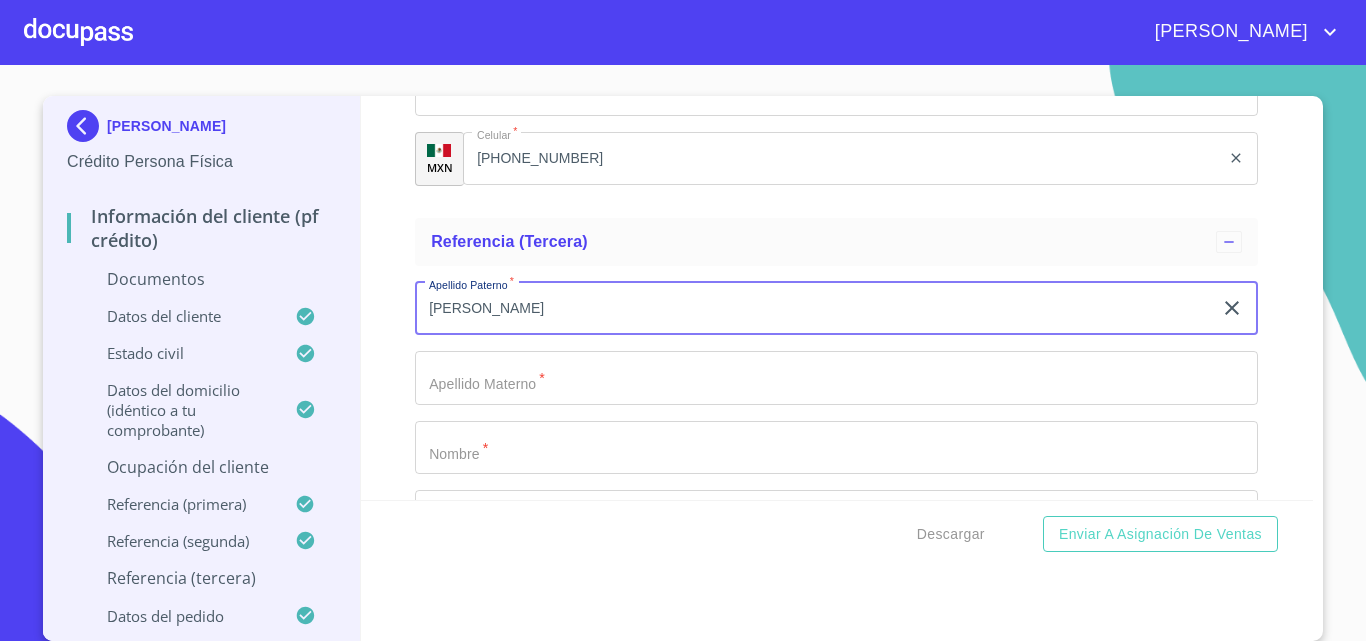 type on "[PERSON_NAME]" 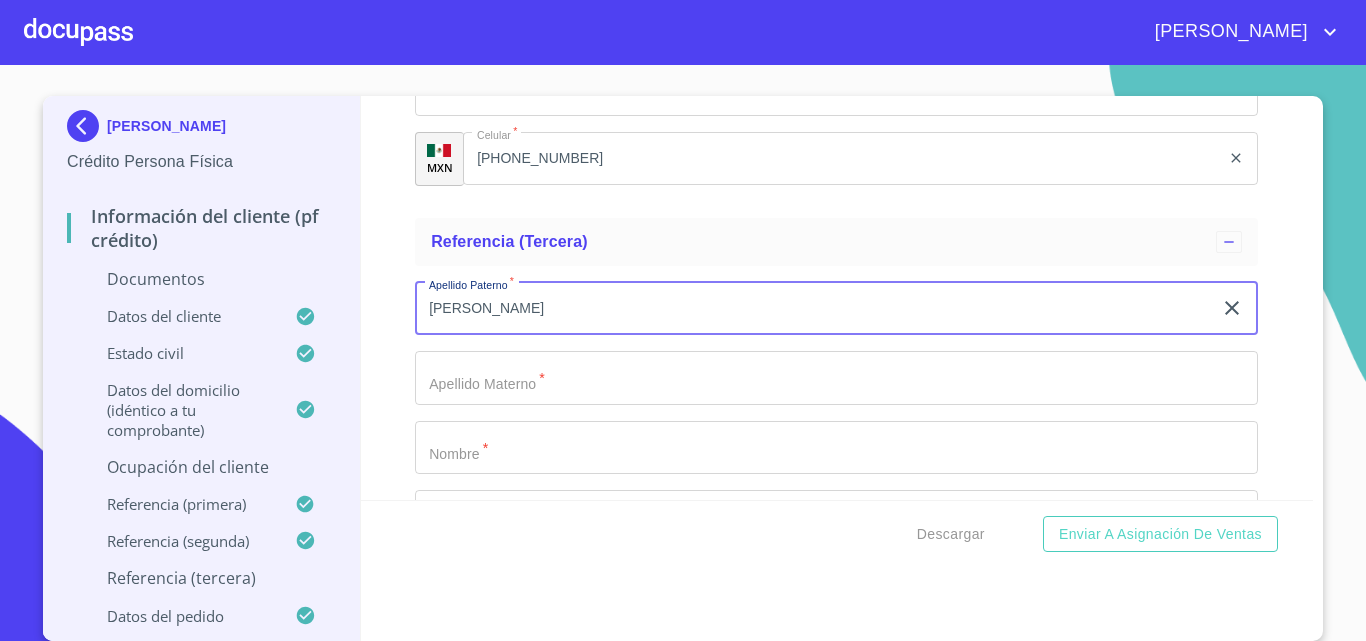 click on "Documento de identificación.   *" at bounding box center [813, -4908] 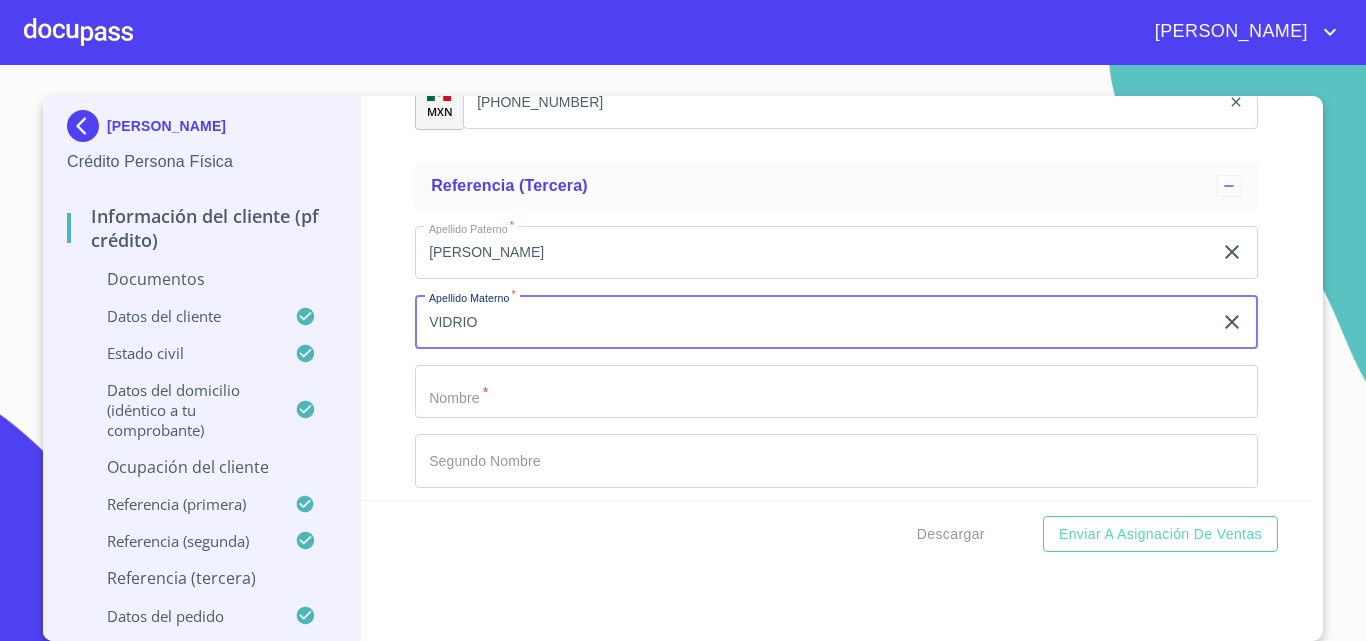 scroll, scrollTop: 8706, scrollLeft: 0, axis: vertical 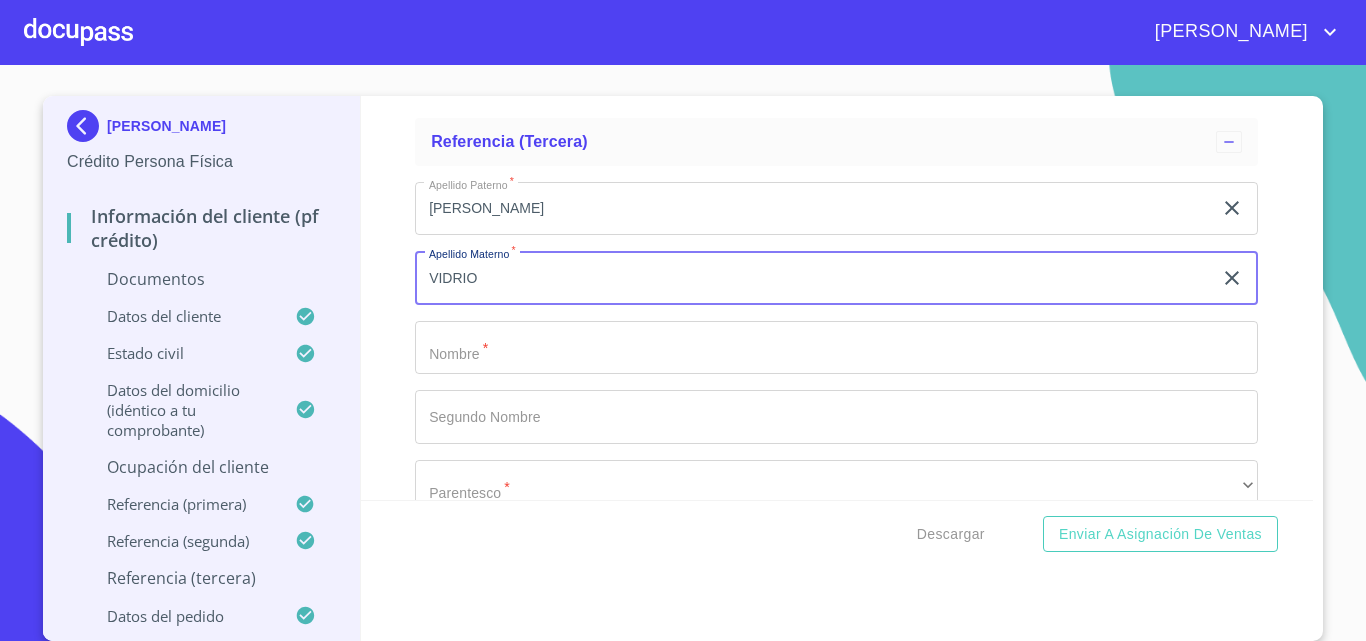 type on "VIDRIO" 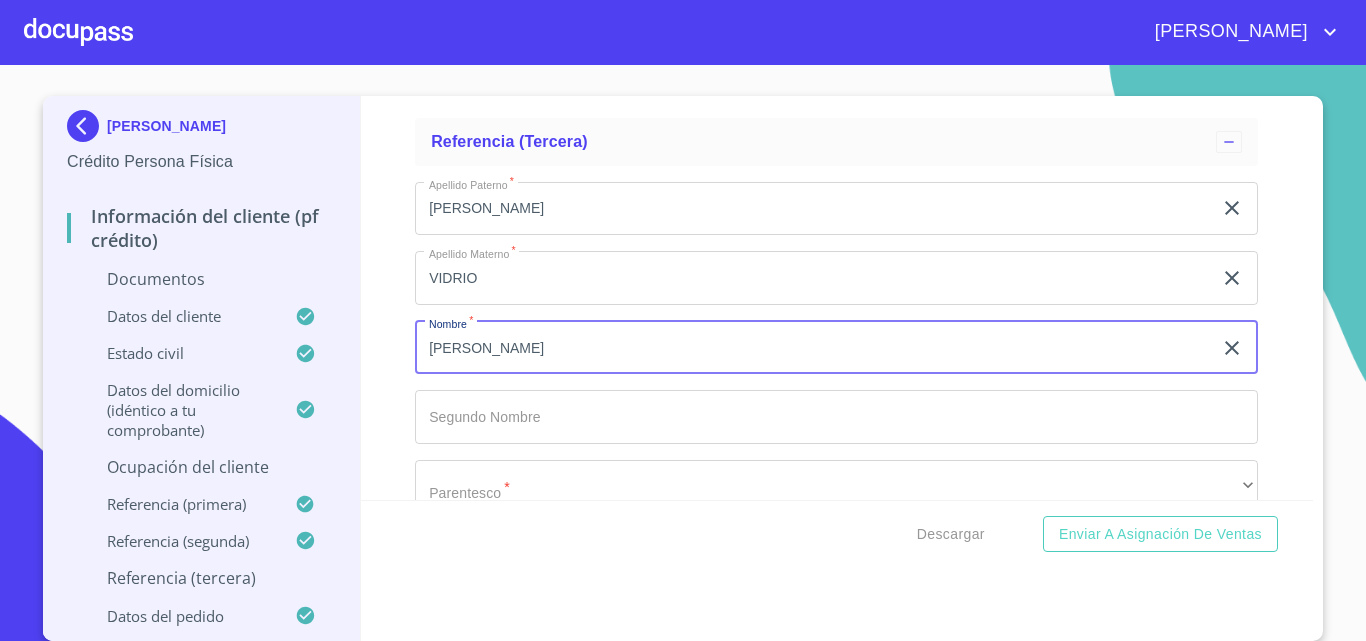 scroll, scrollTop: 8806, scrollLeft: 0, axis: vertical 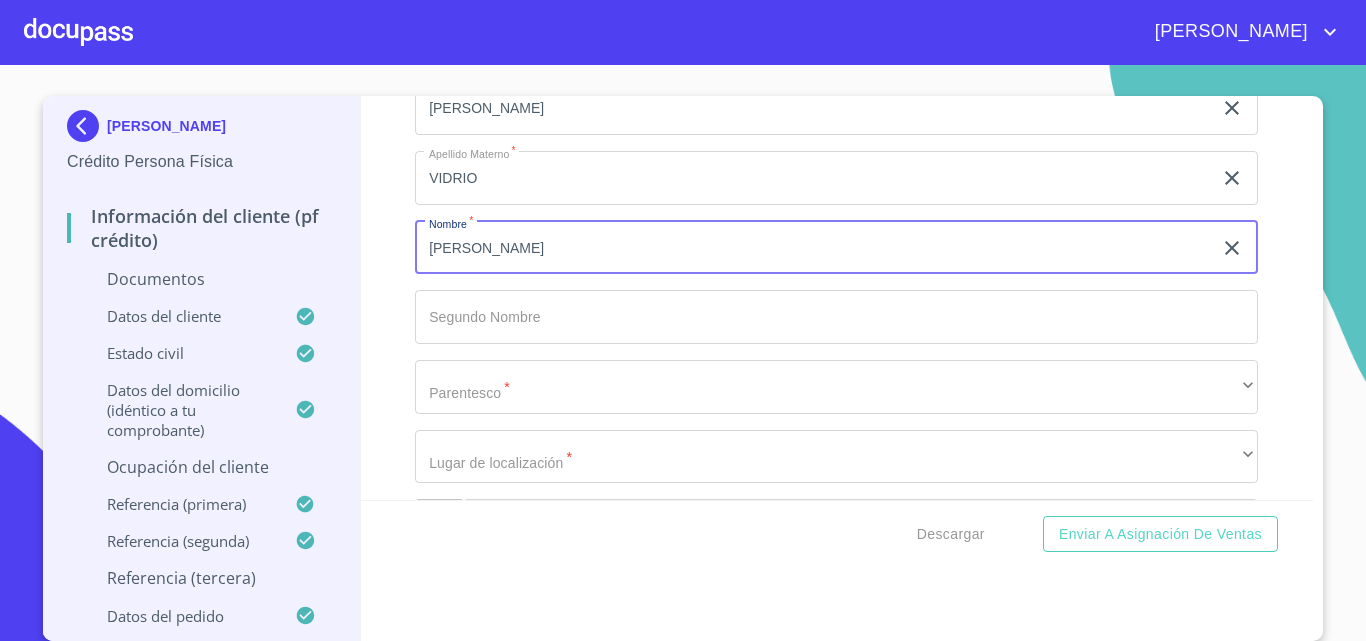 type on "[PERSON_NAME]" 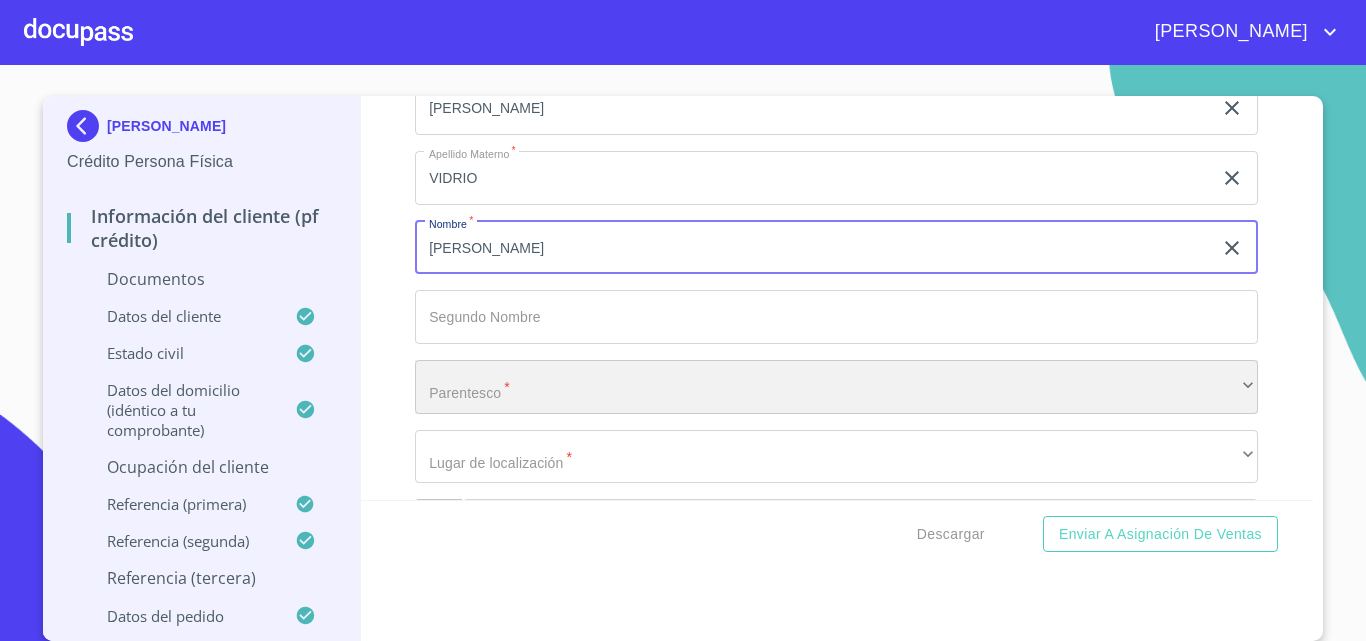 click on "​" at bounding box center (836, 387) 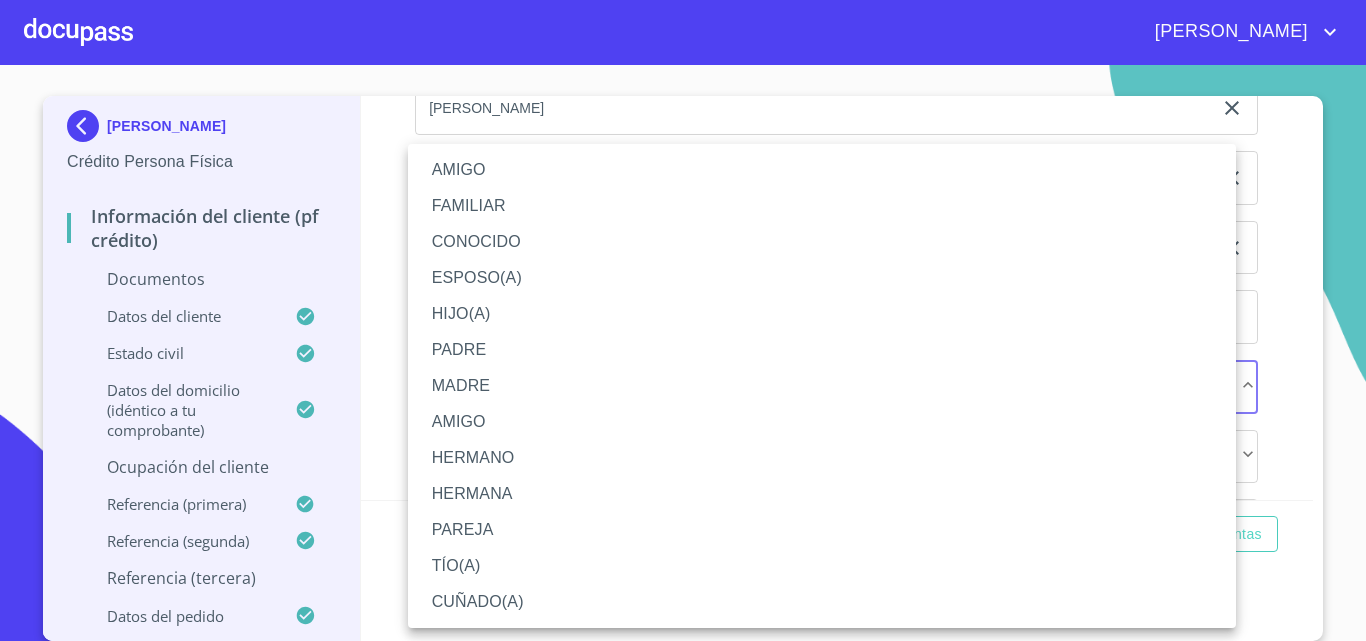 click on "HERMANO" at bounding box center [822, 458] 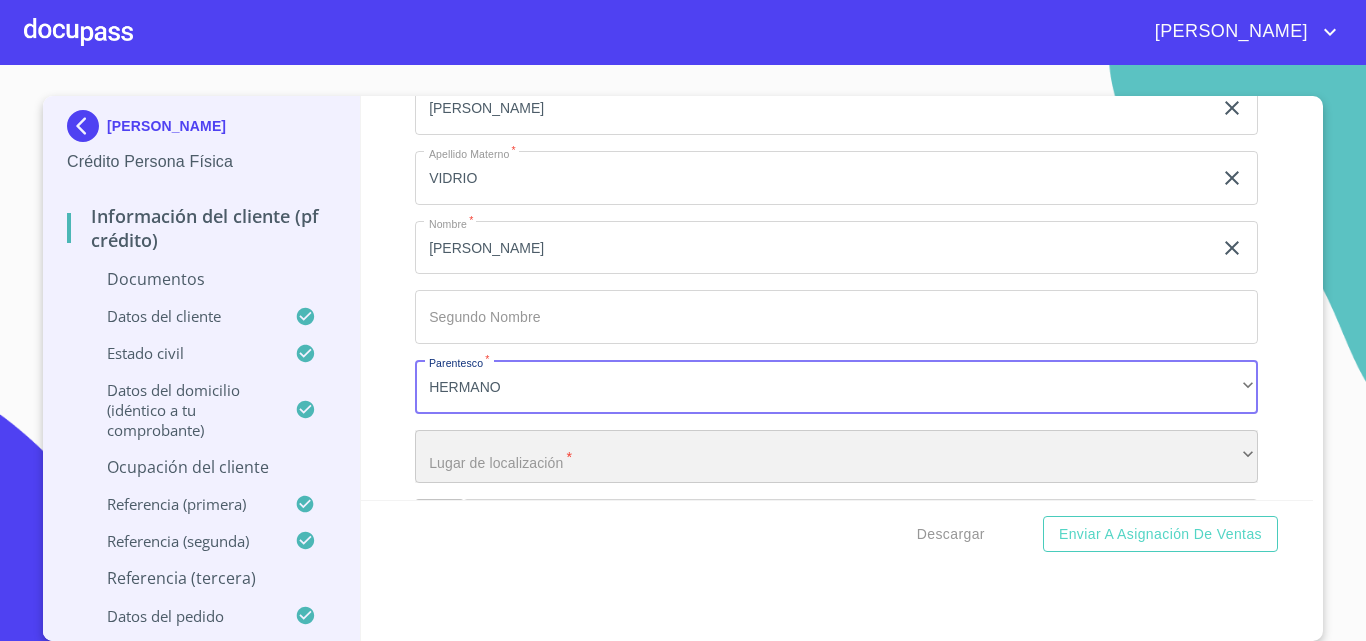 click on "​" at bounding box center [836, 457] 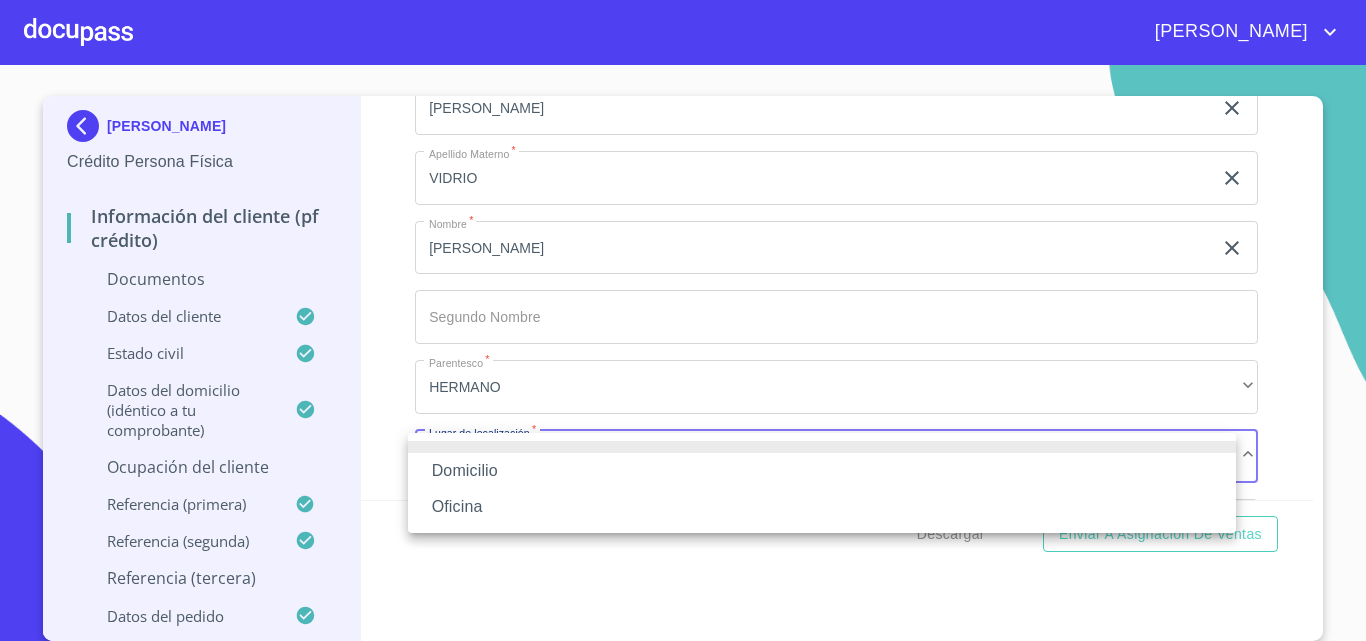 click on "Domicilio" at bounding box center [822, 471] 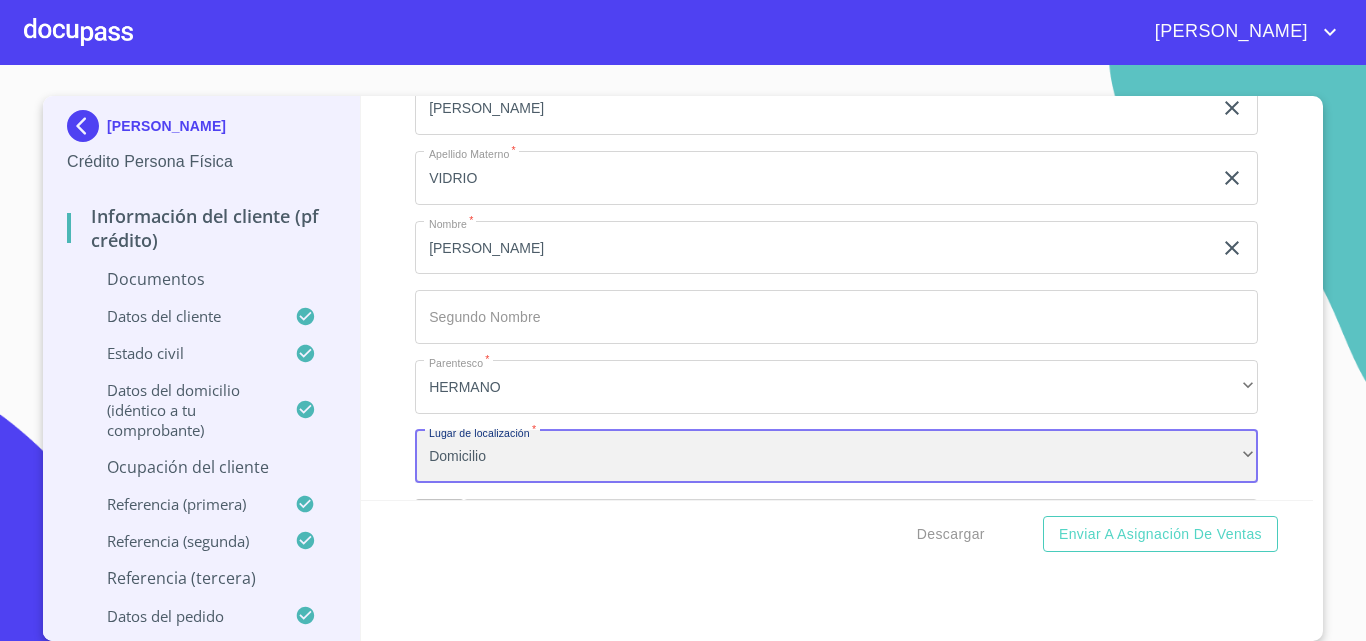 scroll, scrollTop: 8906, scrollLeft: 0, axis: vertical 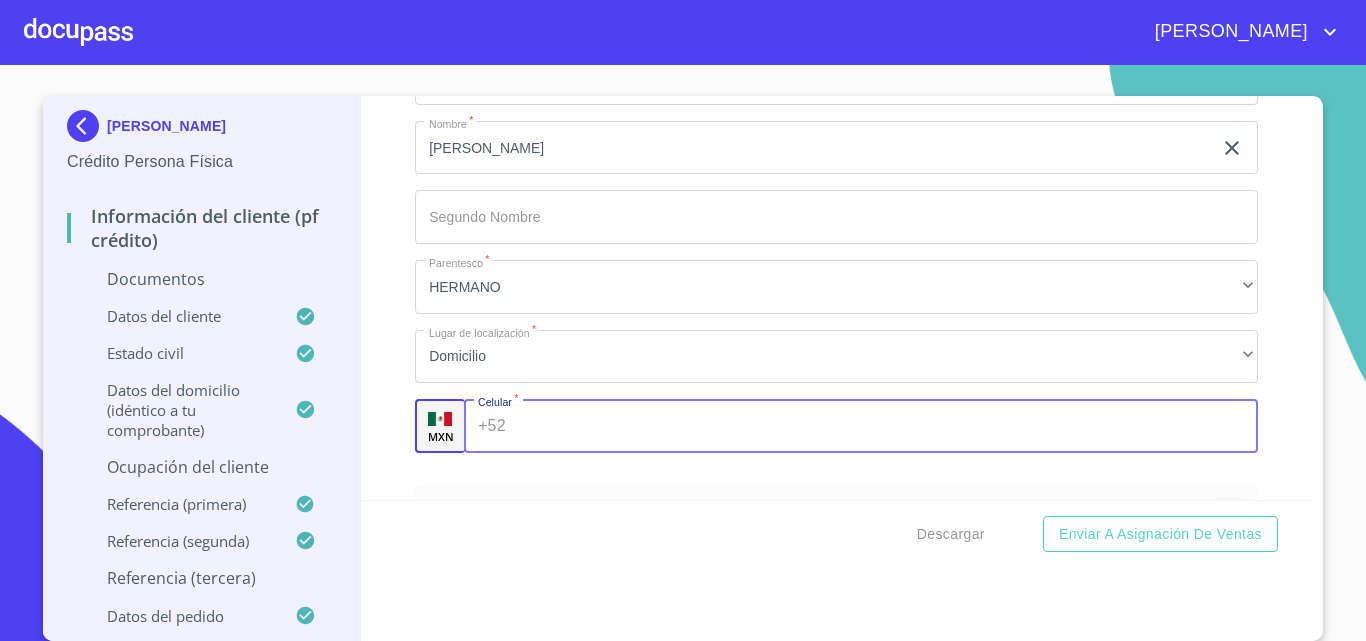 click on "+52 ​" at bounding box center [861, 426] 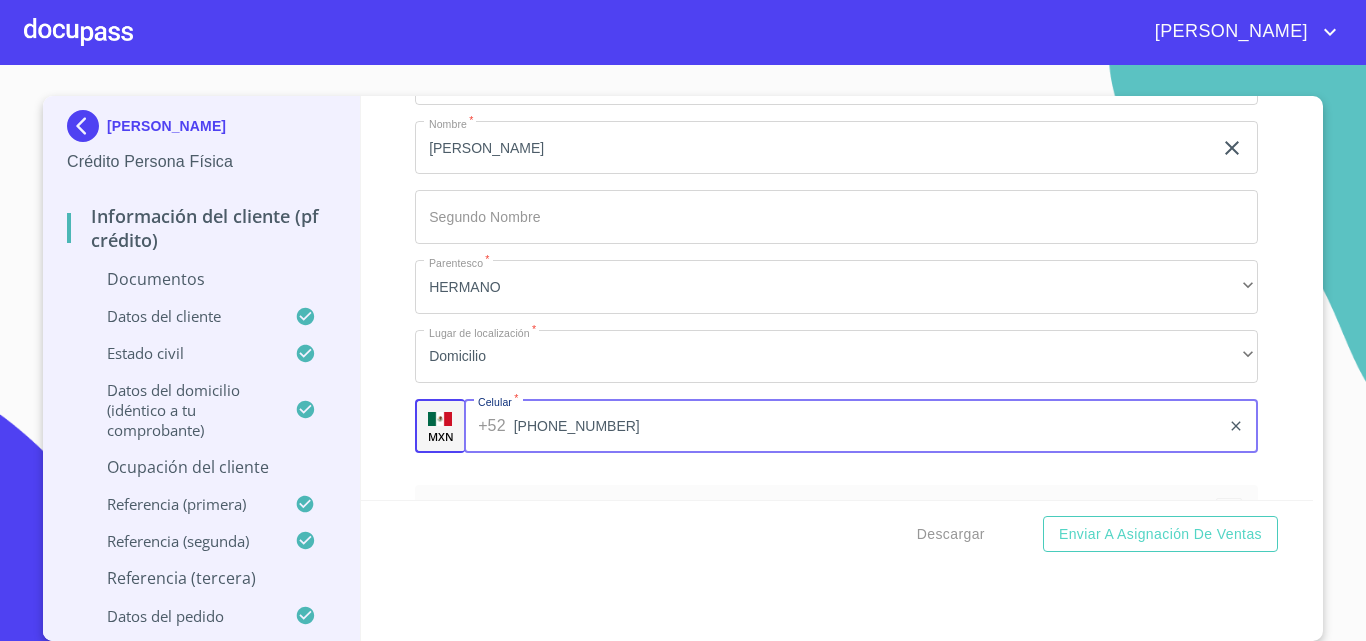 type on "[PHONE_NUMBER]" 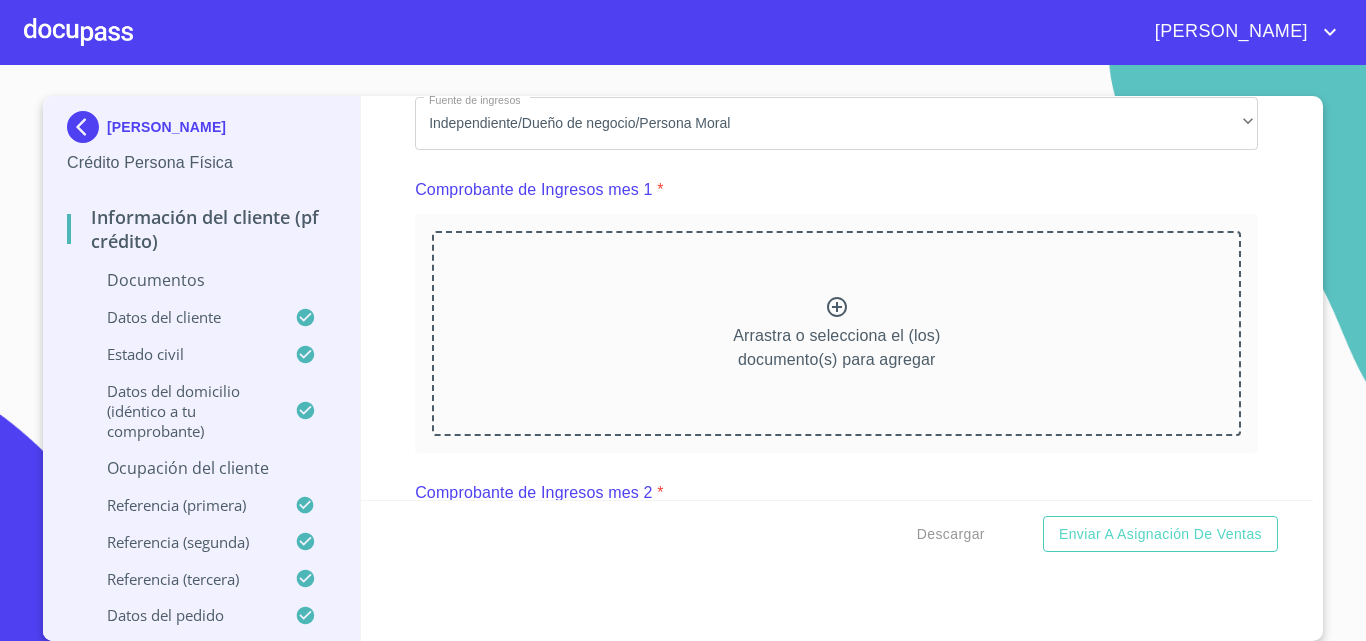 scroll, scrollTop: 1400, scrollLeft: 0, axis: vertical 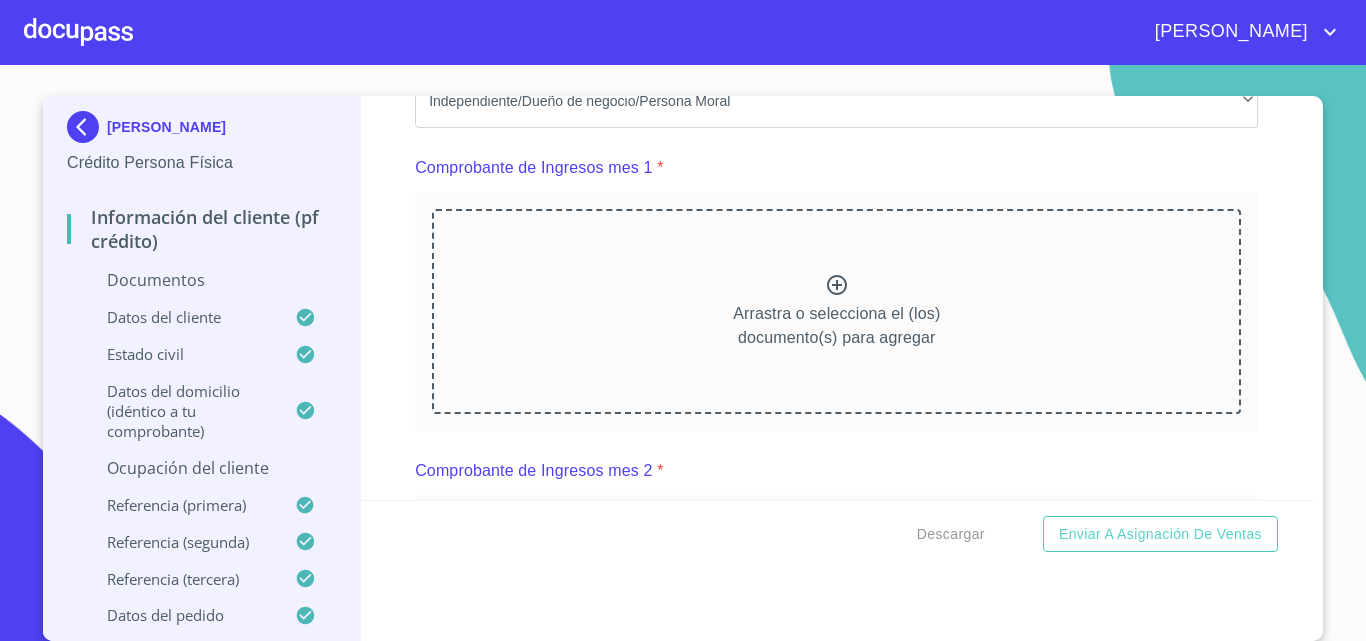 click 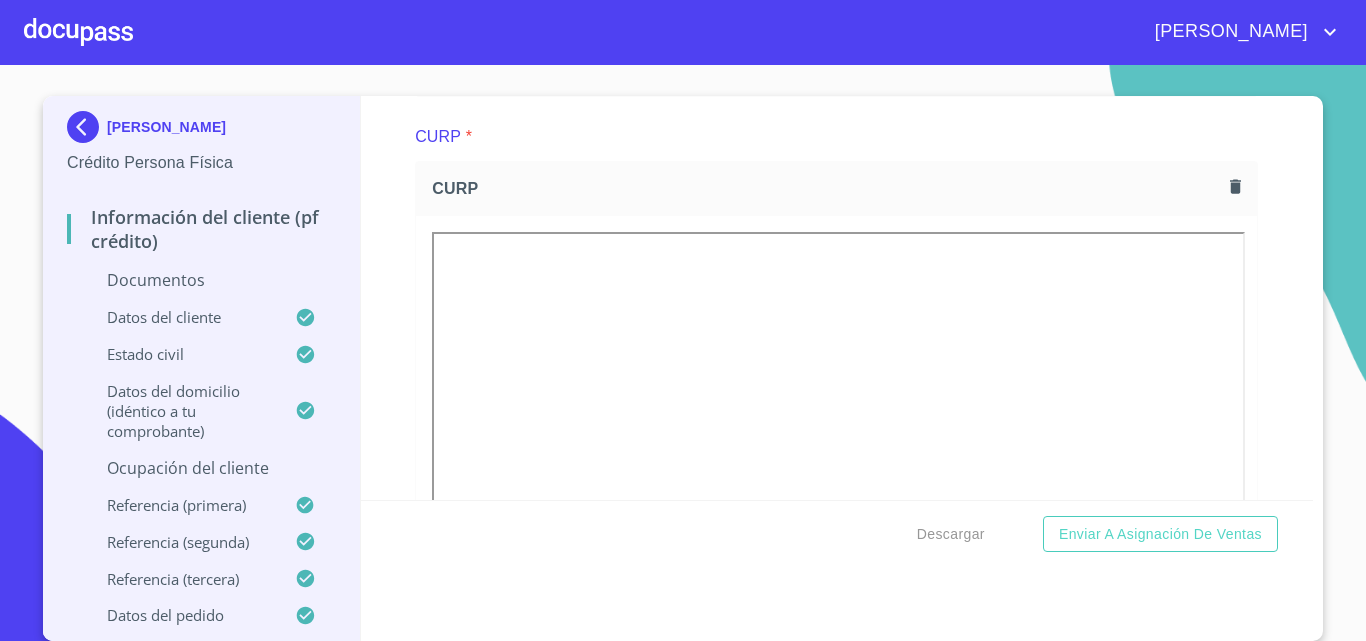 scroll, scrollTop: 2400, scrollLeft: 0, axis: vertical 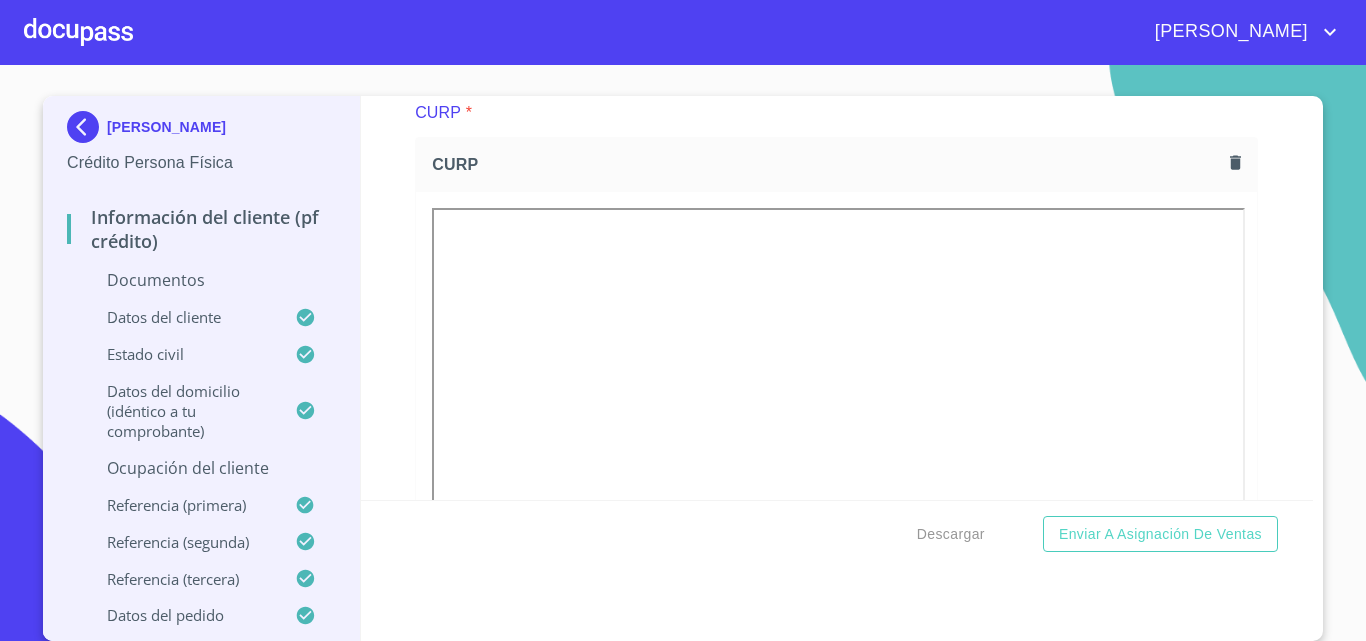 click 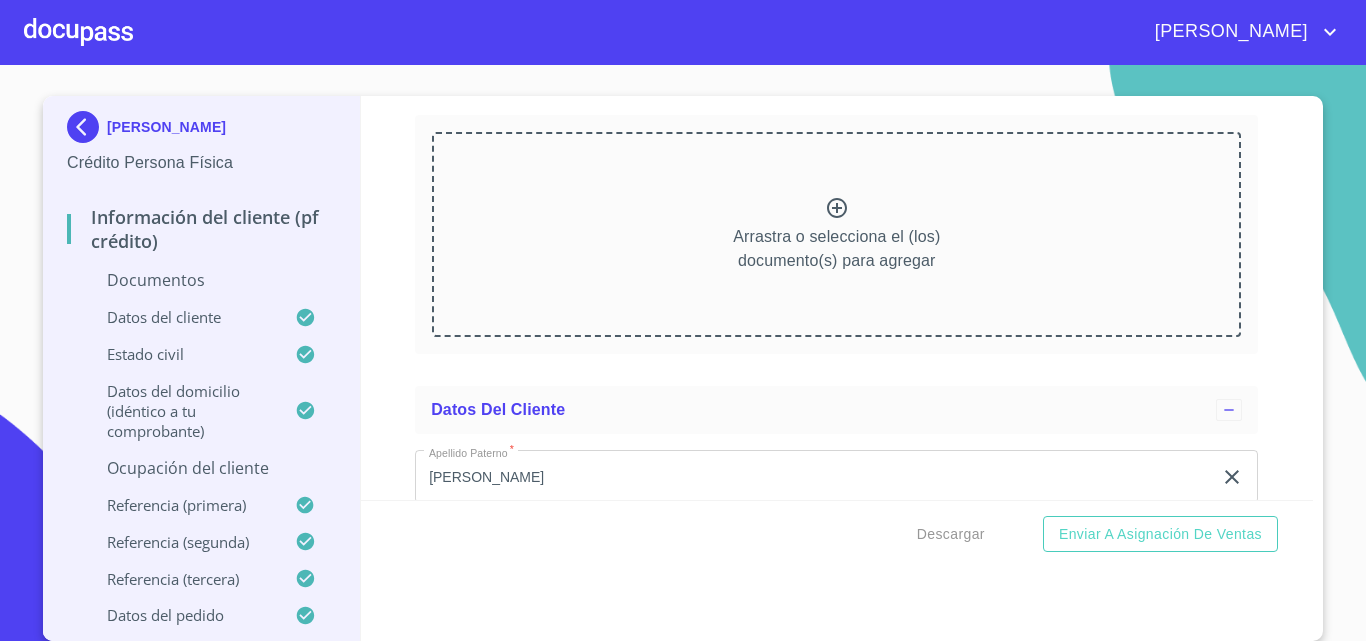scroll, scrollTop: 3300, scrollLeft: 0, axis: vertical 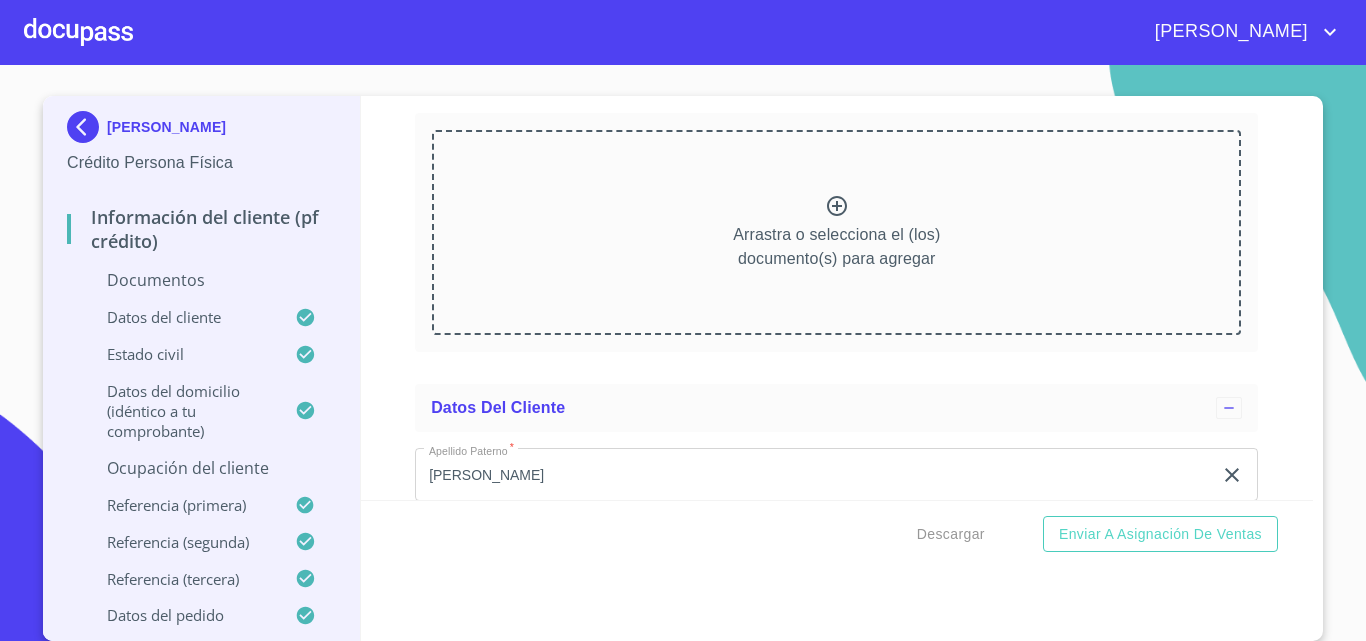 click 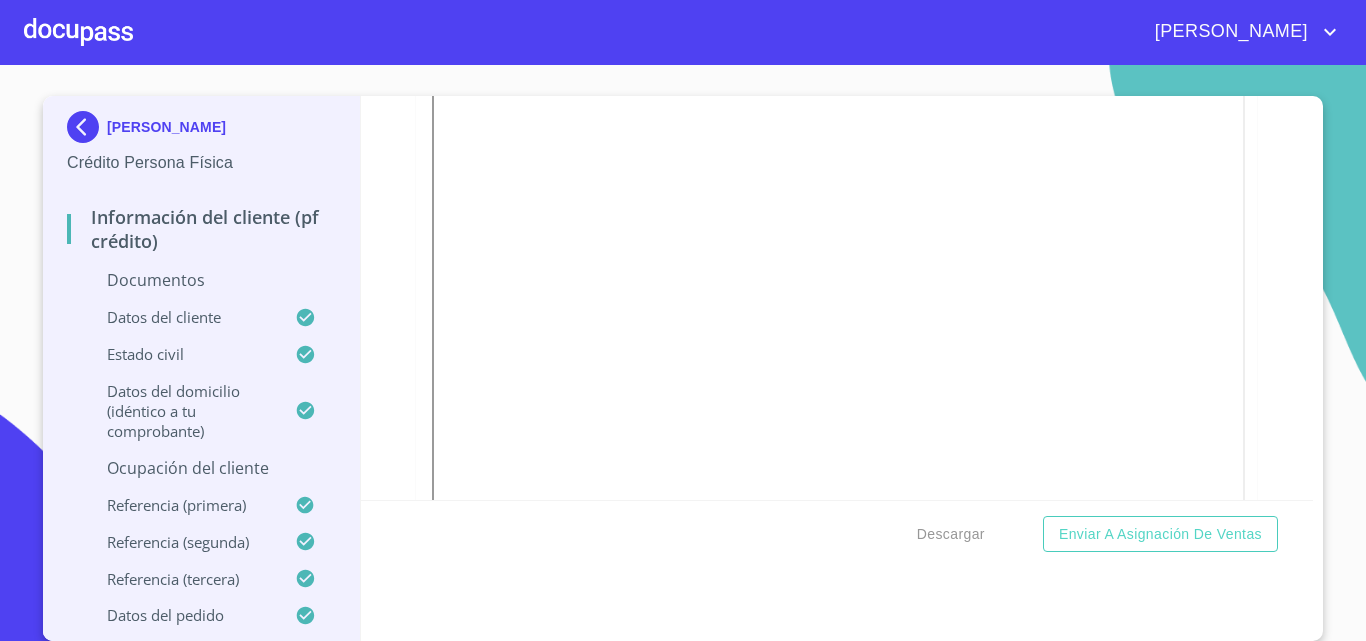 scroll, scrollTop: 3000, scrollLeft: 0, axis: vertical 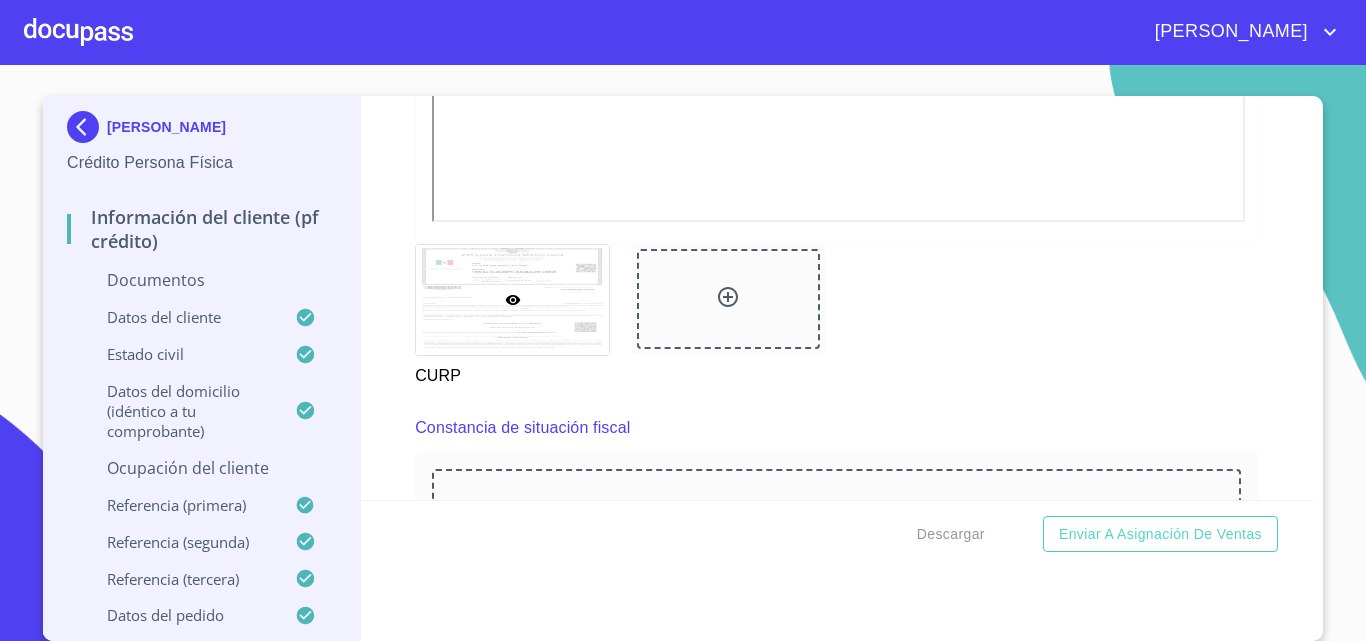 click on "Datos del pedido" at bounding box center [181, 615] 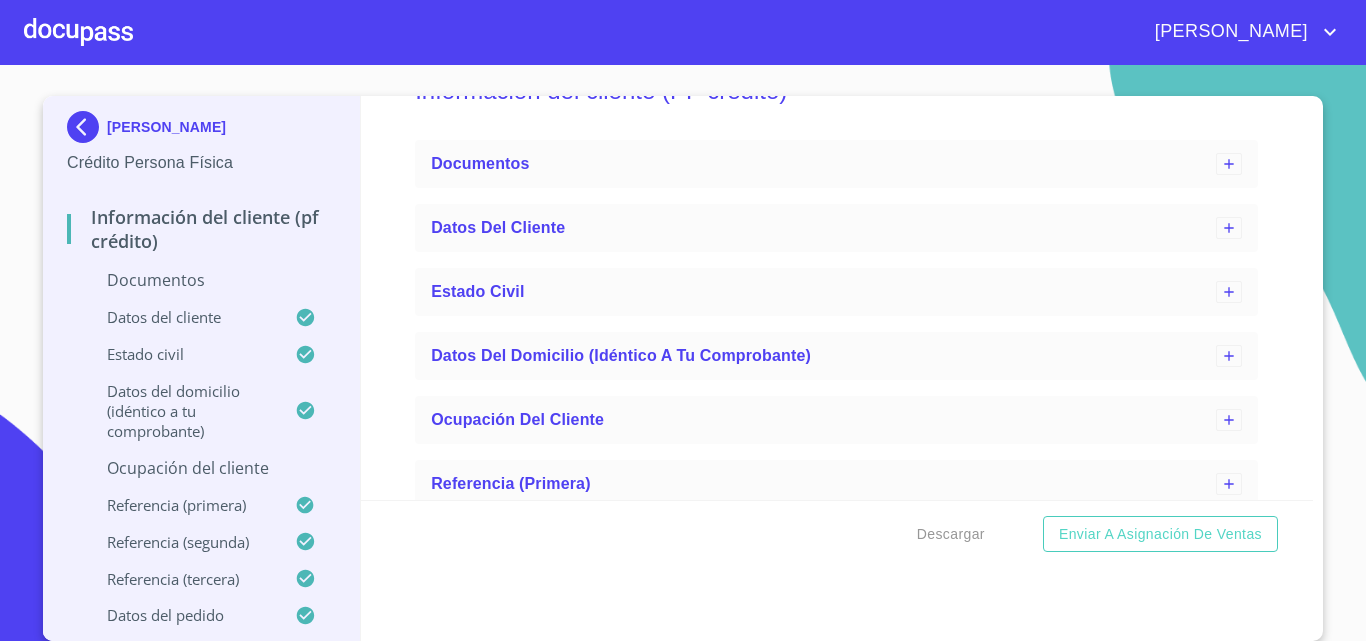 scroll, scrollTop: 0, scrollLeft: 0, axis: both 